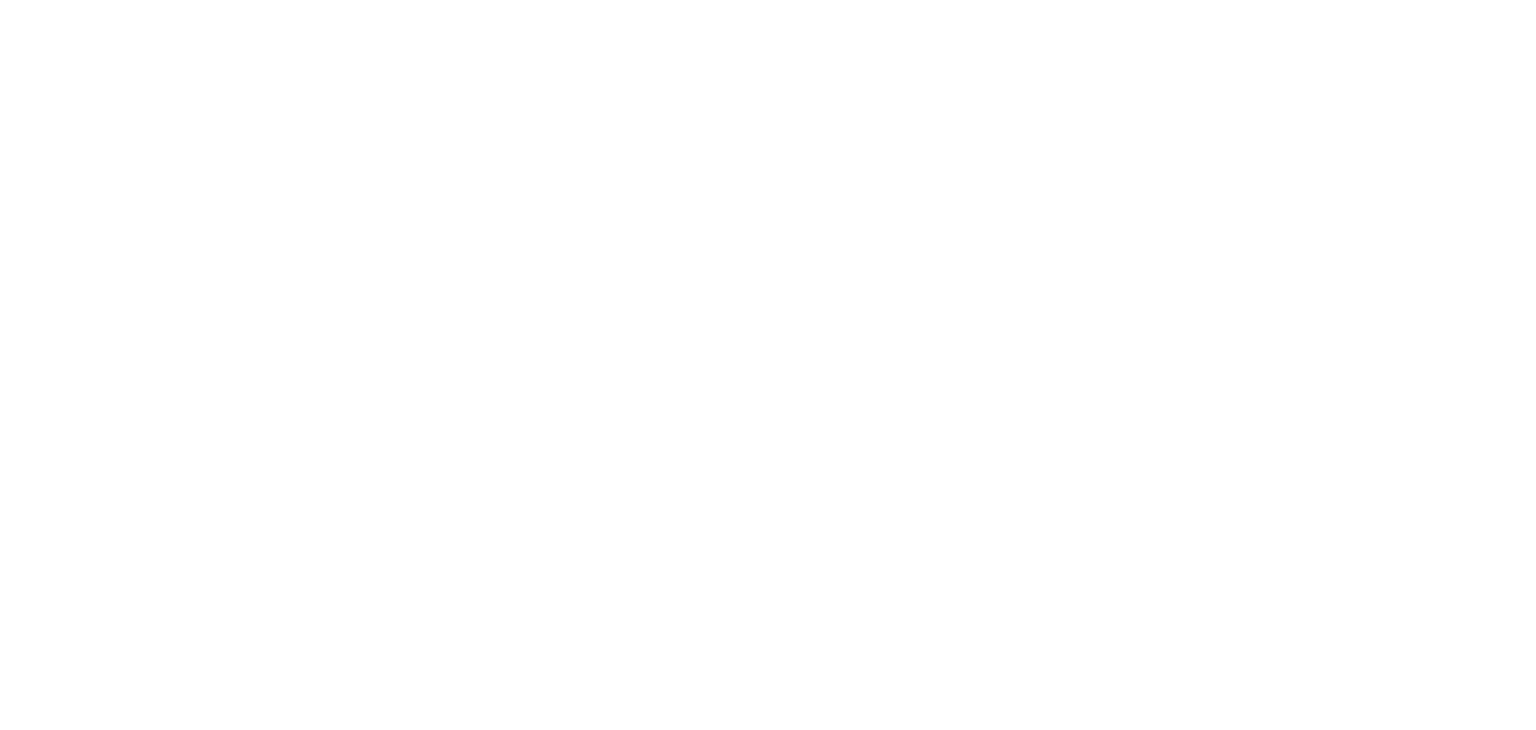 scroll, scrollTop: 0, scrollLeft: 0, axis: both 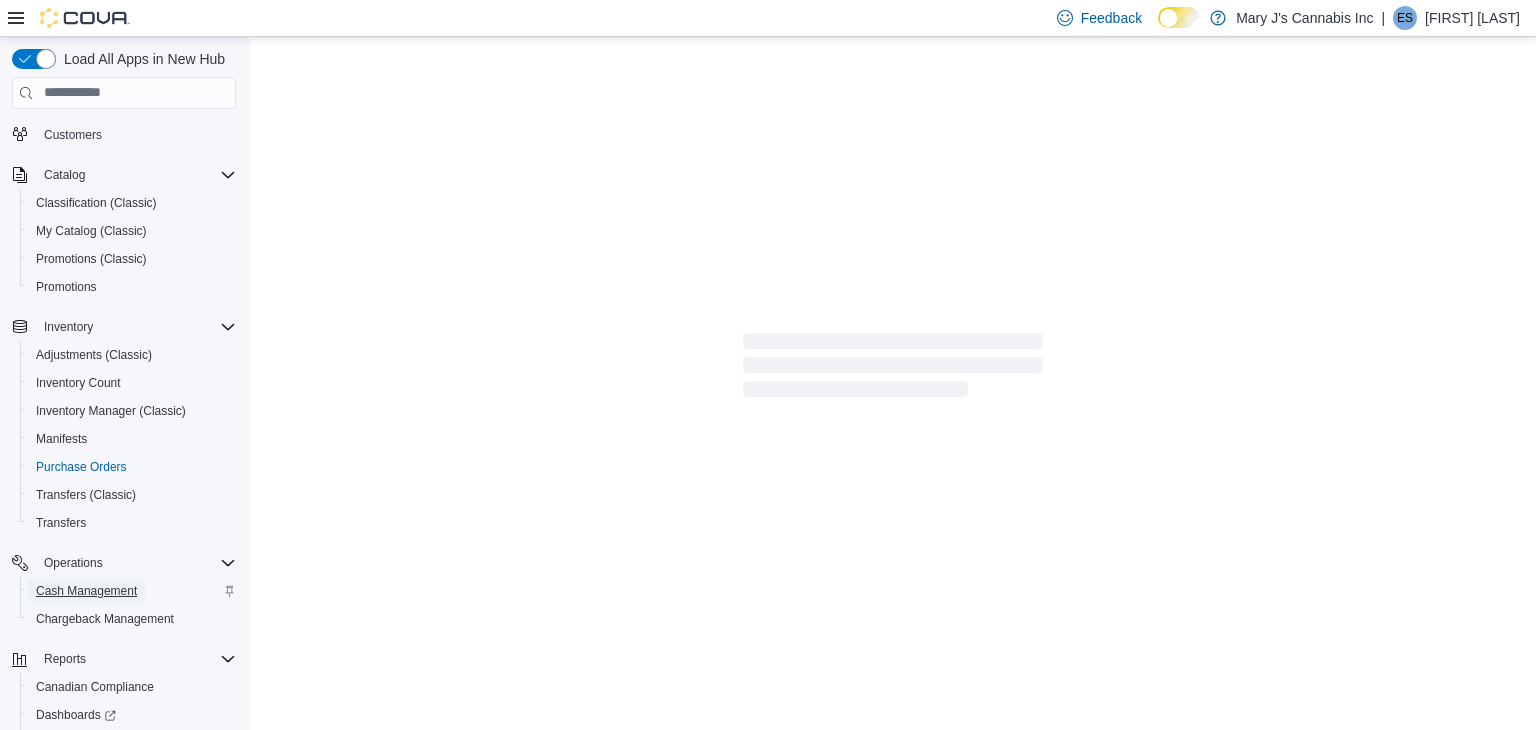 click on "Cash Management" at bounding box center (86, 591) 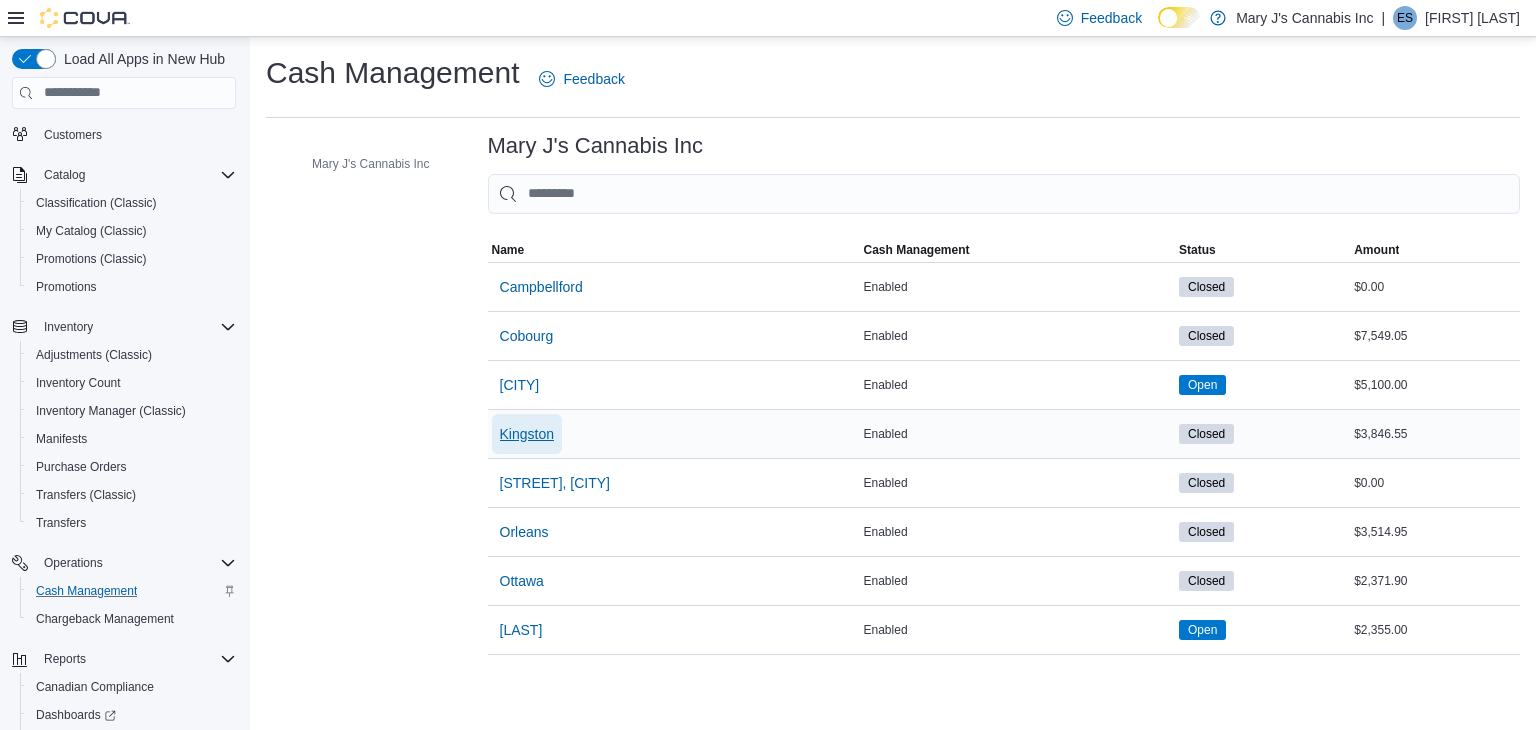 click on "Kingston" at bounding box center (527, 434) 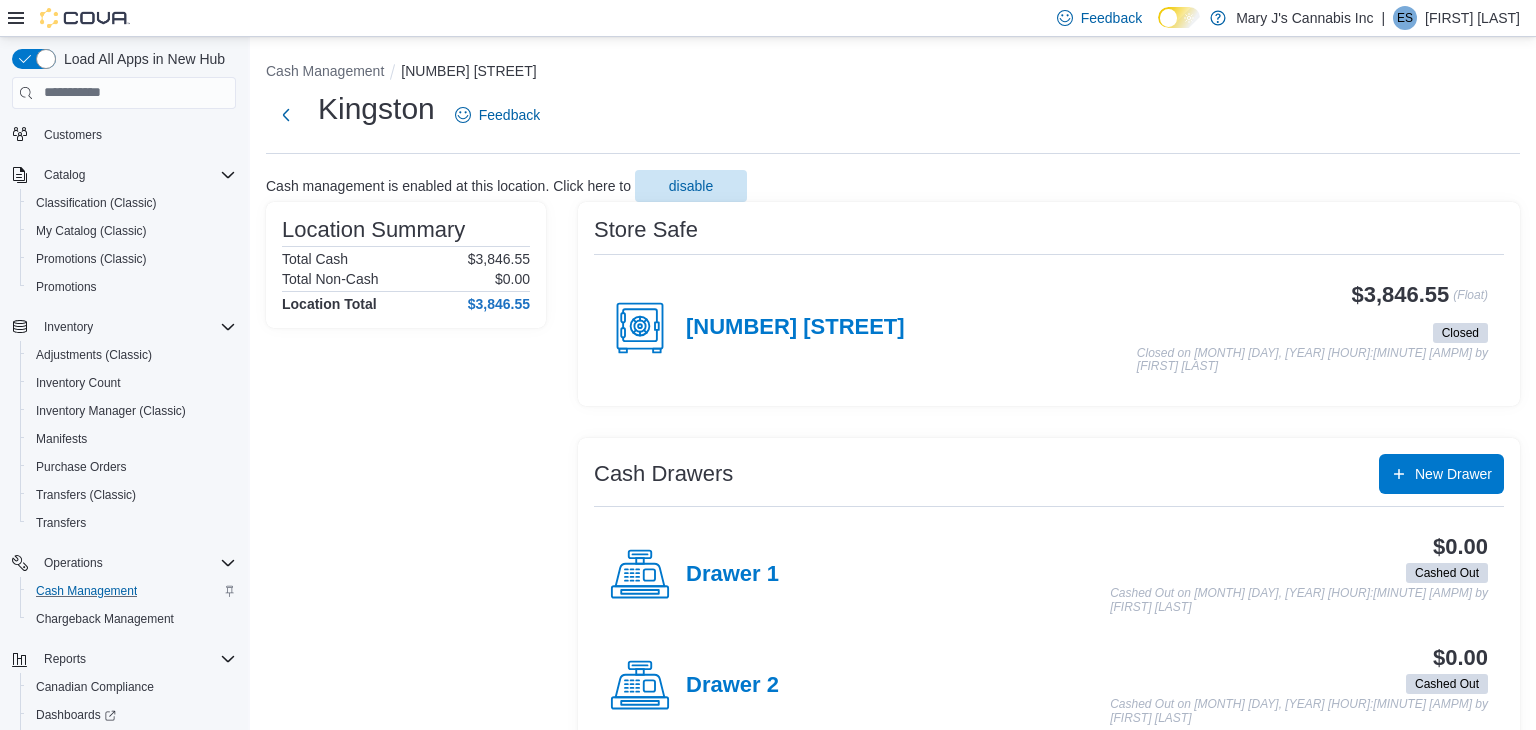 click on "154 Division St" at bounding box center (795, 328) 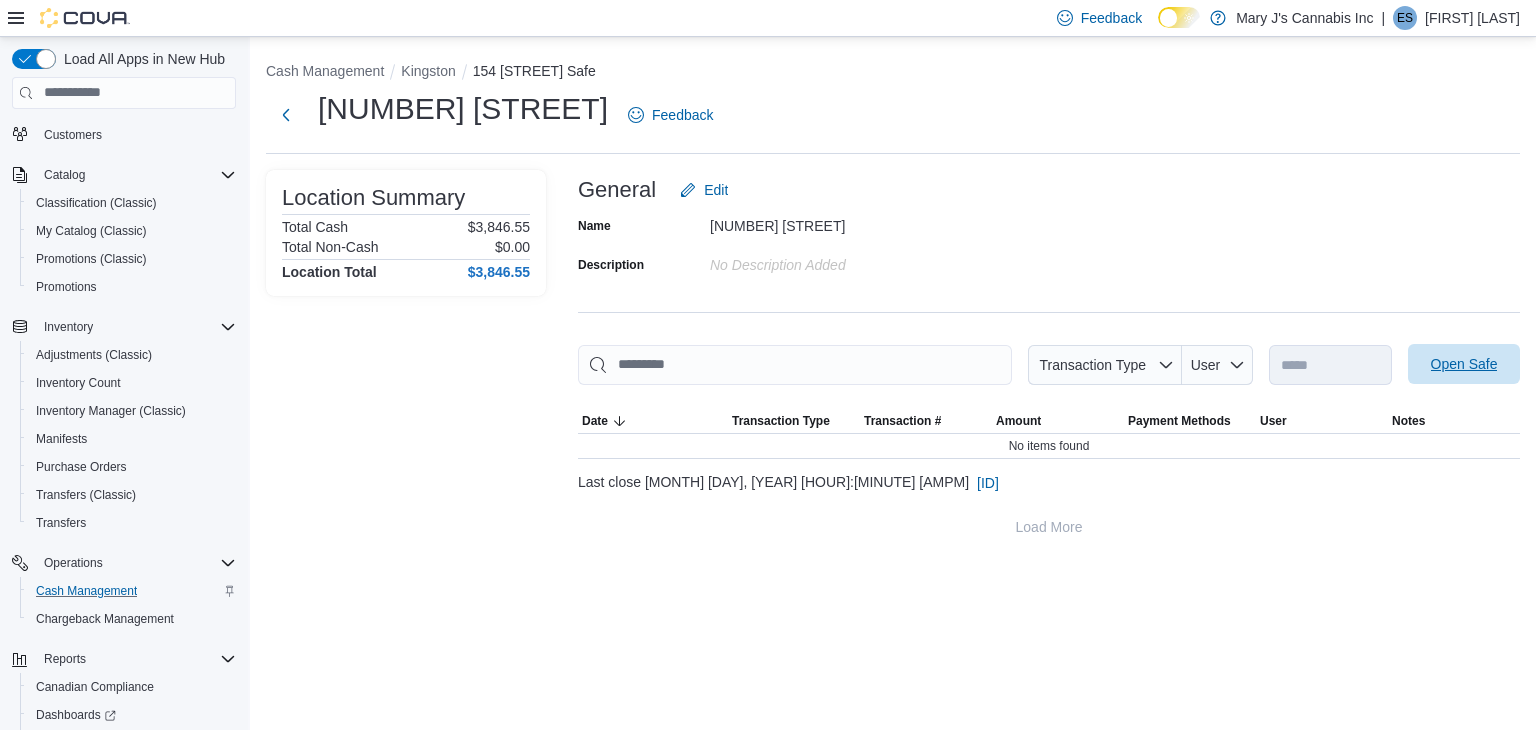 click on "Open Safe" at bounding box center [1464, 364] 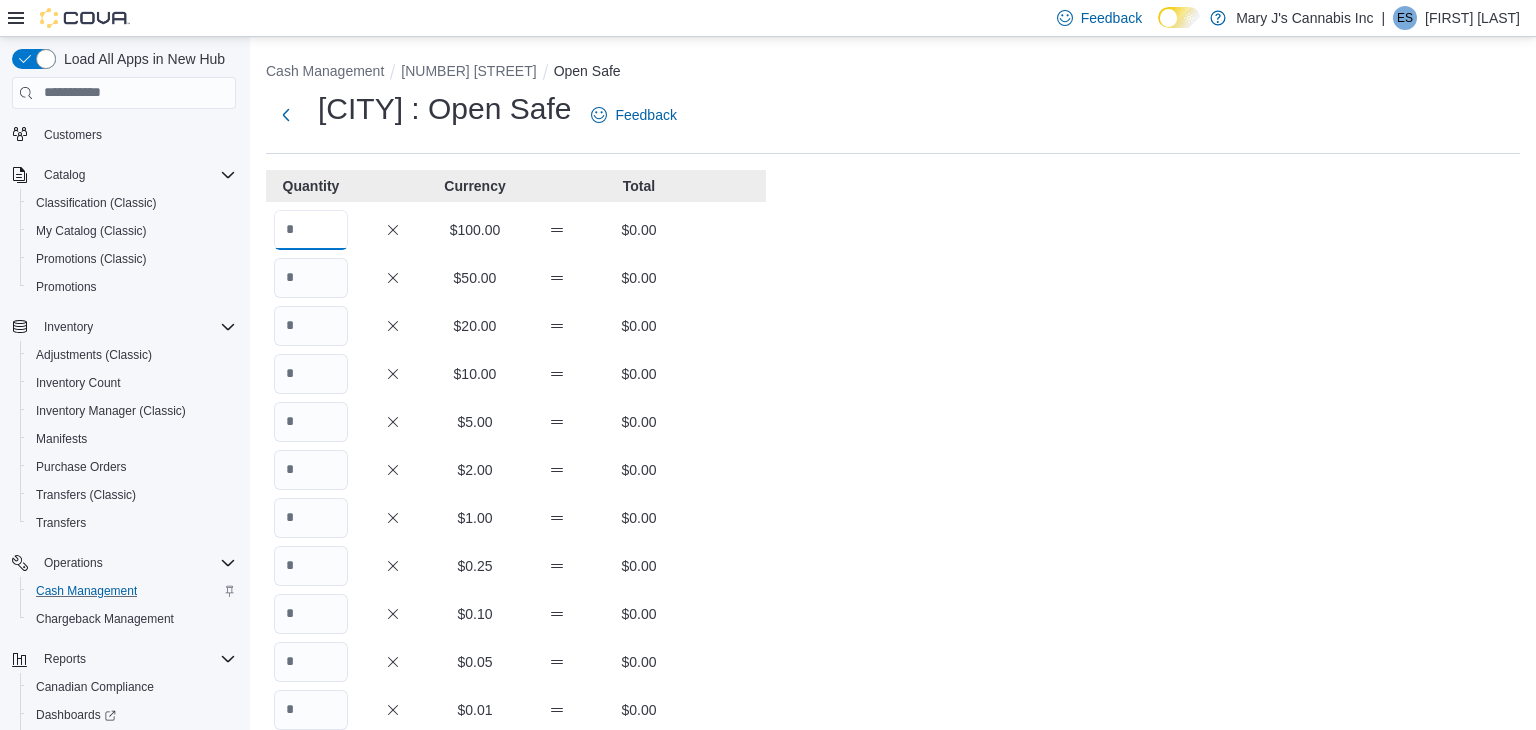 click at bounding box center [311, 230] 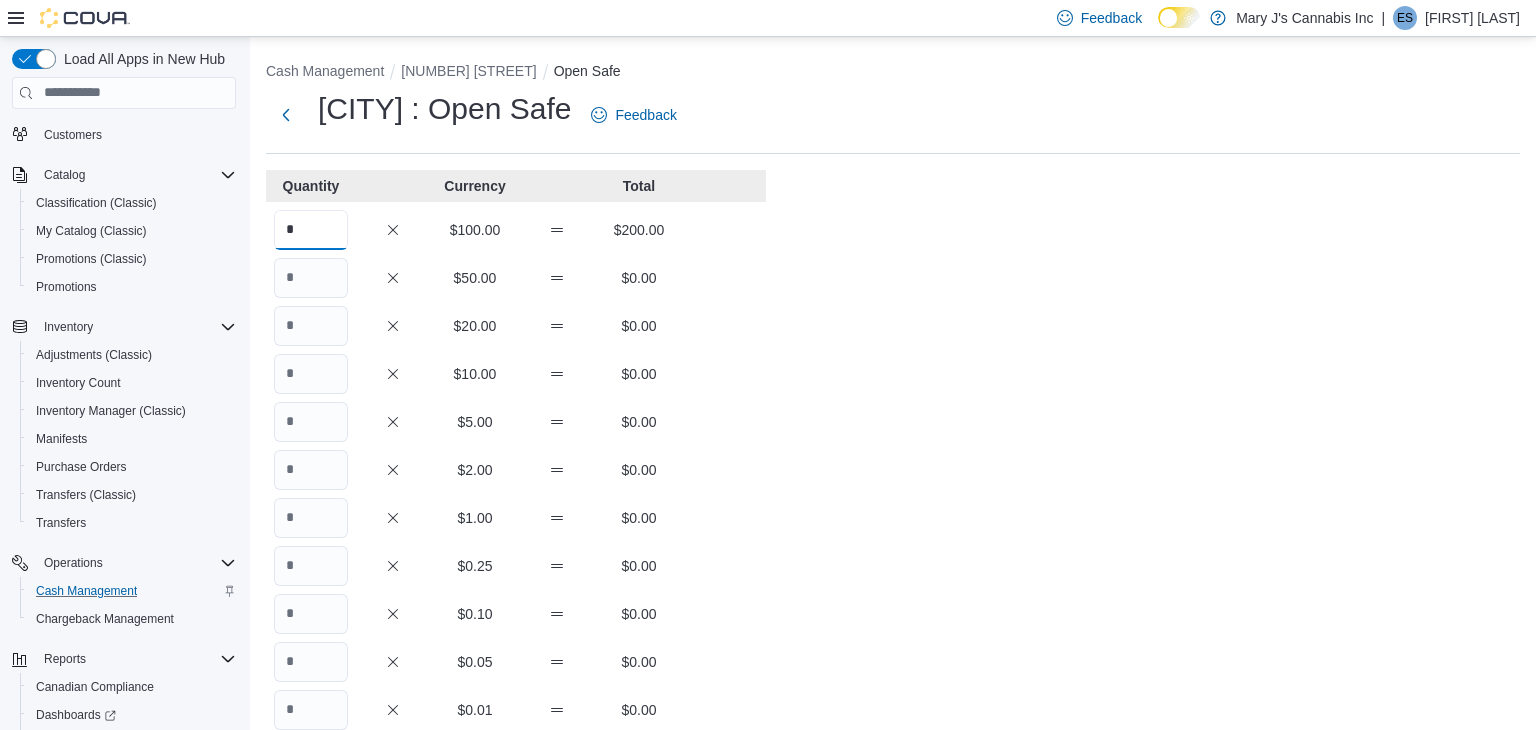 type on "*" 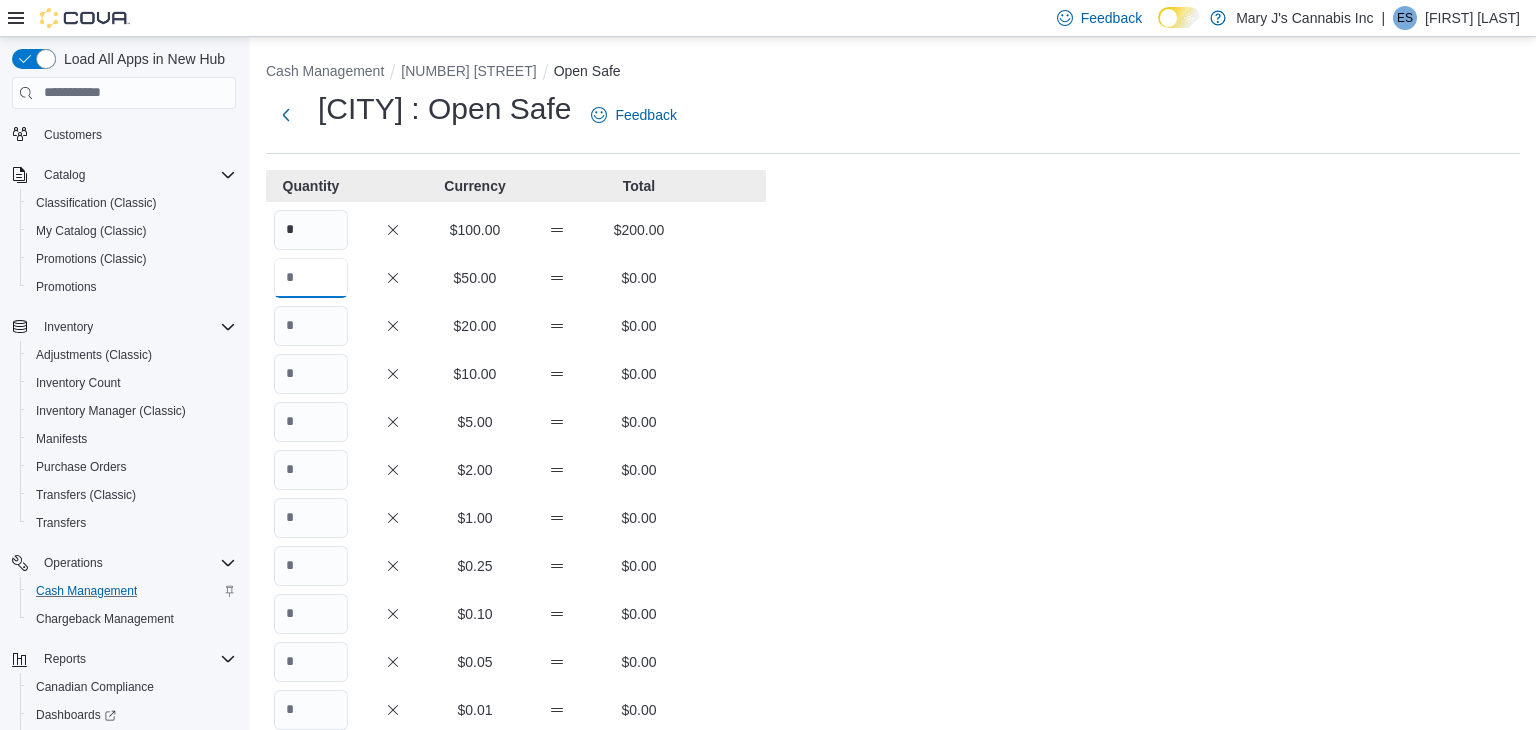 click at bounding box center (311, 278) 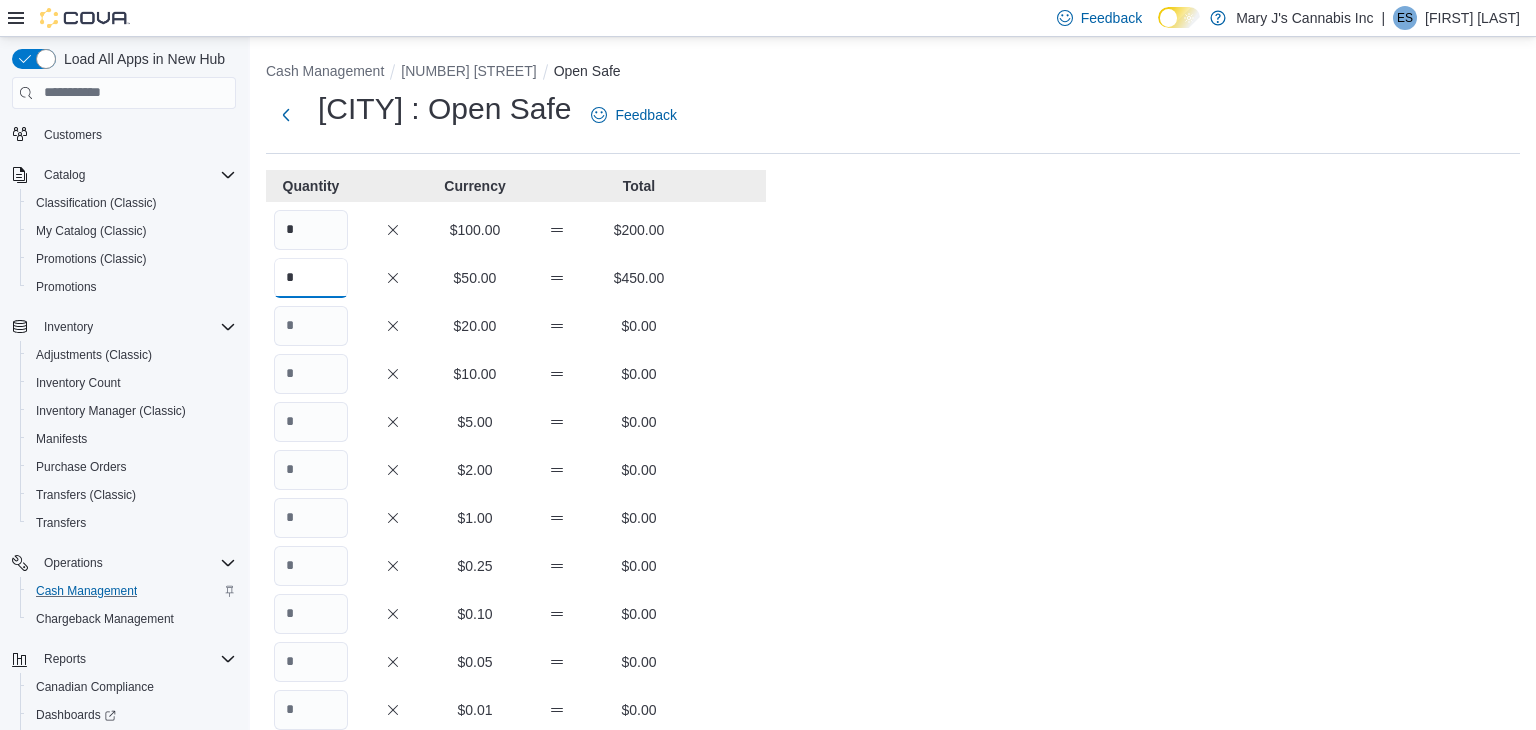 type on "*" 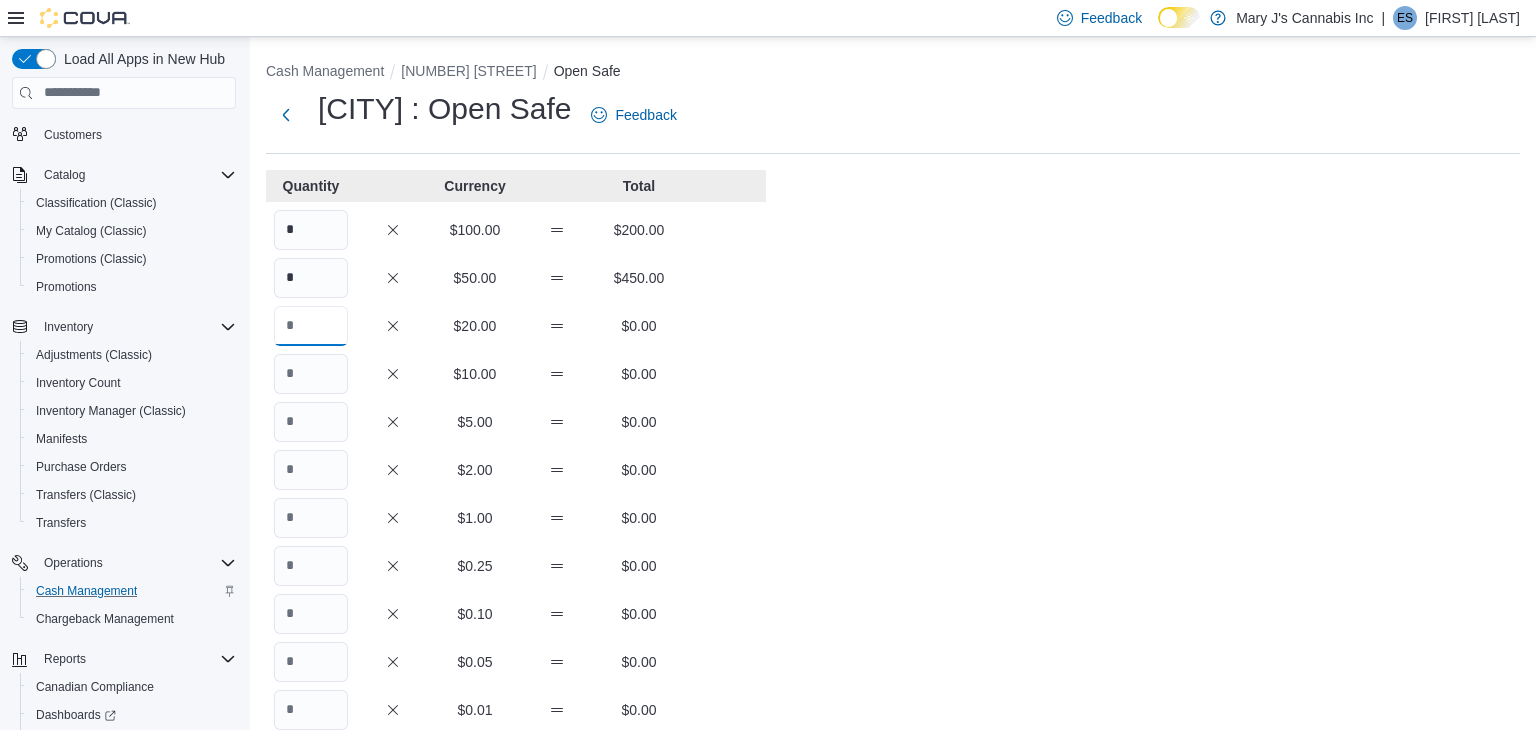 click at bounding box center [311, 326] 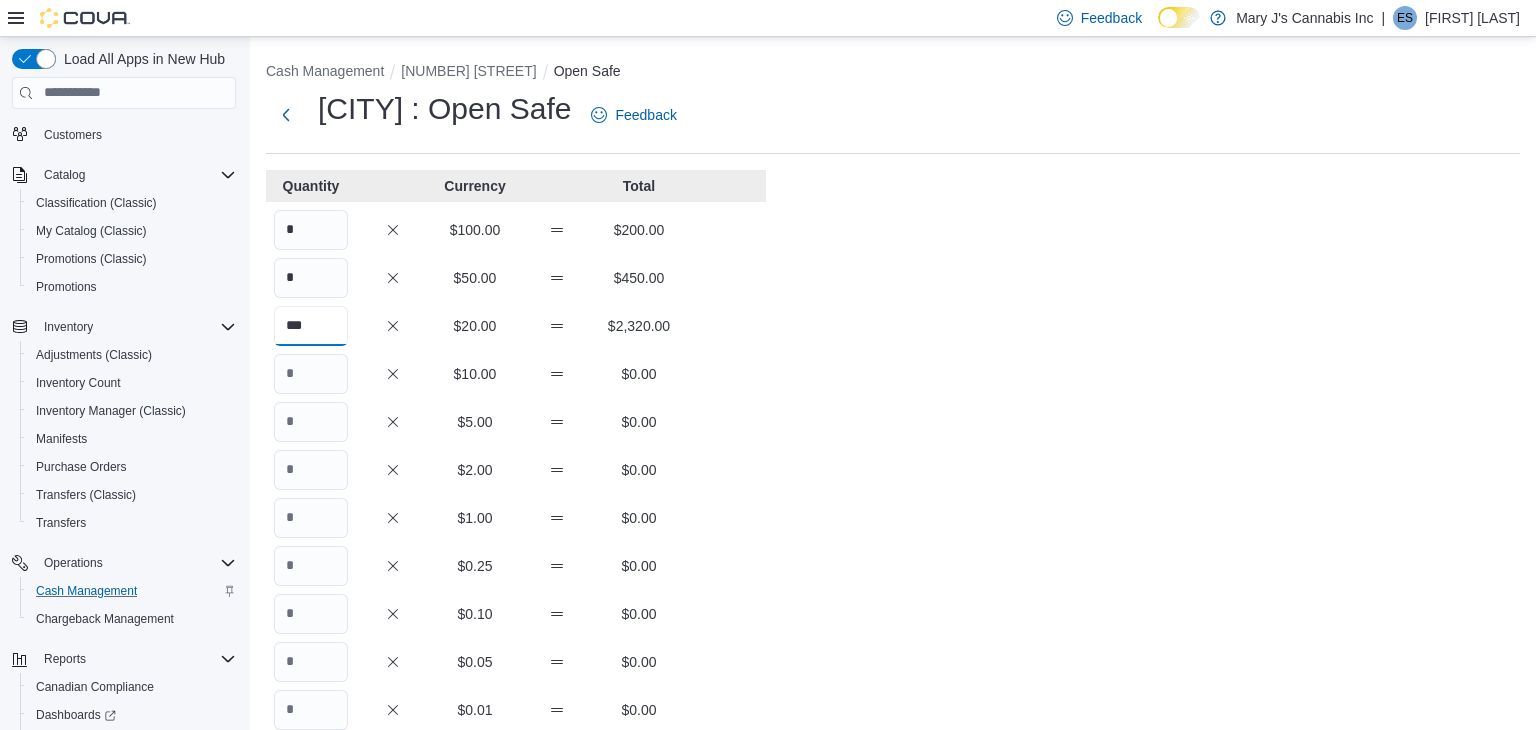 type on "***" 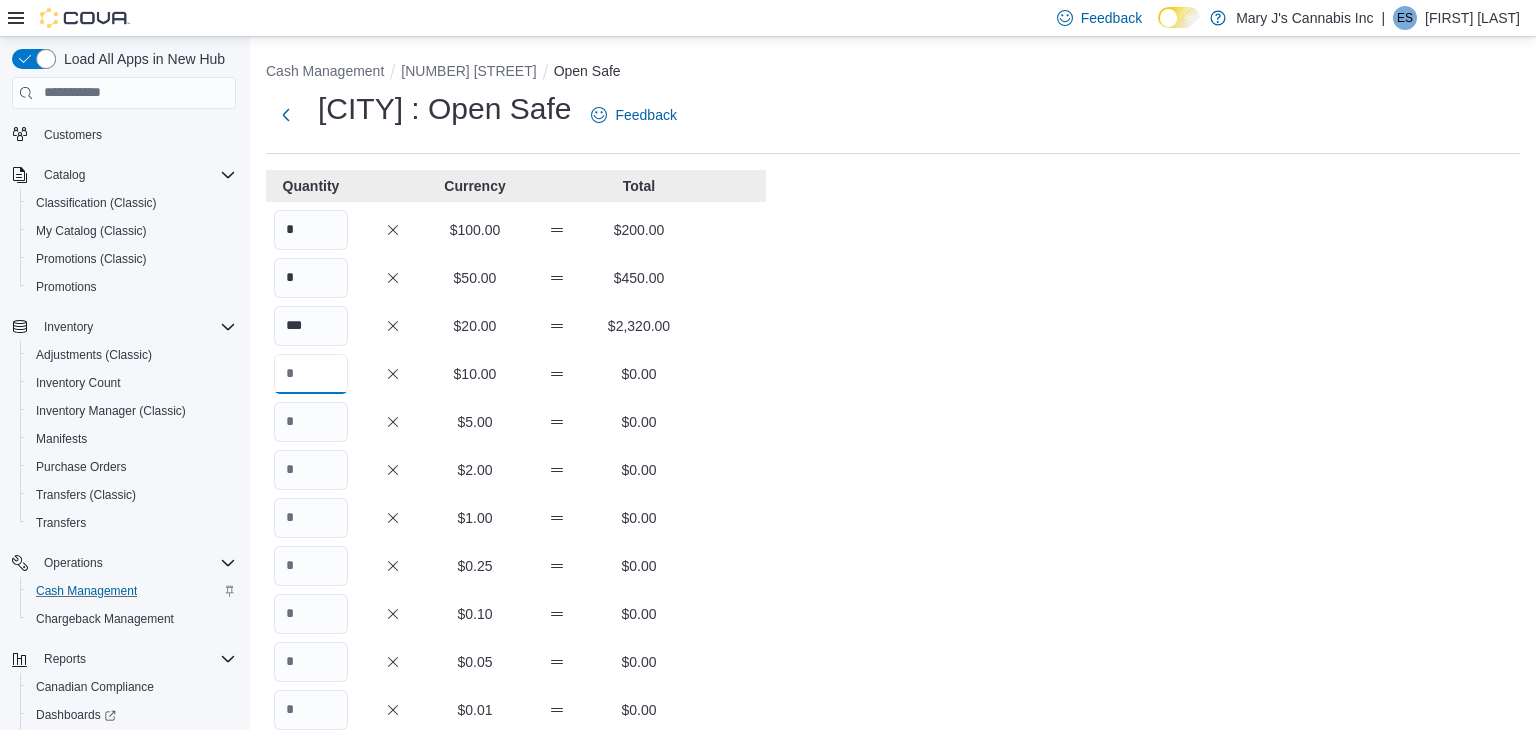 click at bounding box center (311, 374) 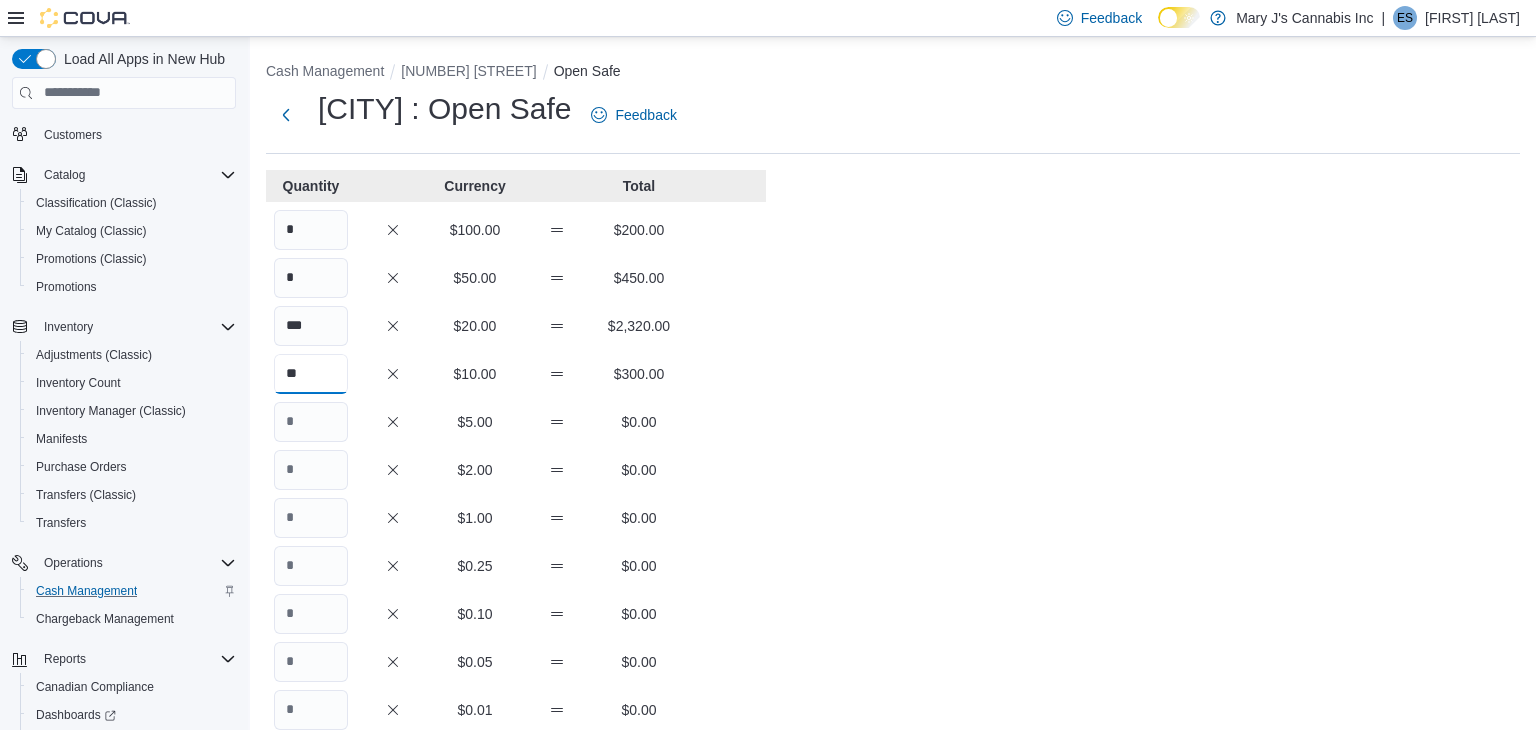 type on "**" 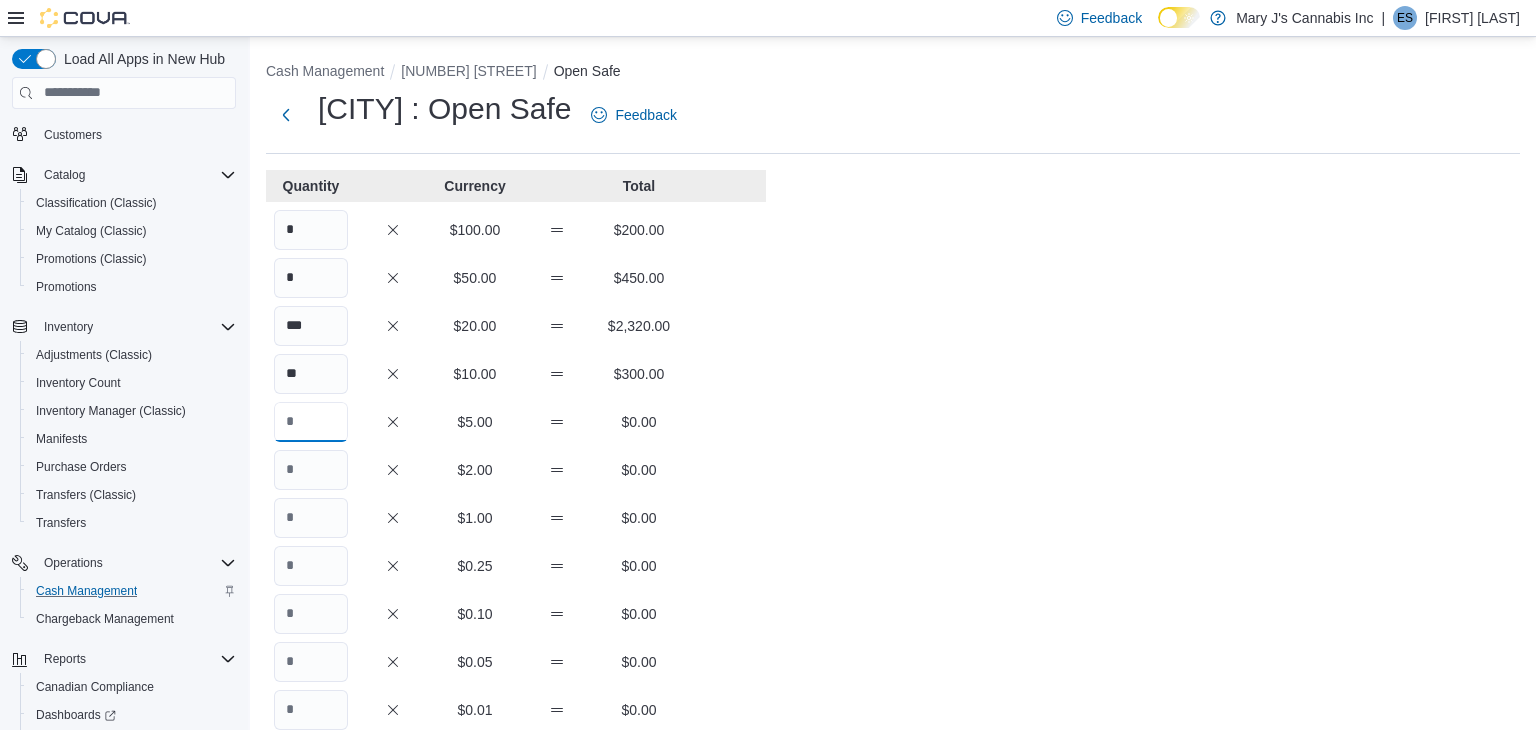 click at bounding box center [311, 422] 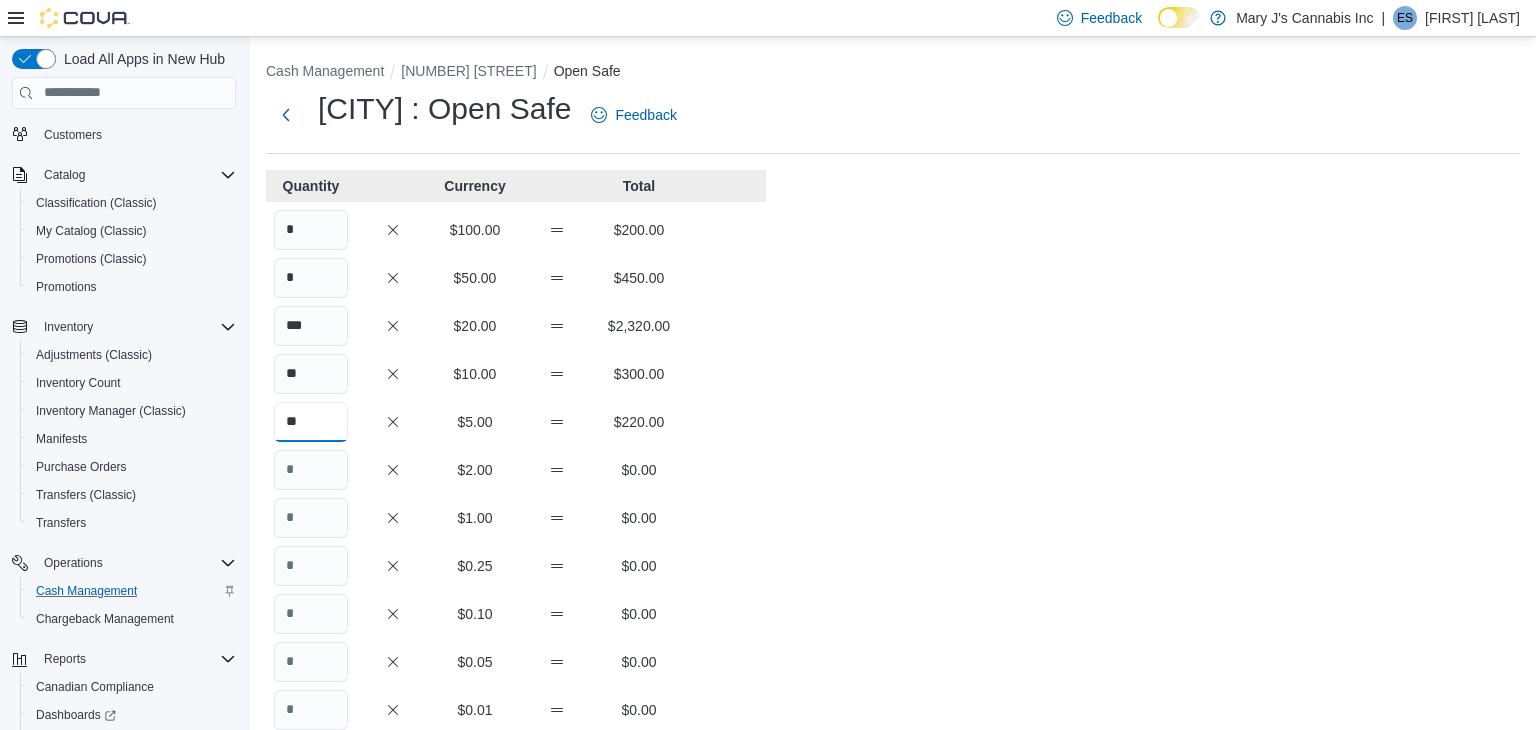type on "**" 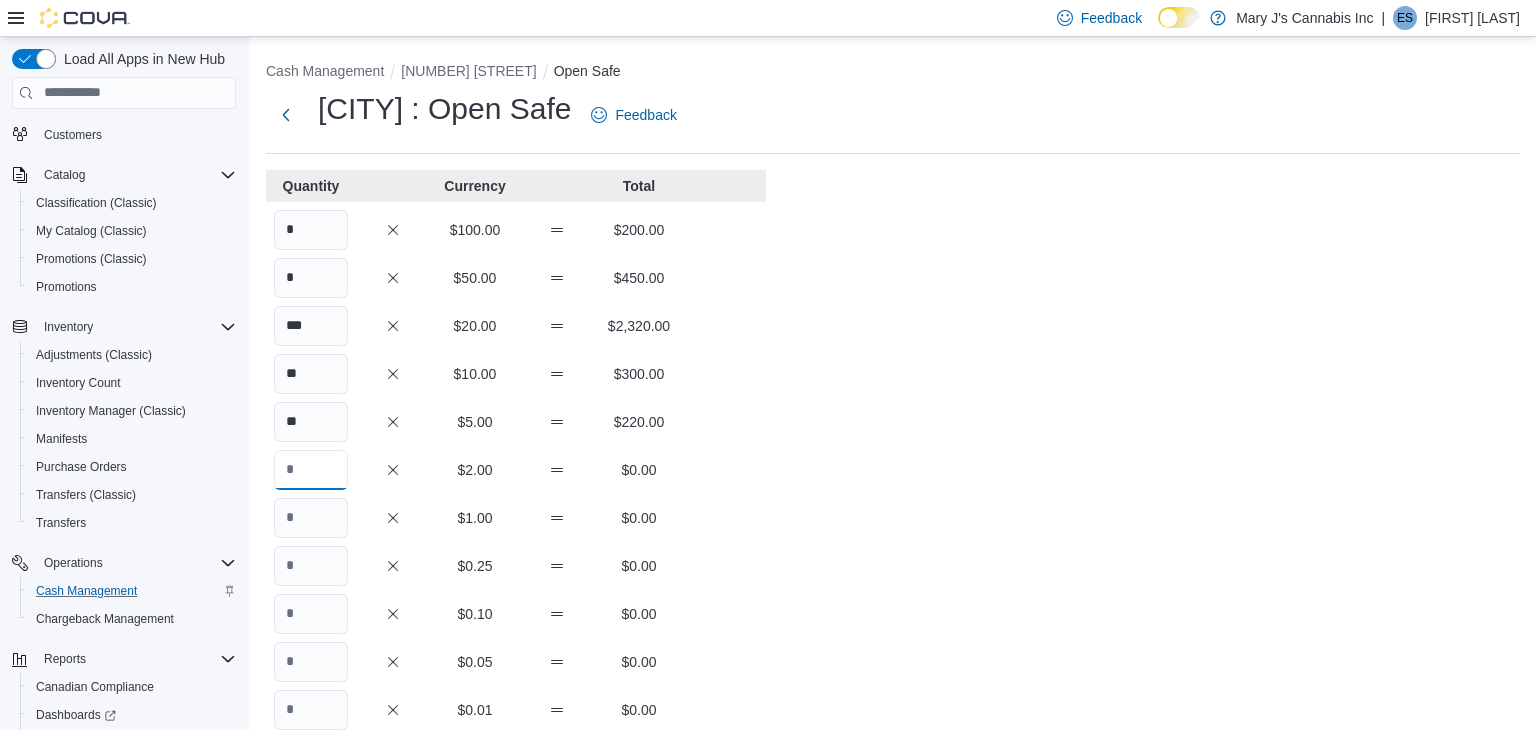 click at bounding box center (311, 470) 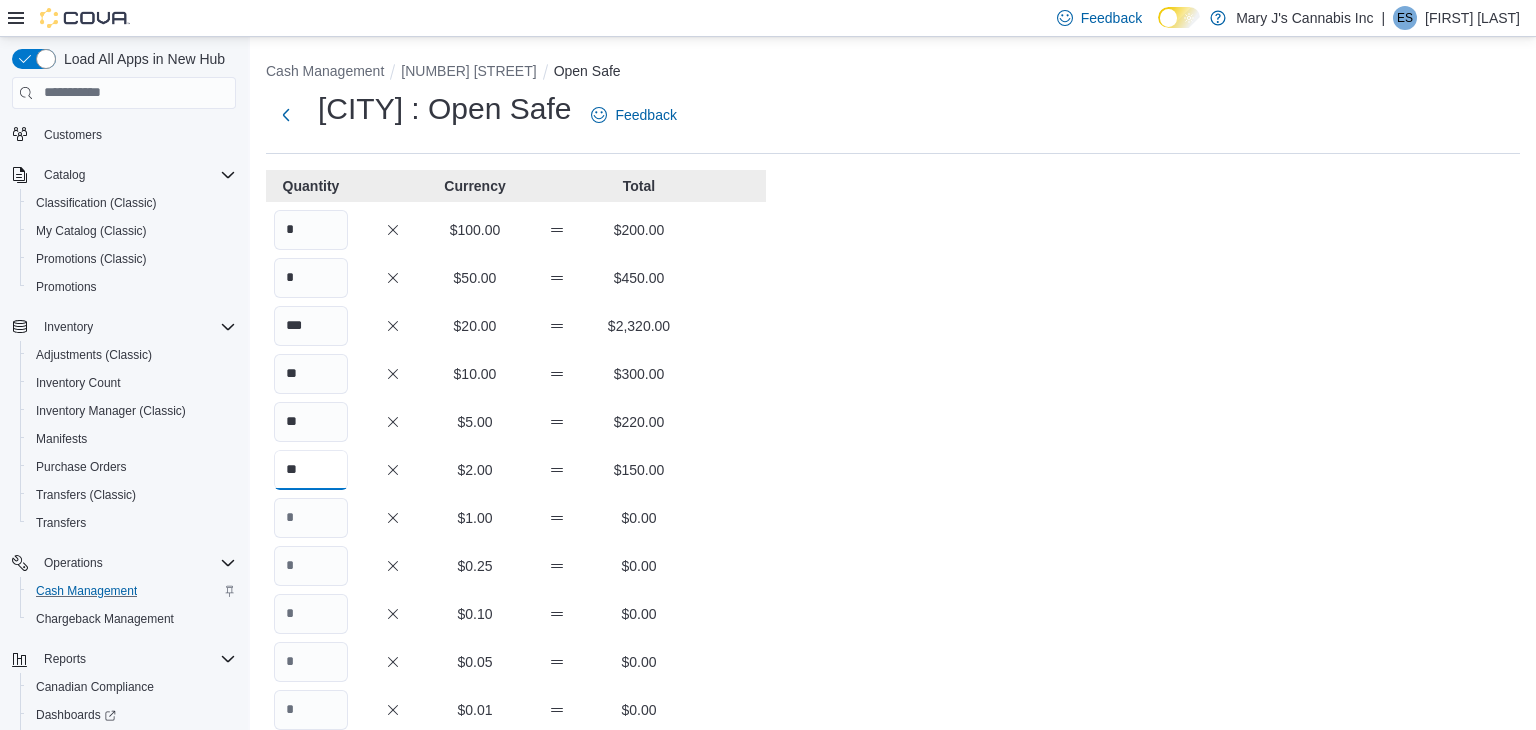 type on "**" 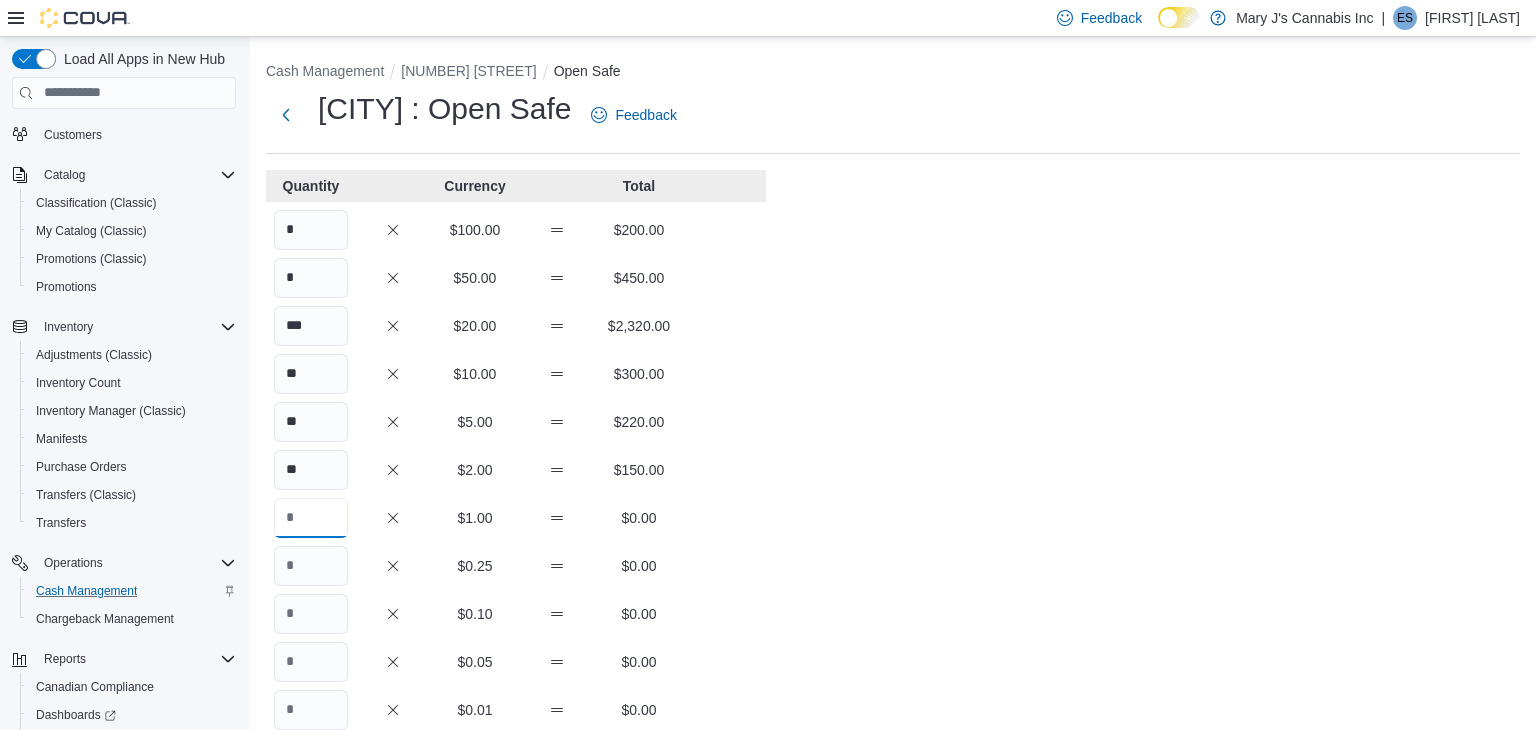click at bounding box center (311, 518) 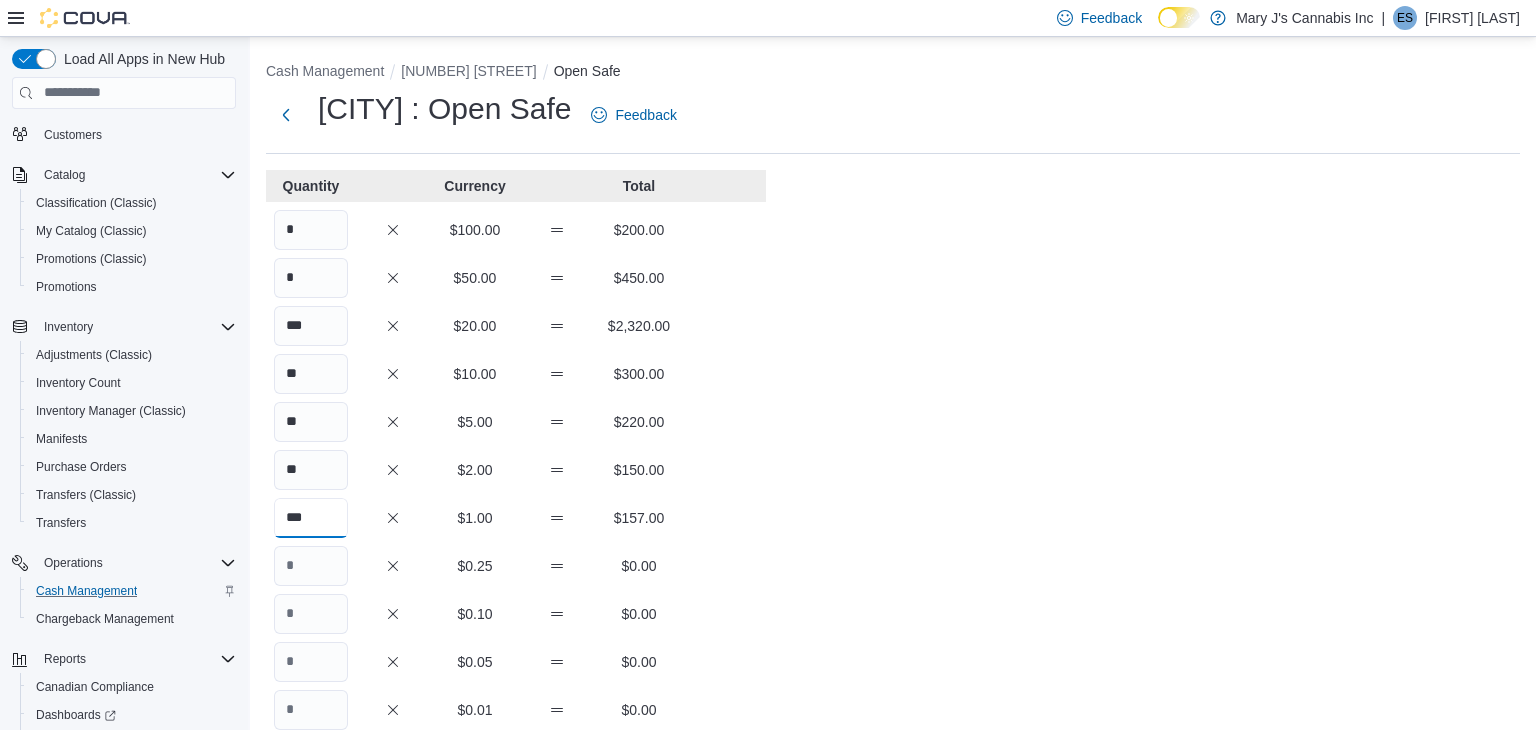 type on "***" 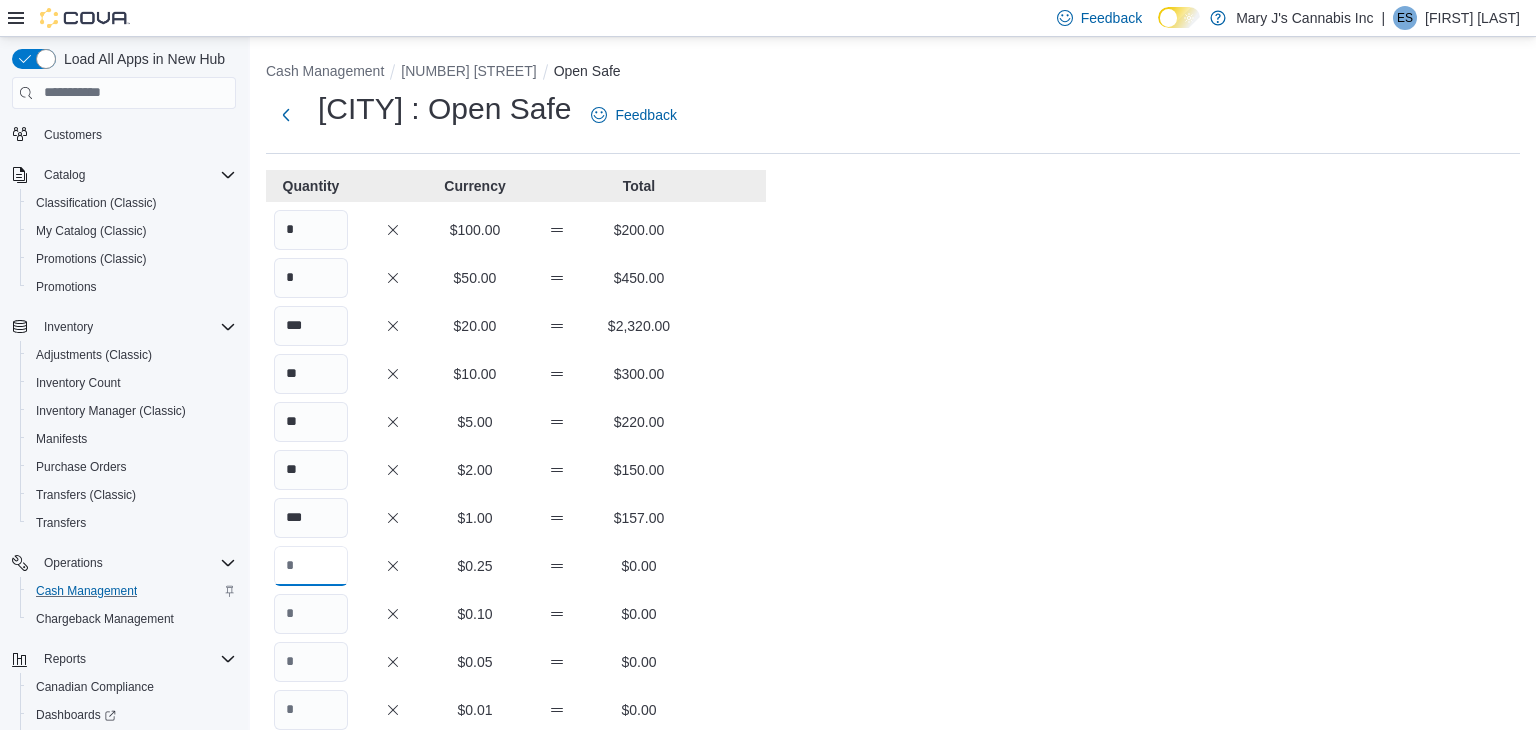 click at bounding box center [311, 566] 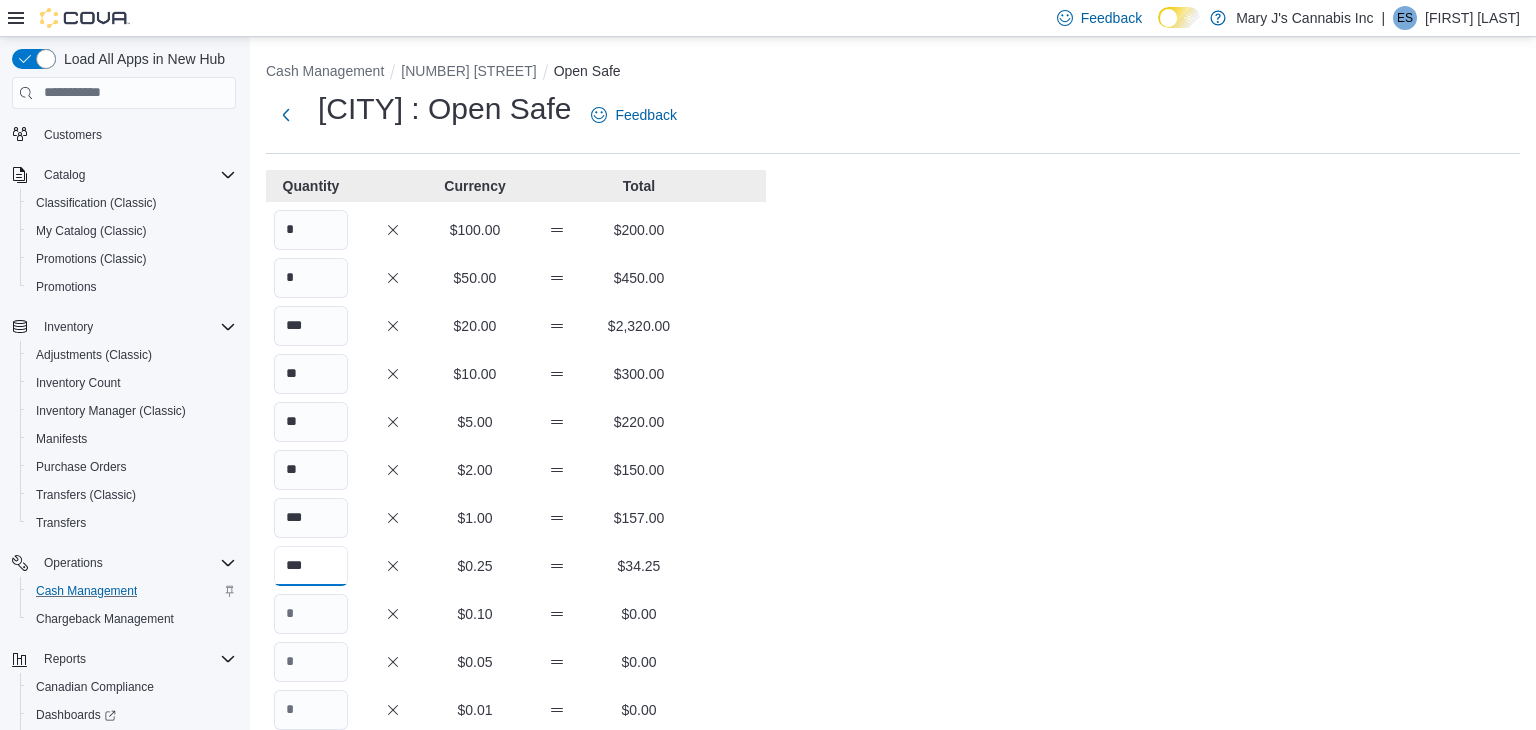 type on "***" 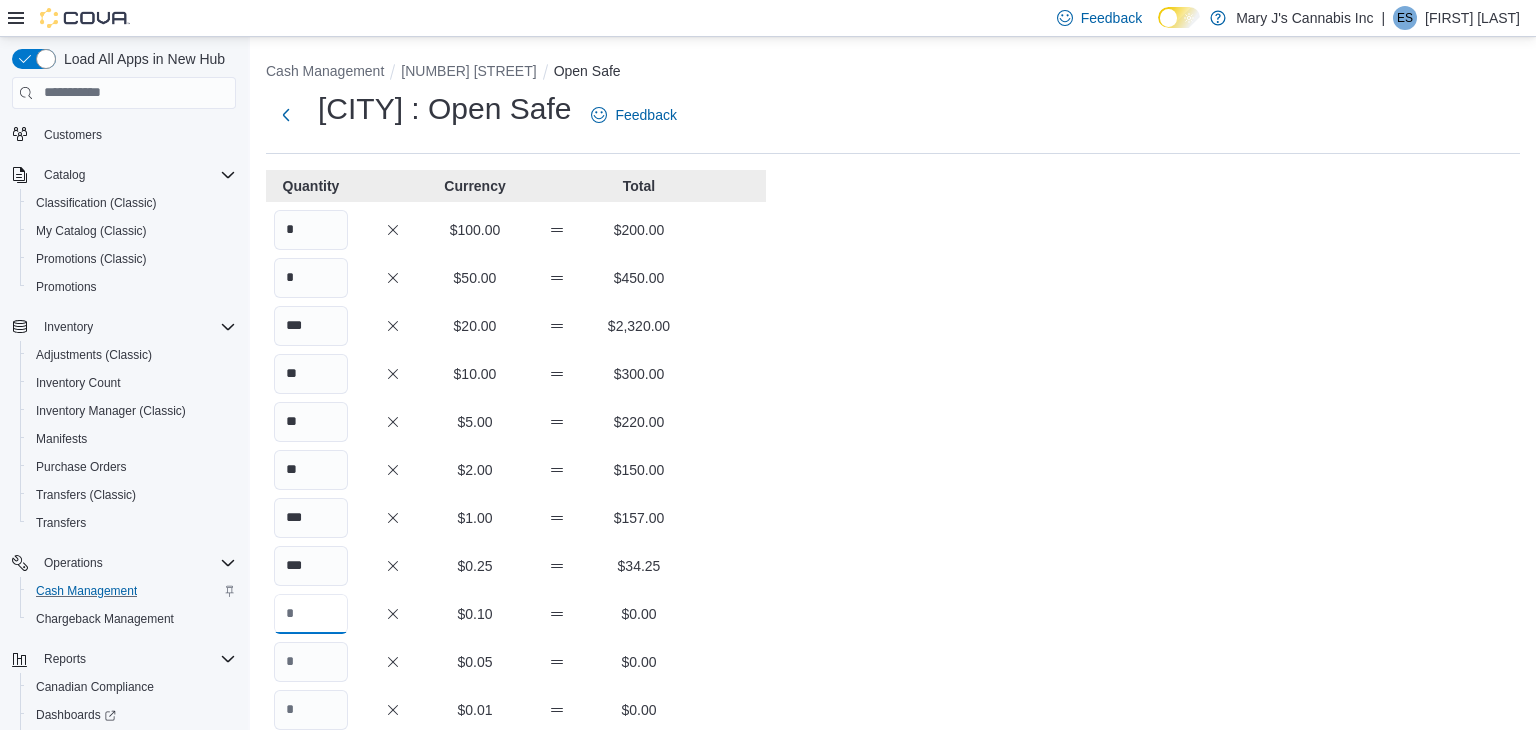 click at bounding box center (311, 614) 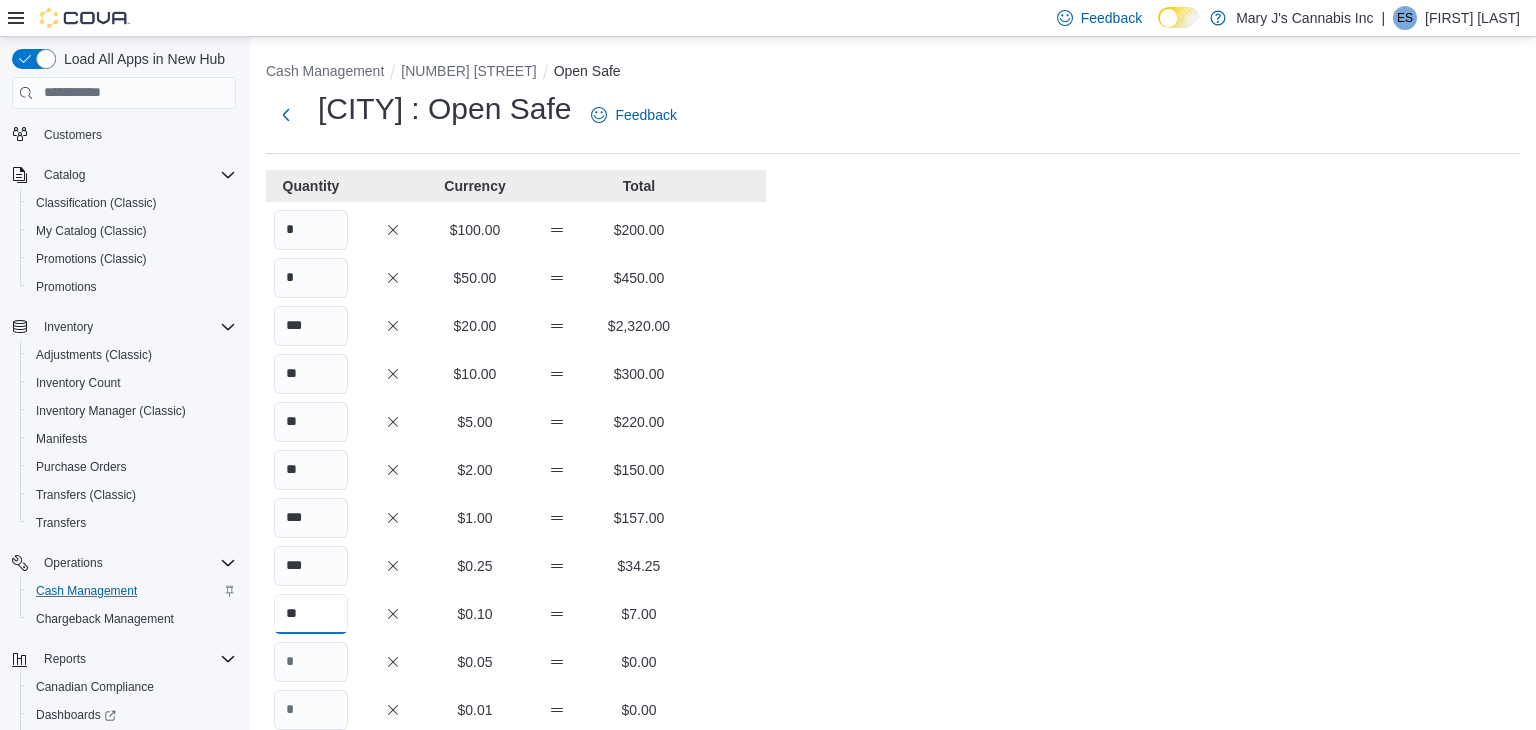 type on "**" 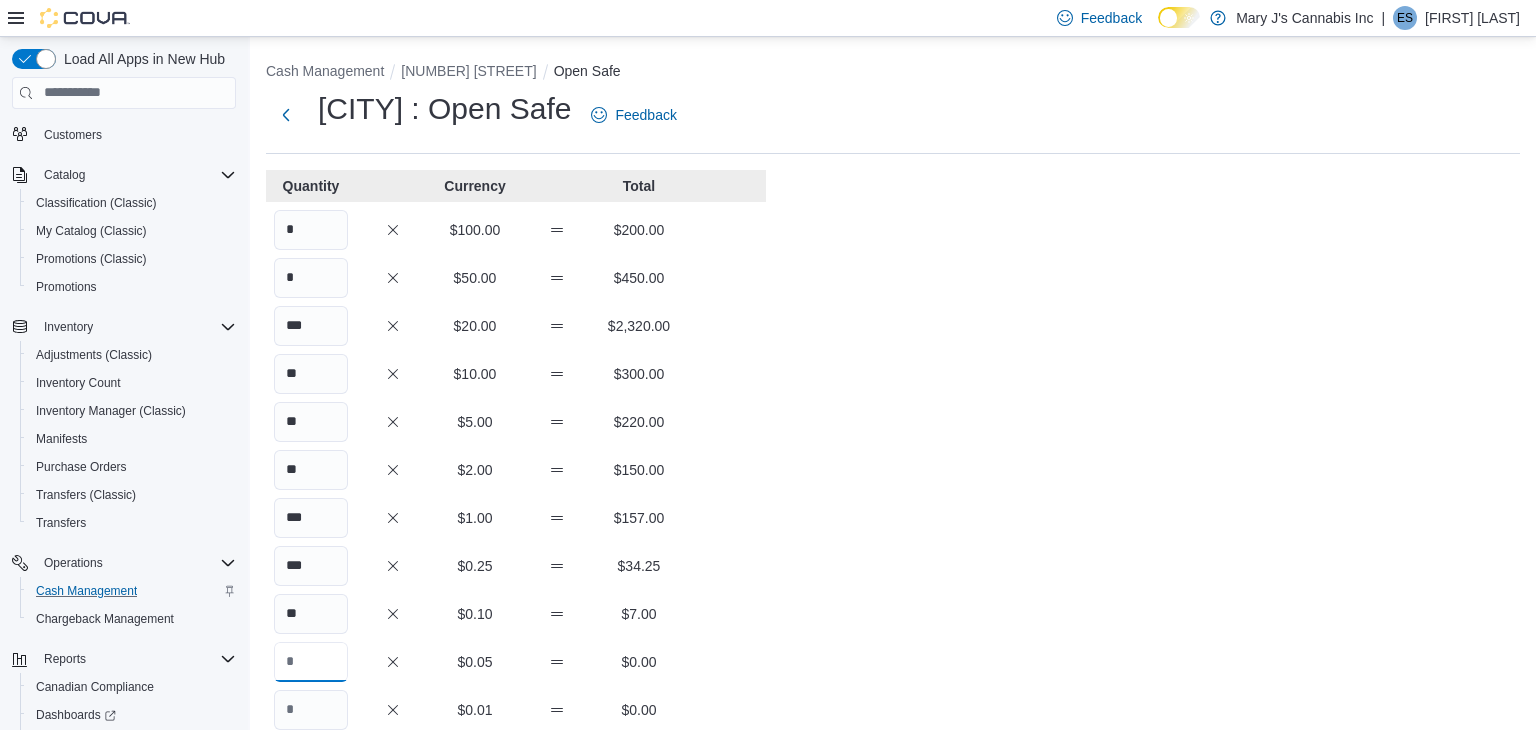 click at bounding box center [311, 662] 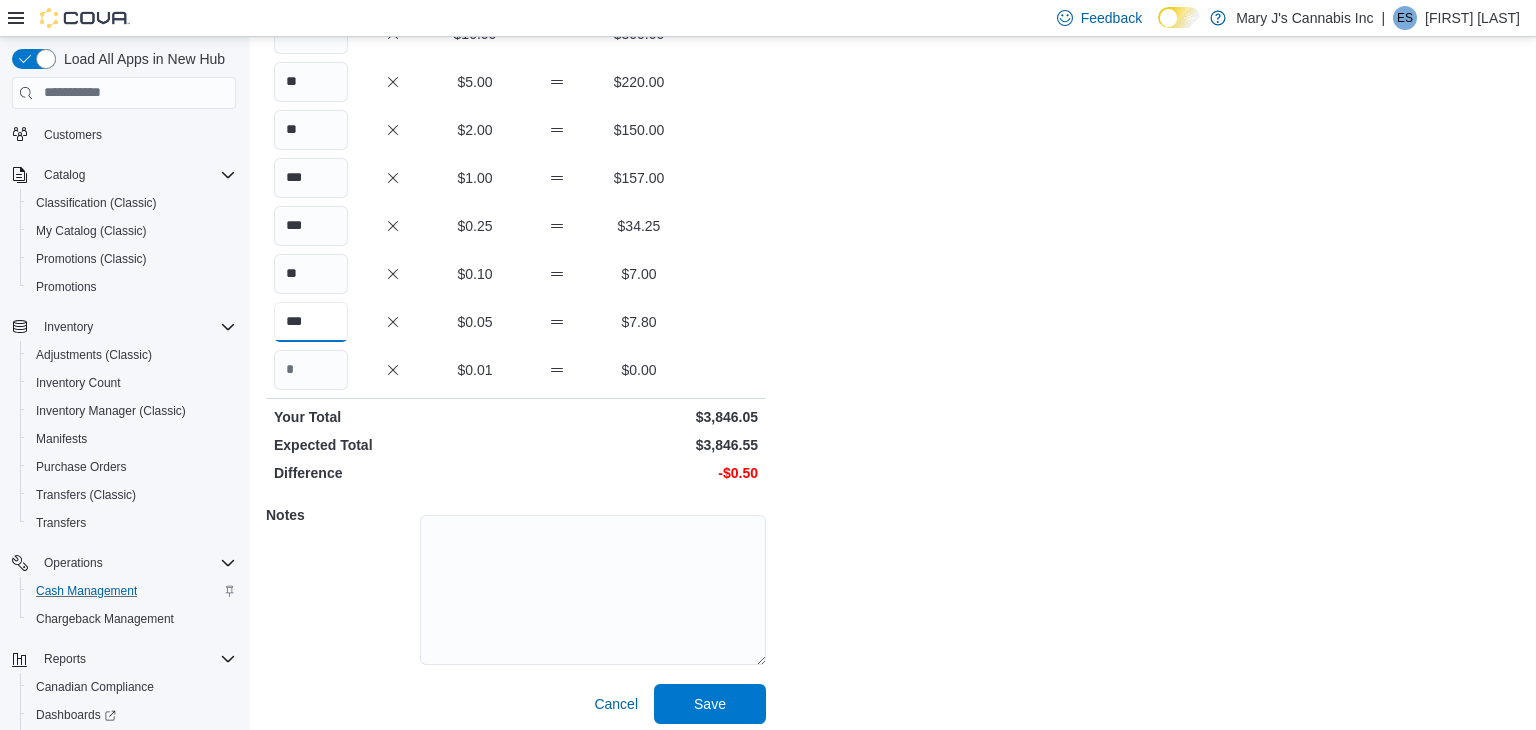 scroll, scrollTop: 350, scrollLeft: 0, axis: vertical 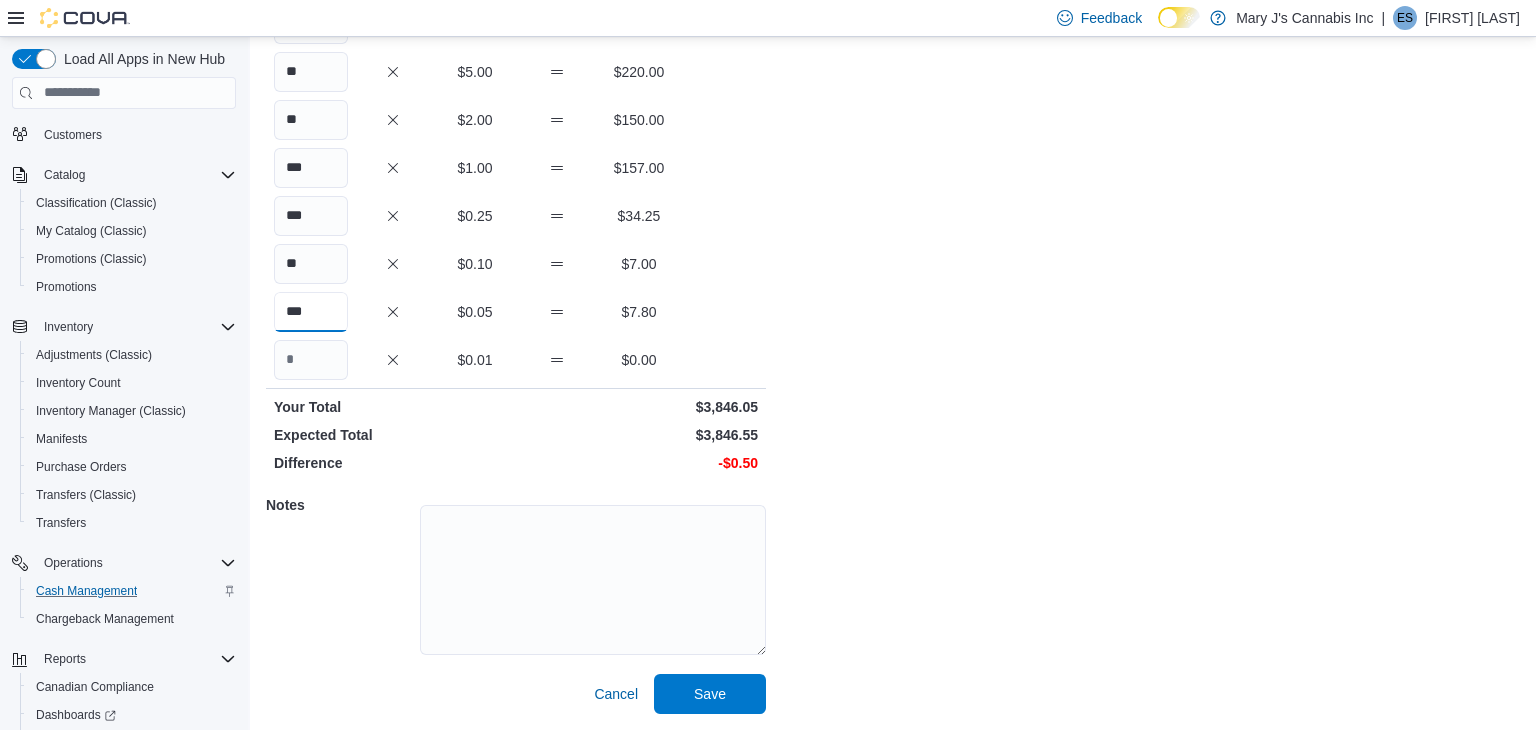 type on "***" 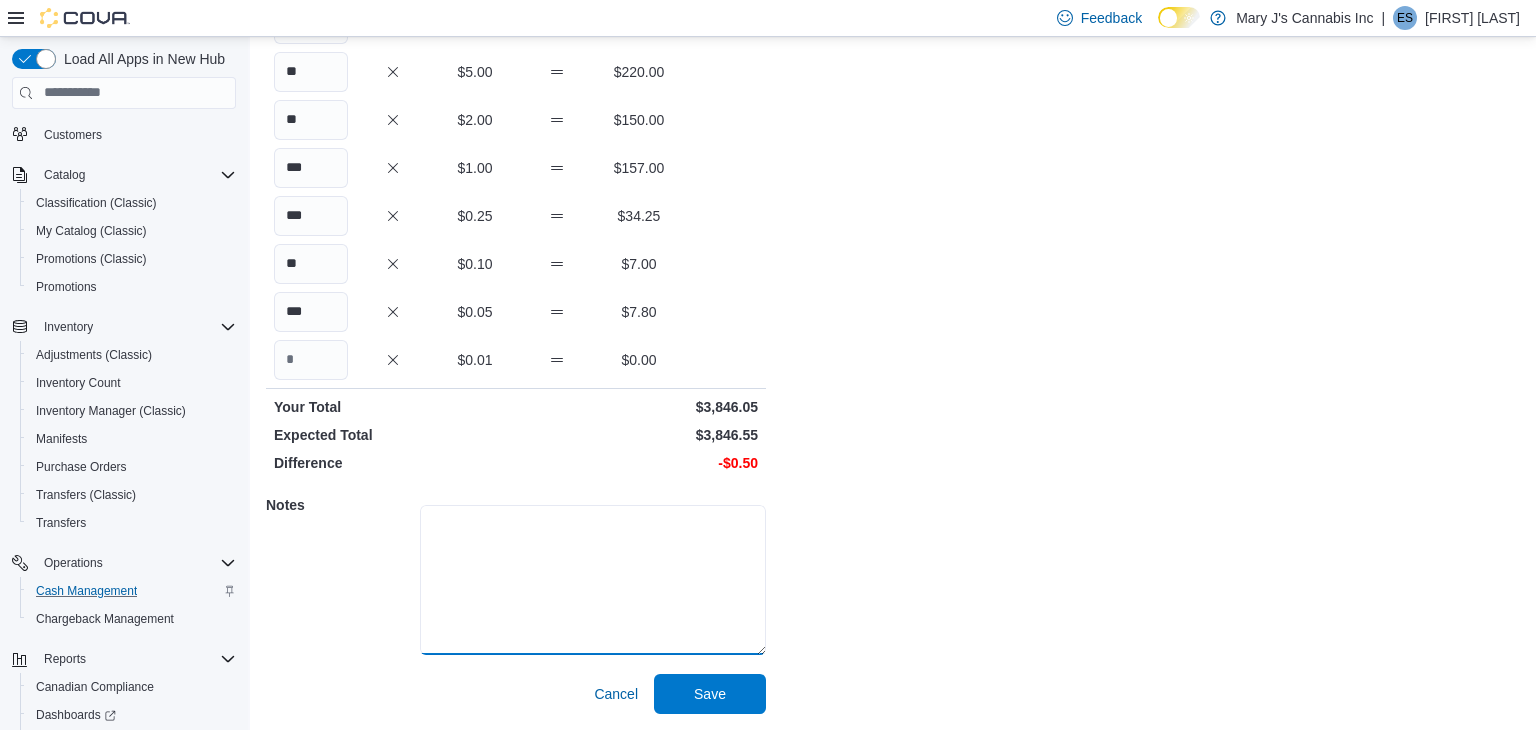 click at bounding box center (593, 580) 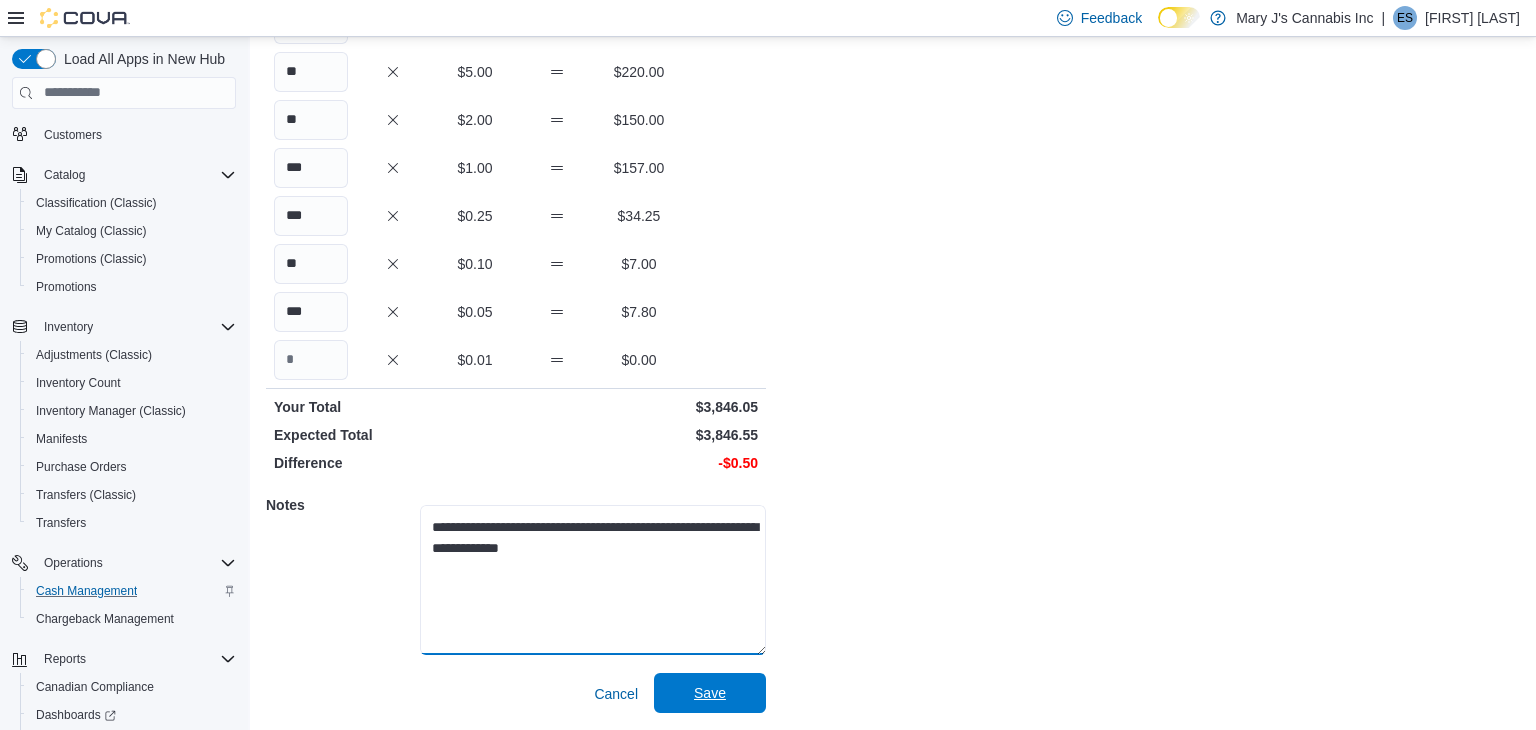 type on "**********" 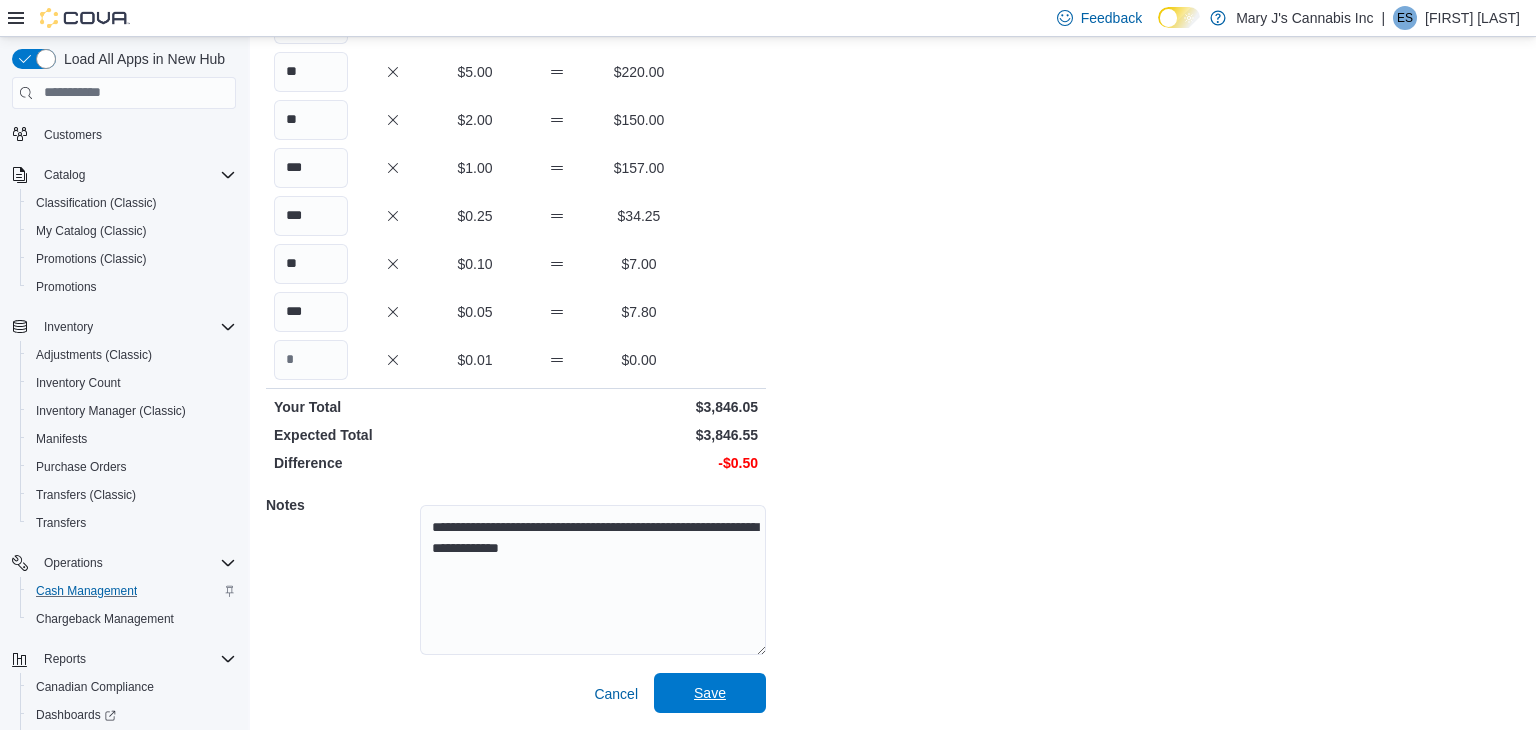 click on "Save" at bounding box center [710, 693] 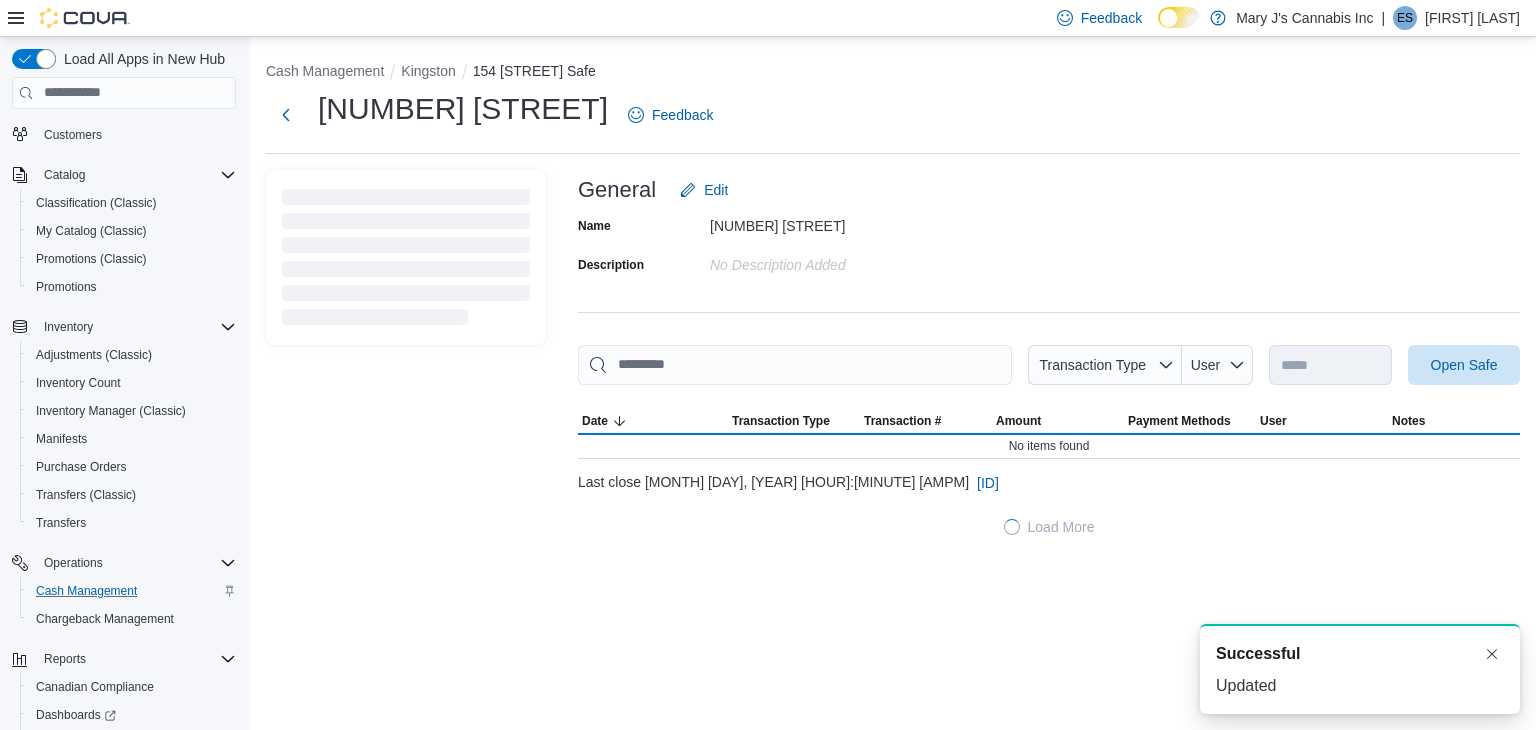 scroll, scrollTop: 0, scrollLeft: 0, axis: both 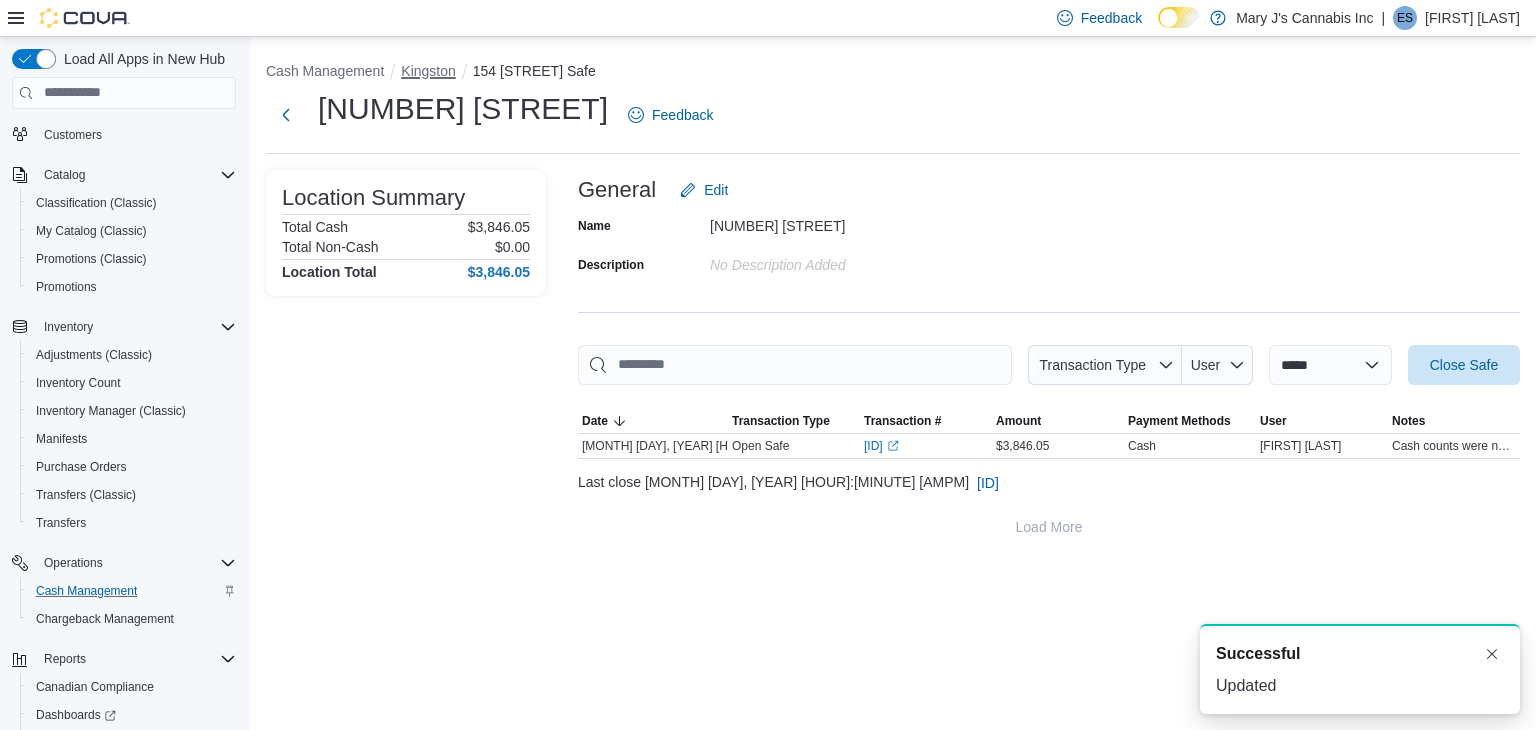drag, startPoint x: 414, startPoint y: 66, endPoint x: 430, endPoint y: 72, distance: 17.088007 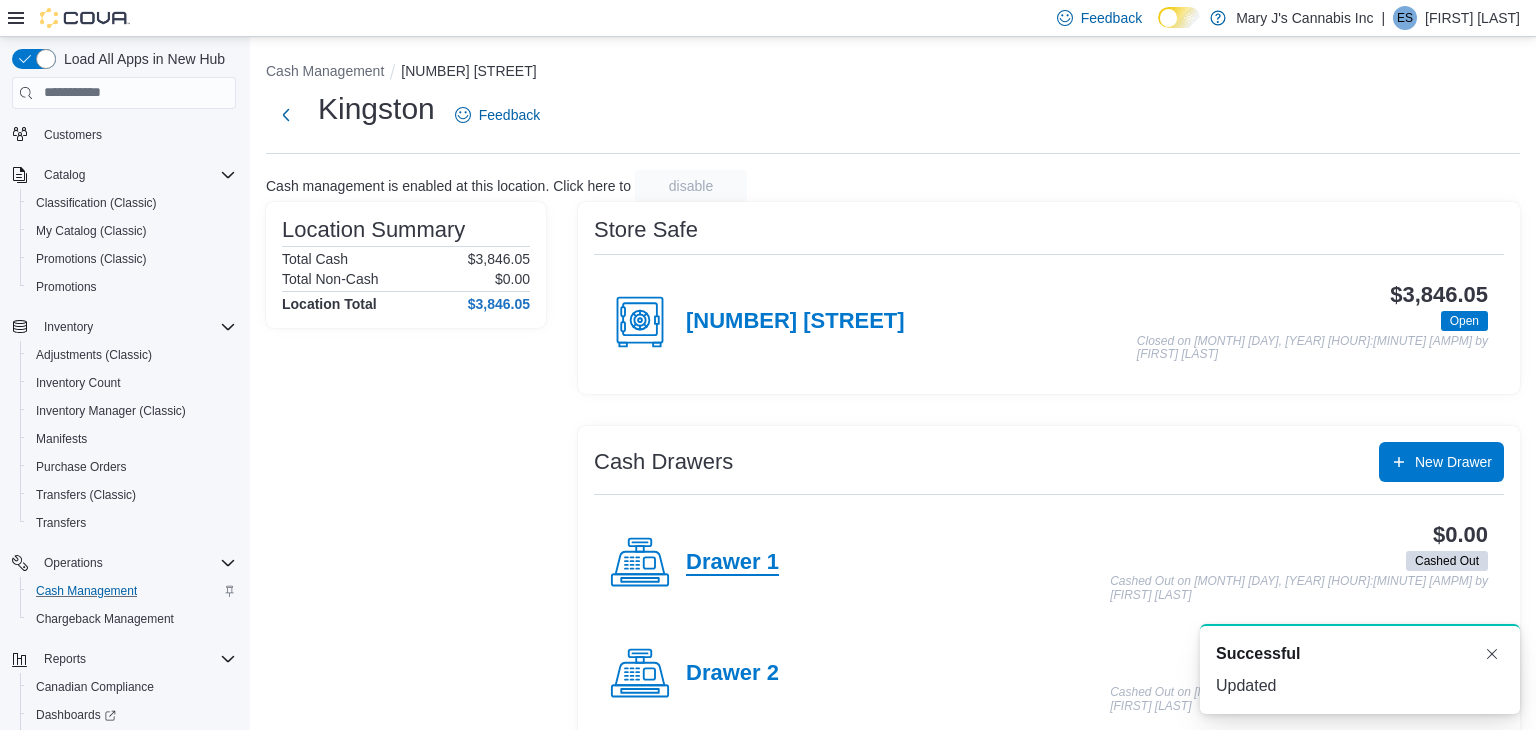 click on "Drawer 1" at bounding box center [732, 563] 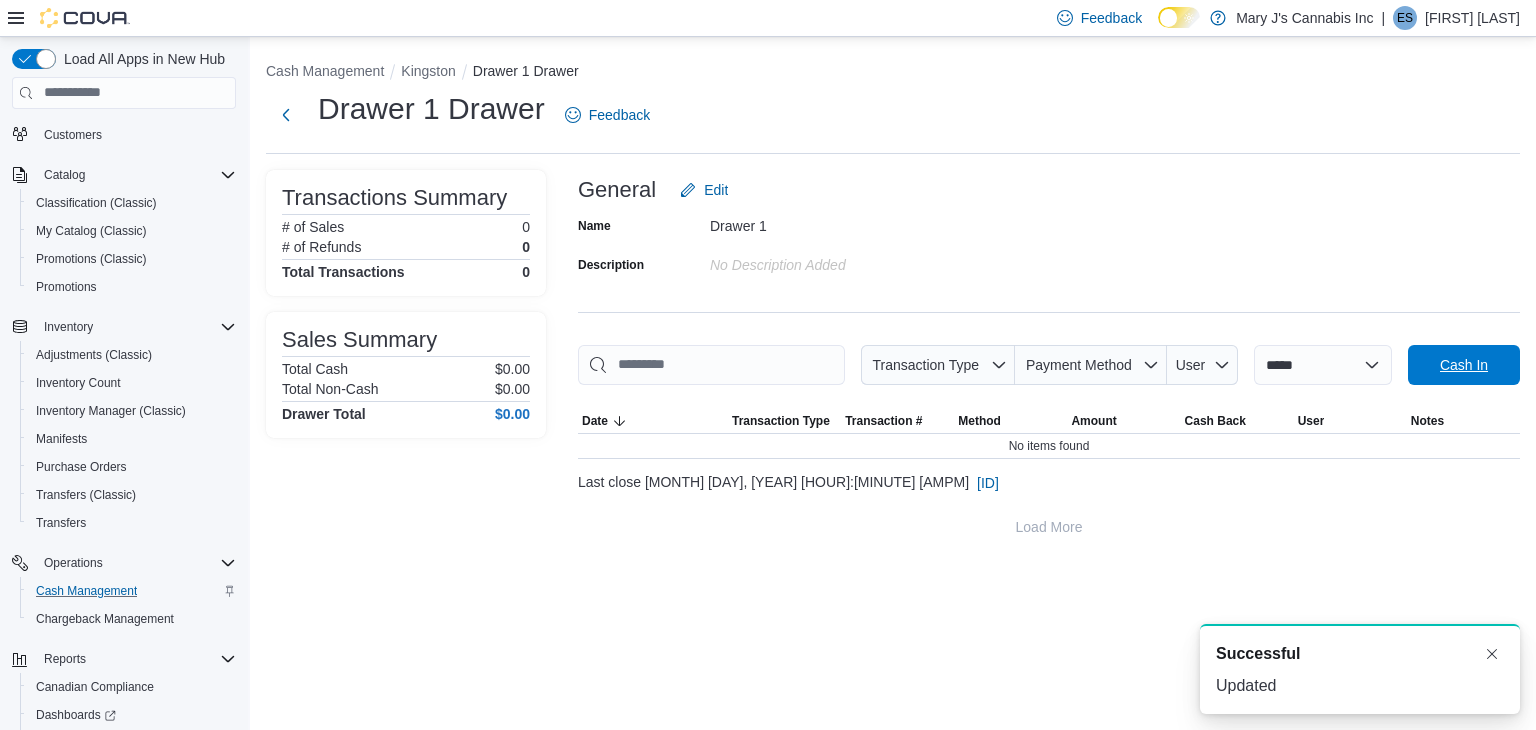 click on "Cash In" at bounding box center (1464, 365) 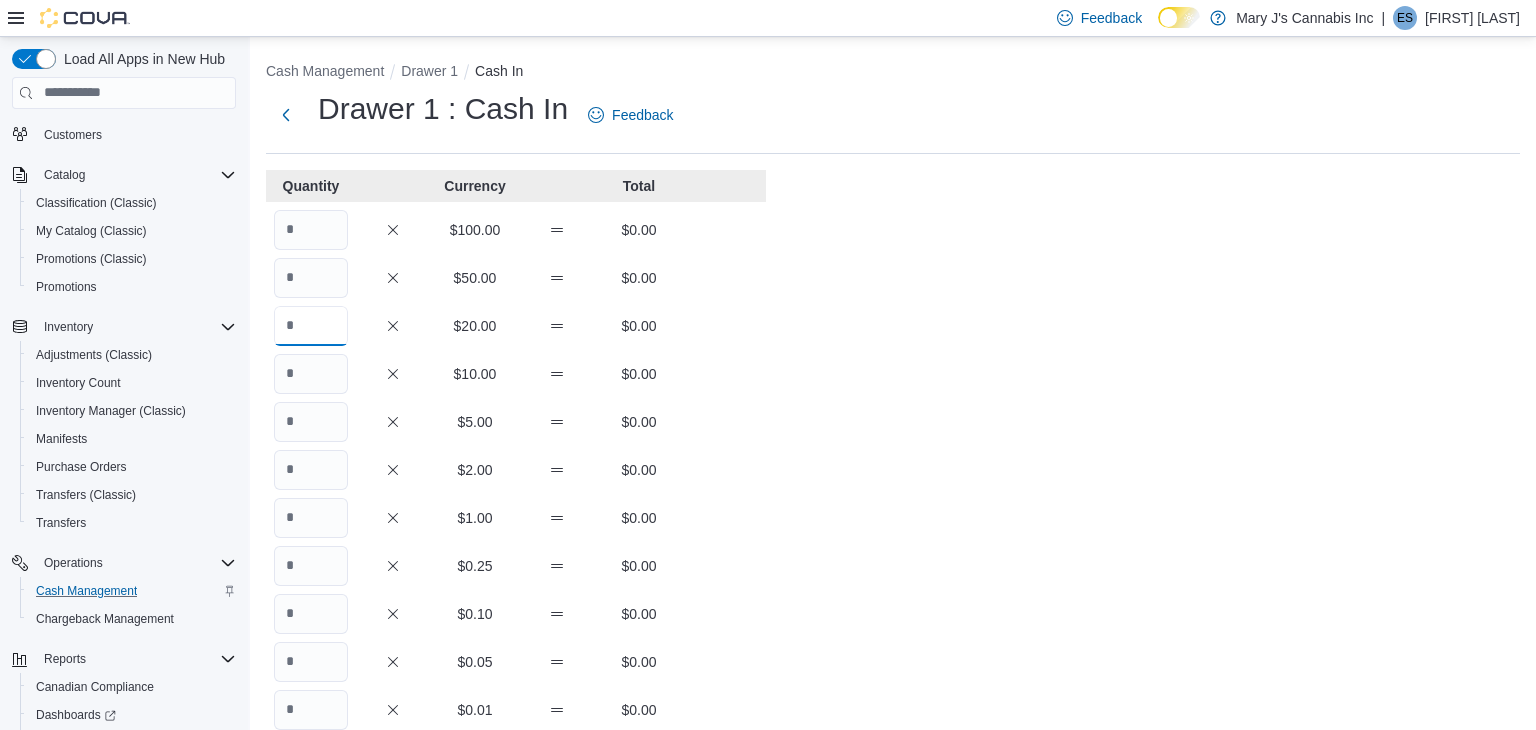 click at bounding box center (311, 326) 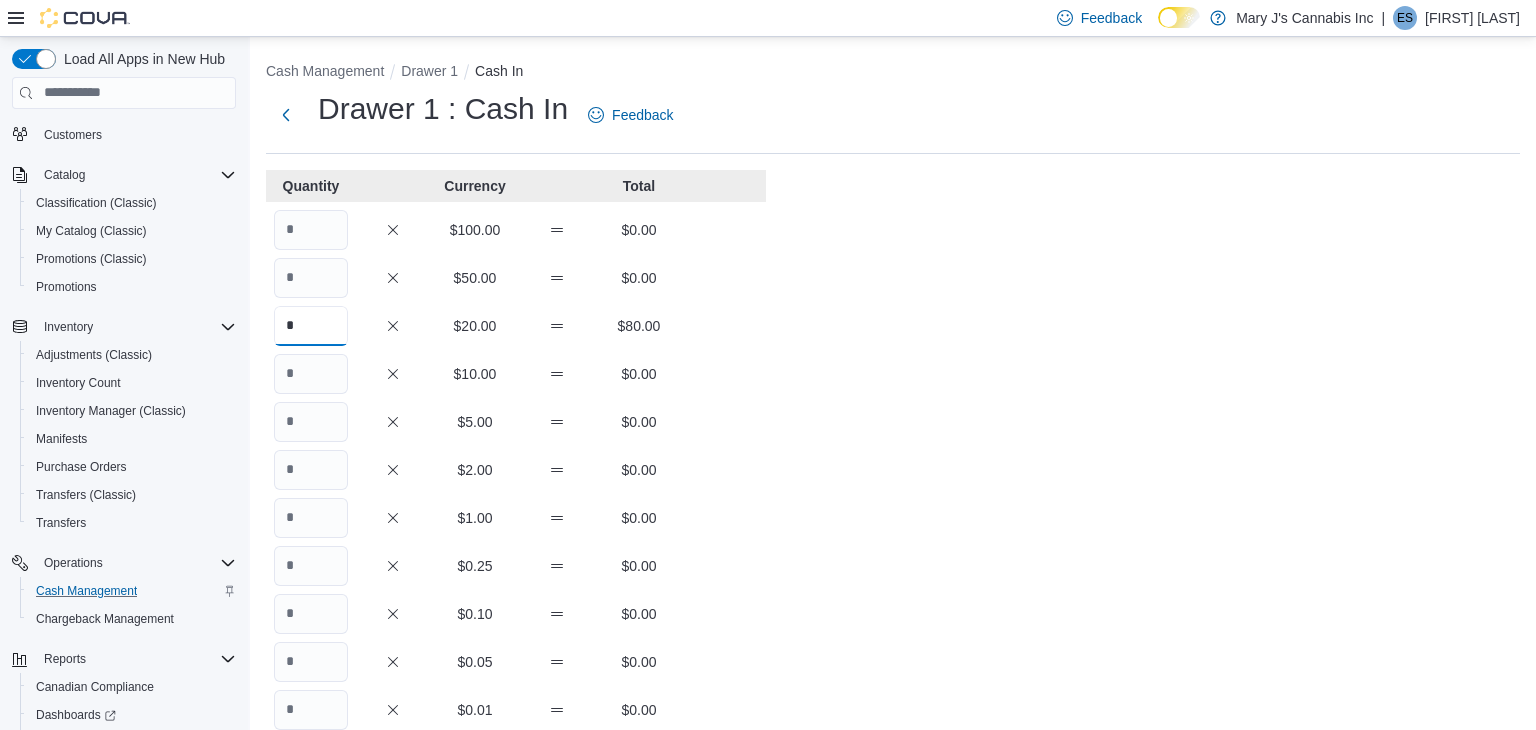 type on "*" 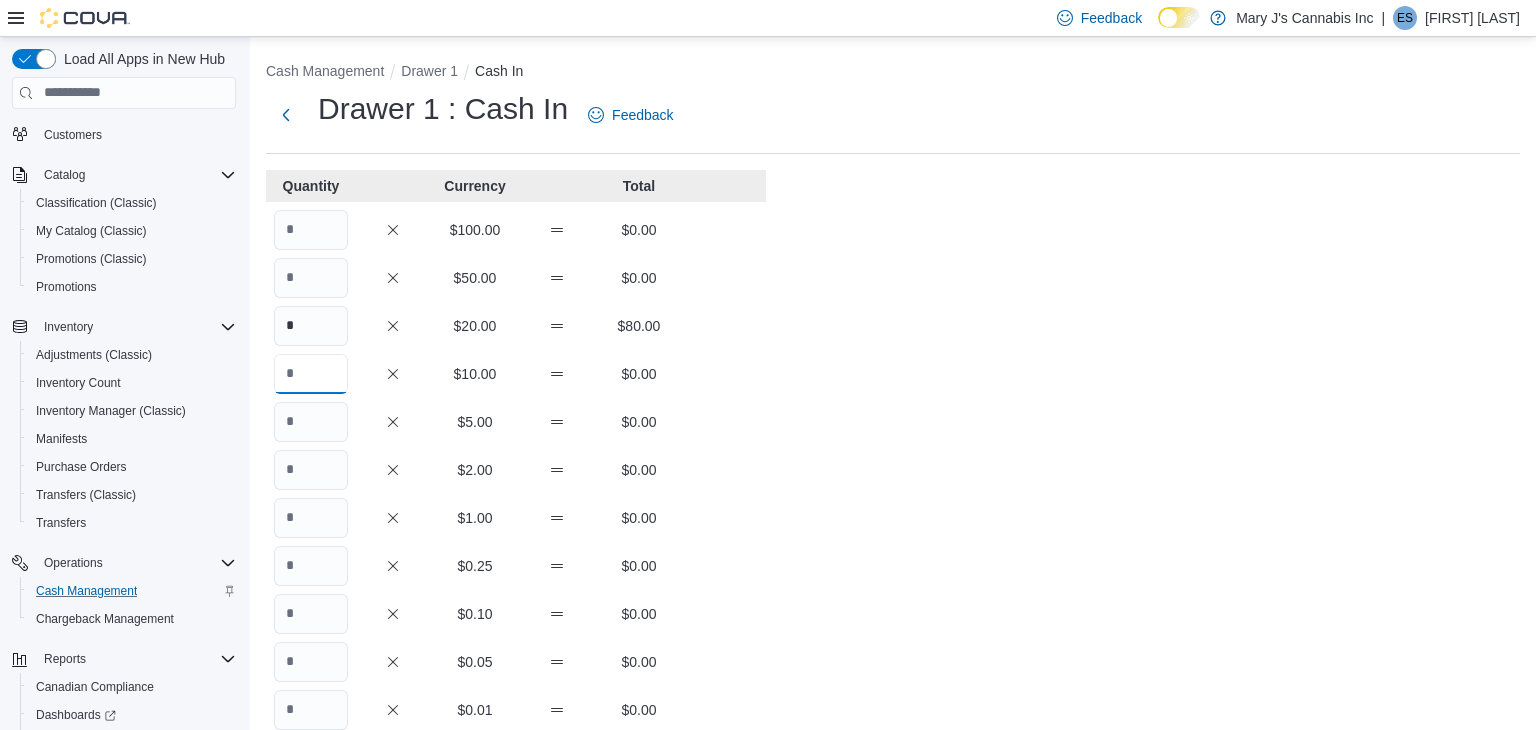 click at bounding box center (311, 374) 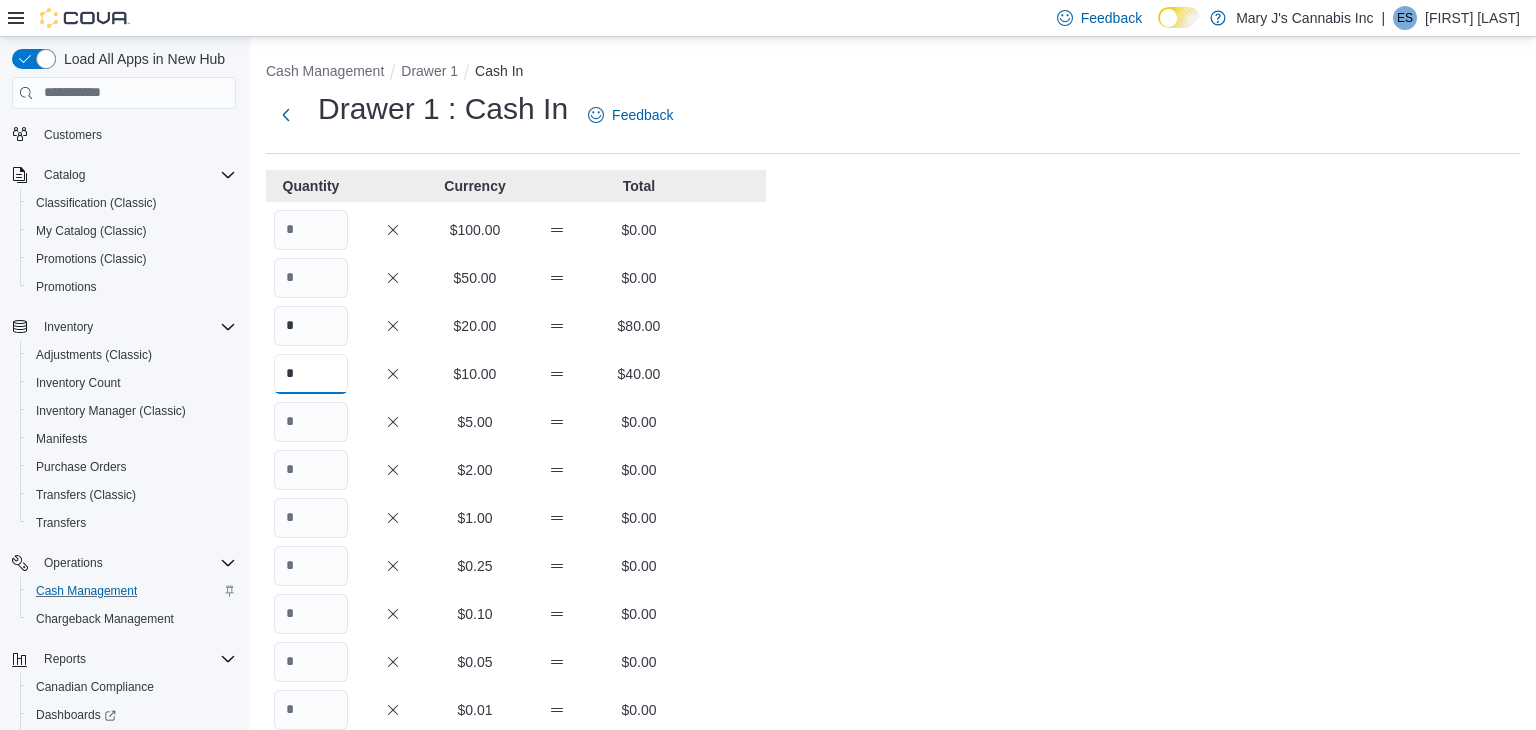 type on "*" 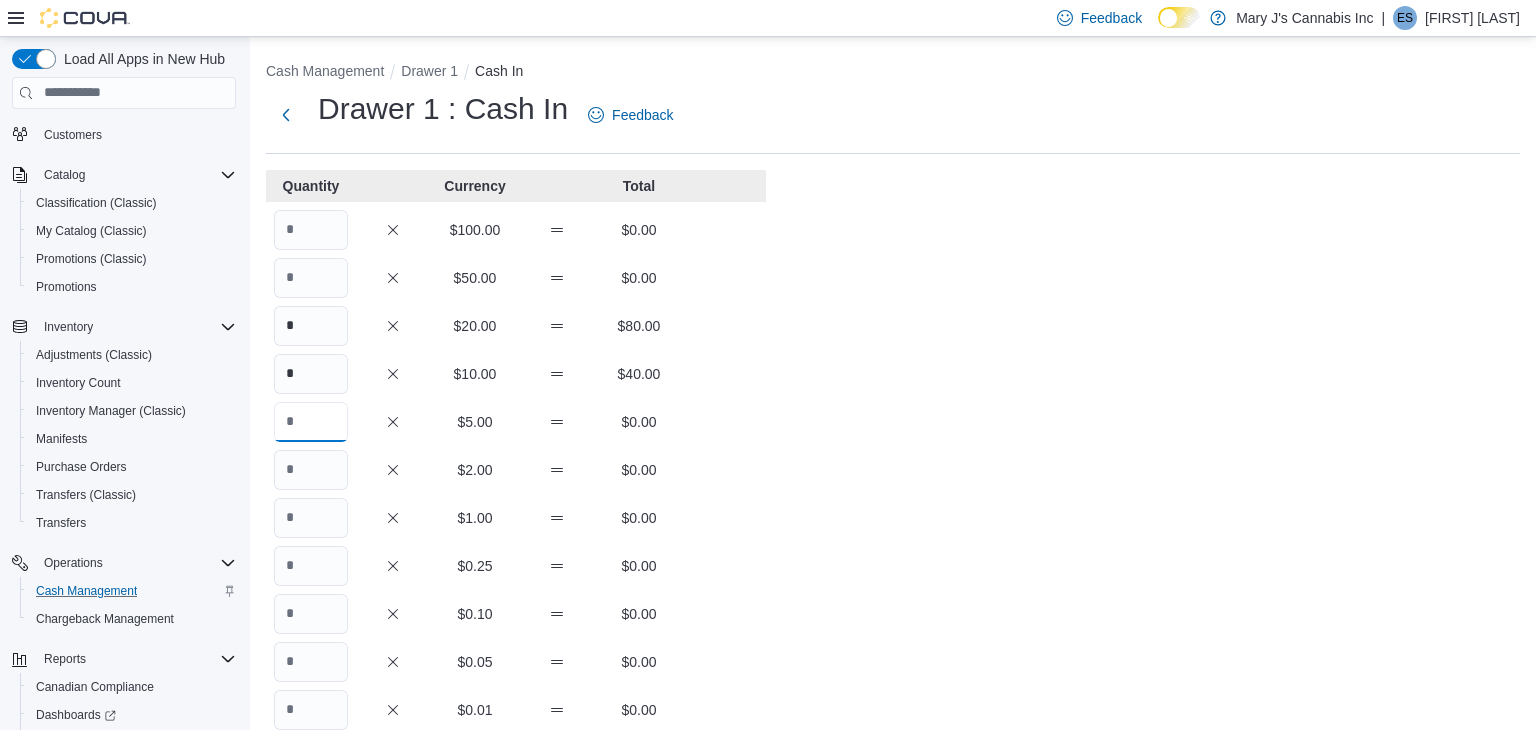 click at bounding box center (311, 422) 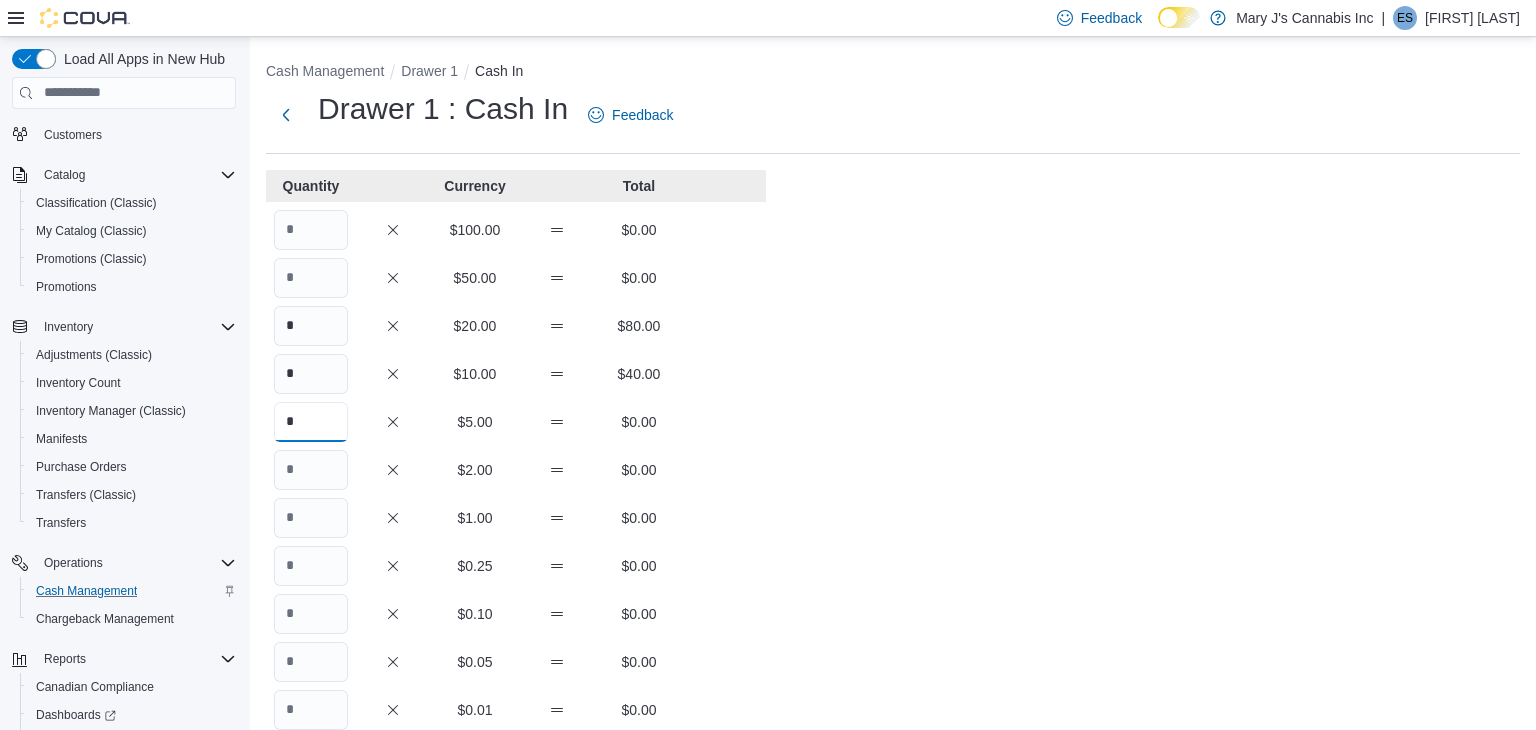type on "*" 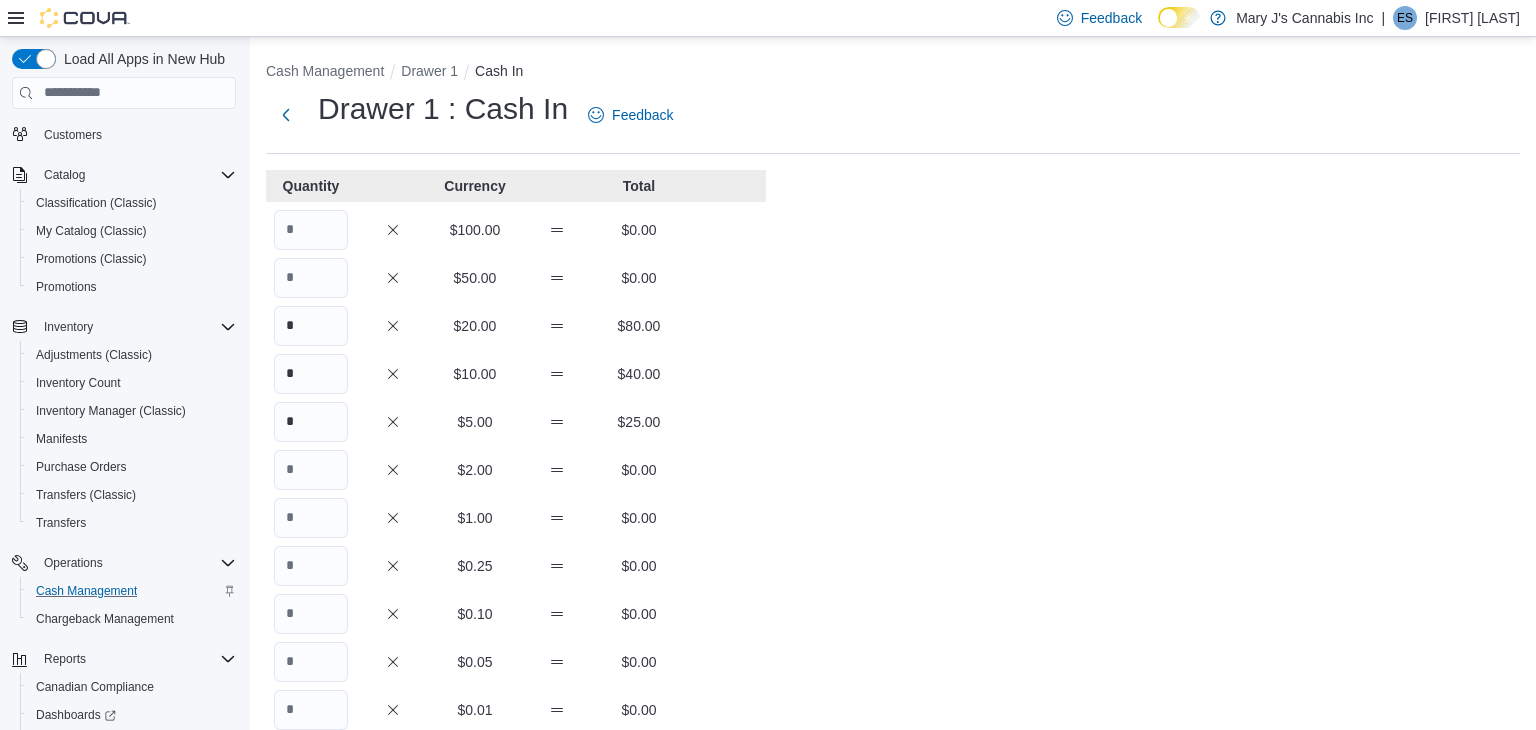 click on "Quantity Currency Total $100.00 $0.00 $50.00 $0.00 * $20.00 $80.00 * $10.00 $40.00 * $5.00 $25.00 $2.00 $0.00 $1.00 $0.00 $0.25 $0.00 $0.10 $0.00 $0.05 $0.00 $0.01 $0.00 Your Total $145.00 Expected Total $0.00 Difference $145.00 Notes Cancel Save" at bounding box center (516, 617) 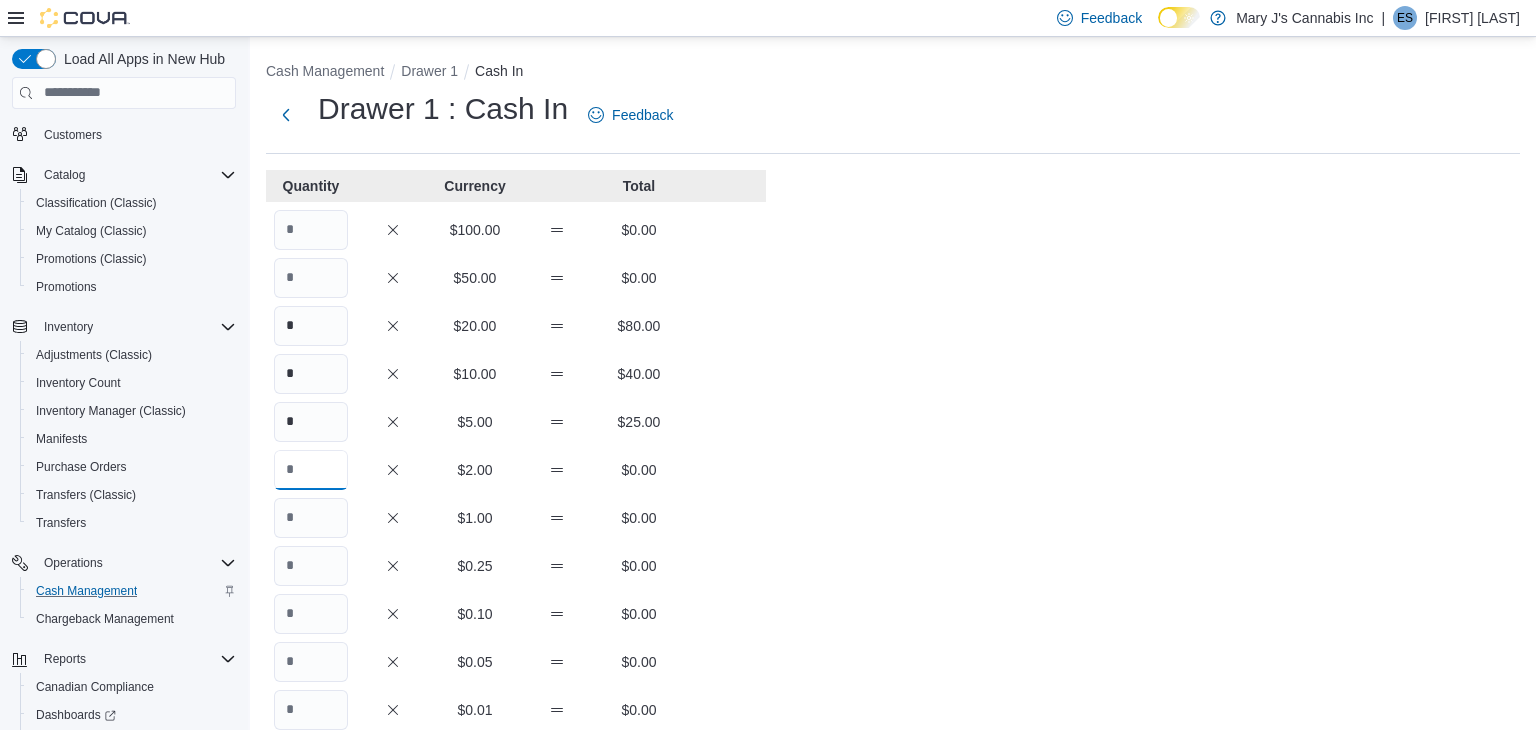 click at bounding box center (311, 470) 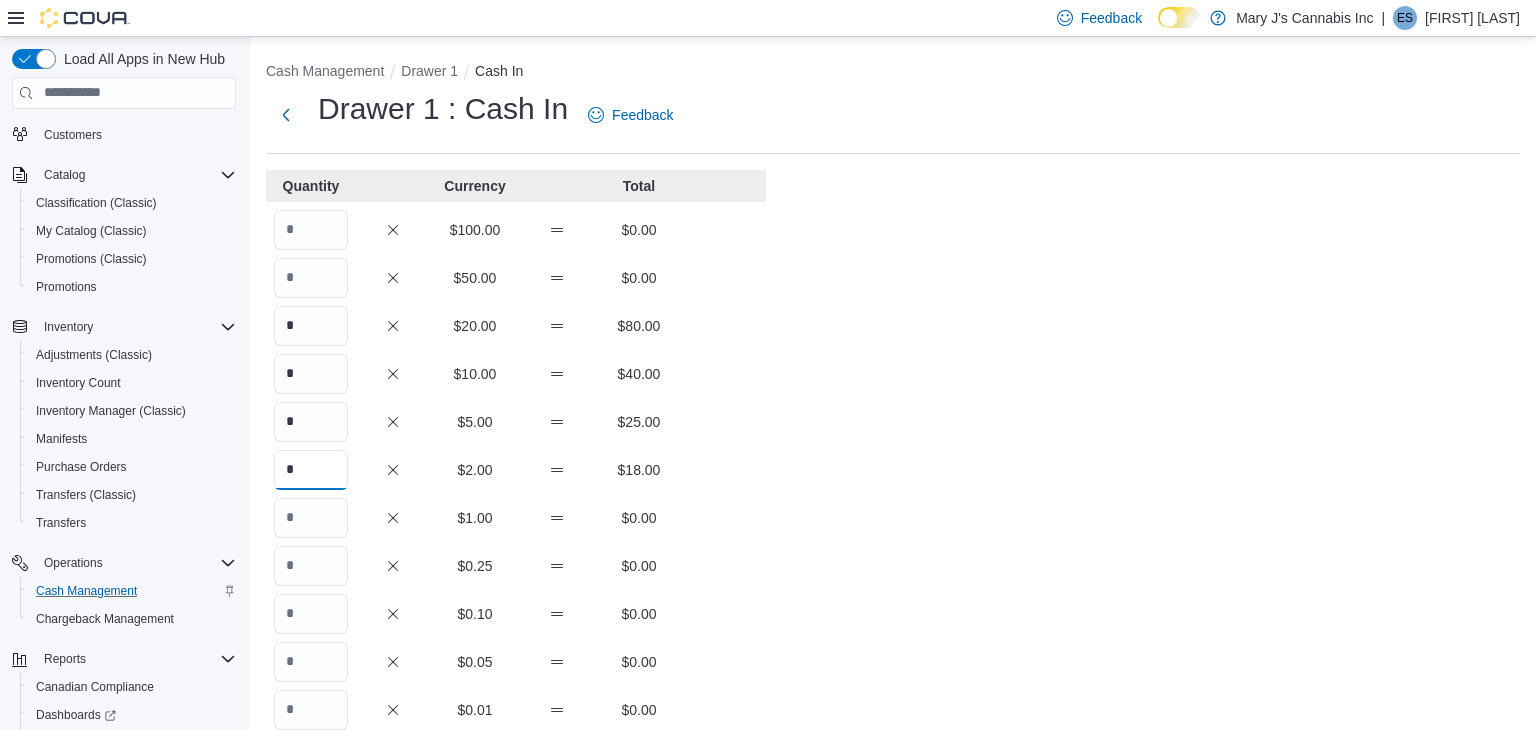 type on "*" 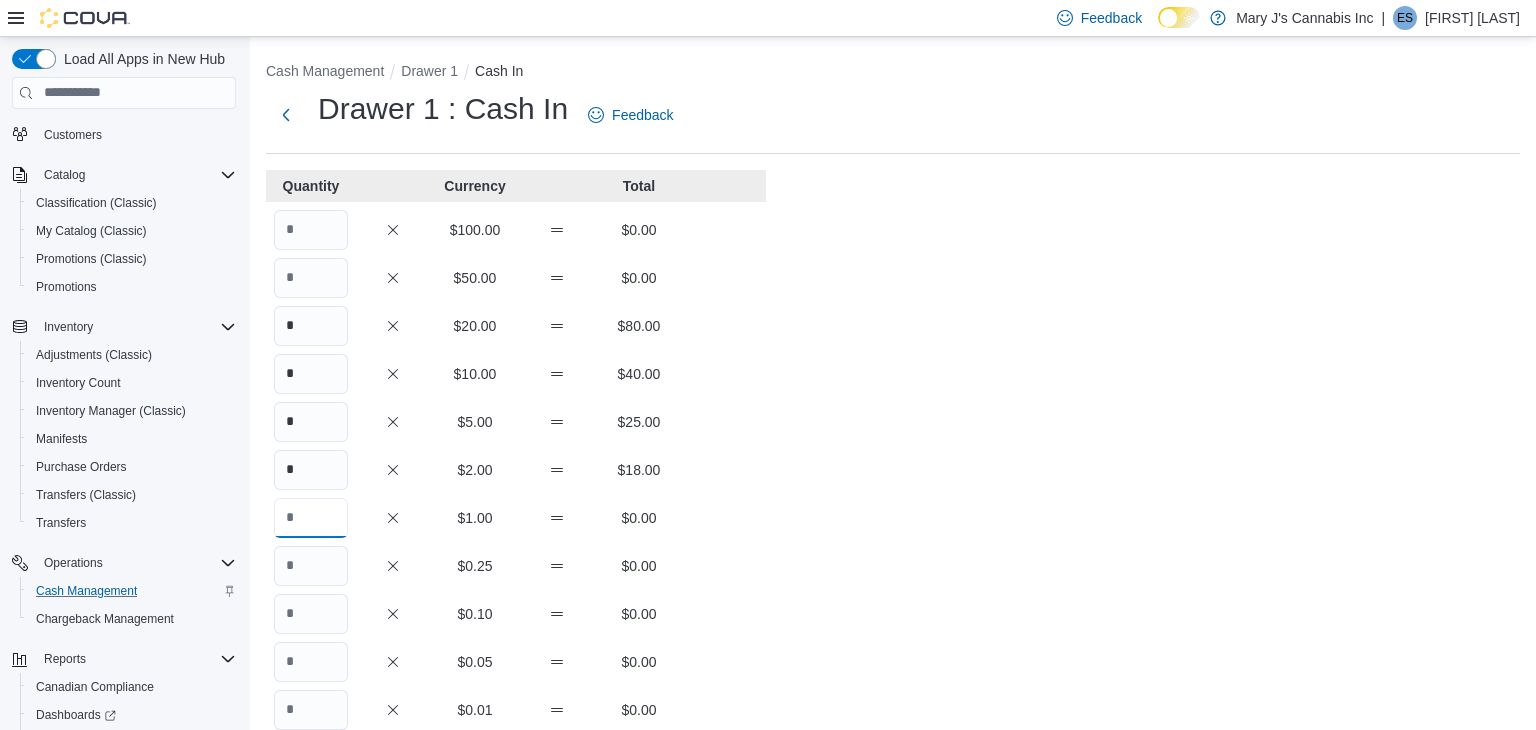 click at bounding box center [311, 518] 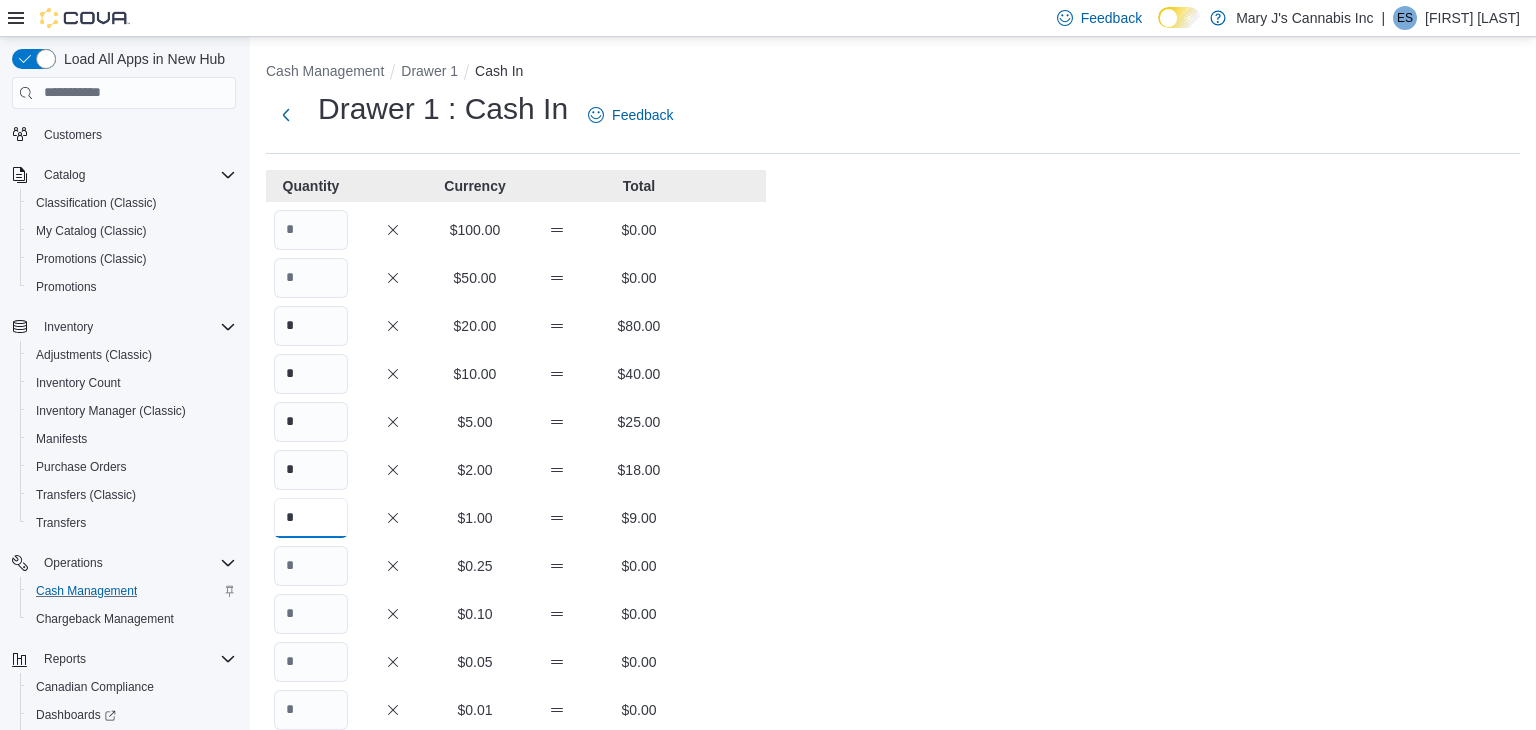 type on "*" 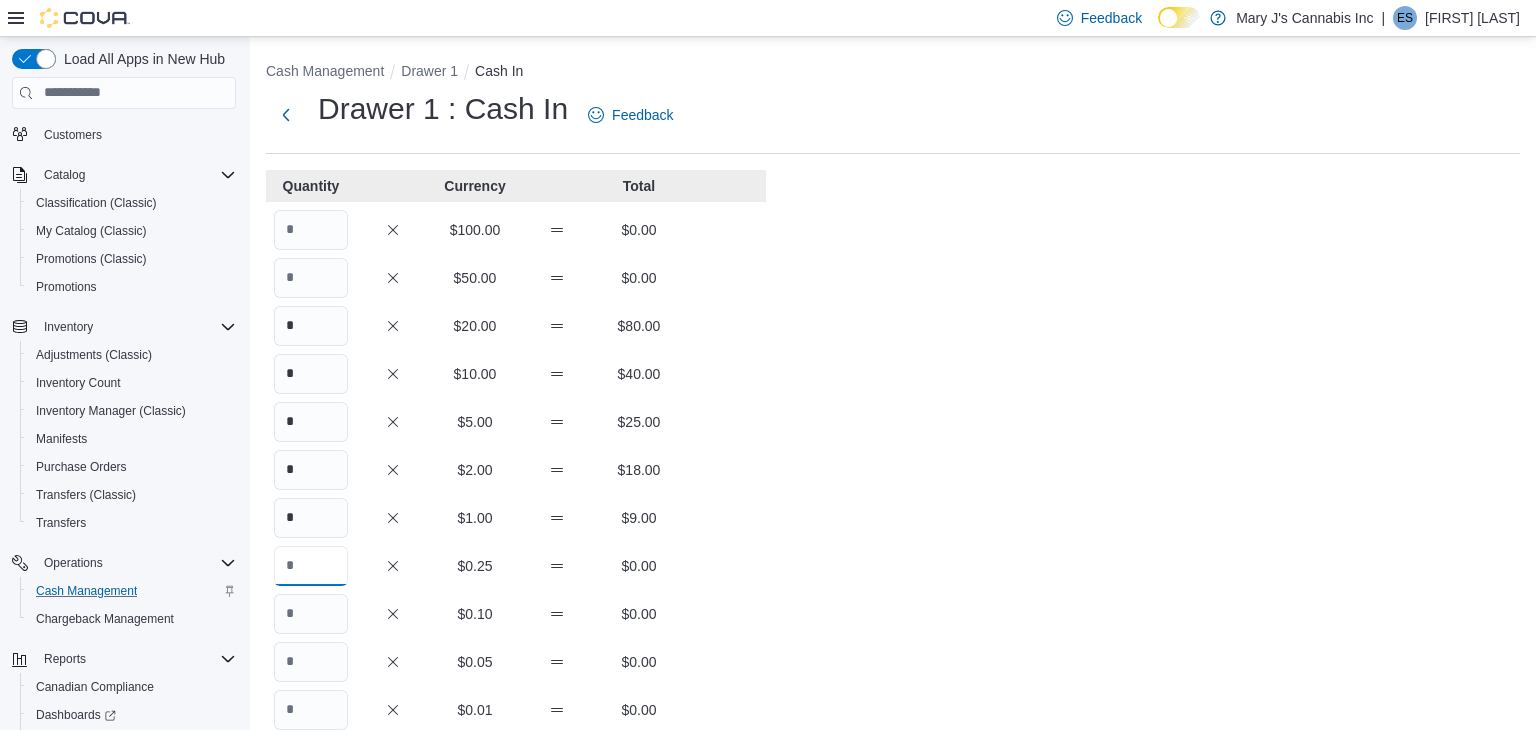click at bounding box center (311, 566) 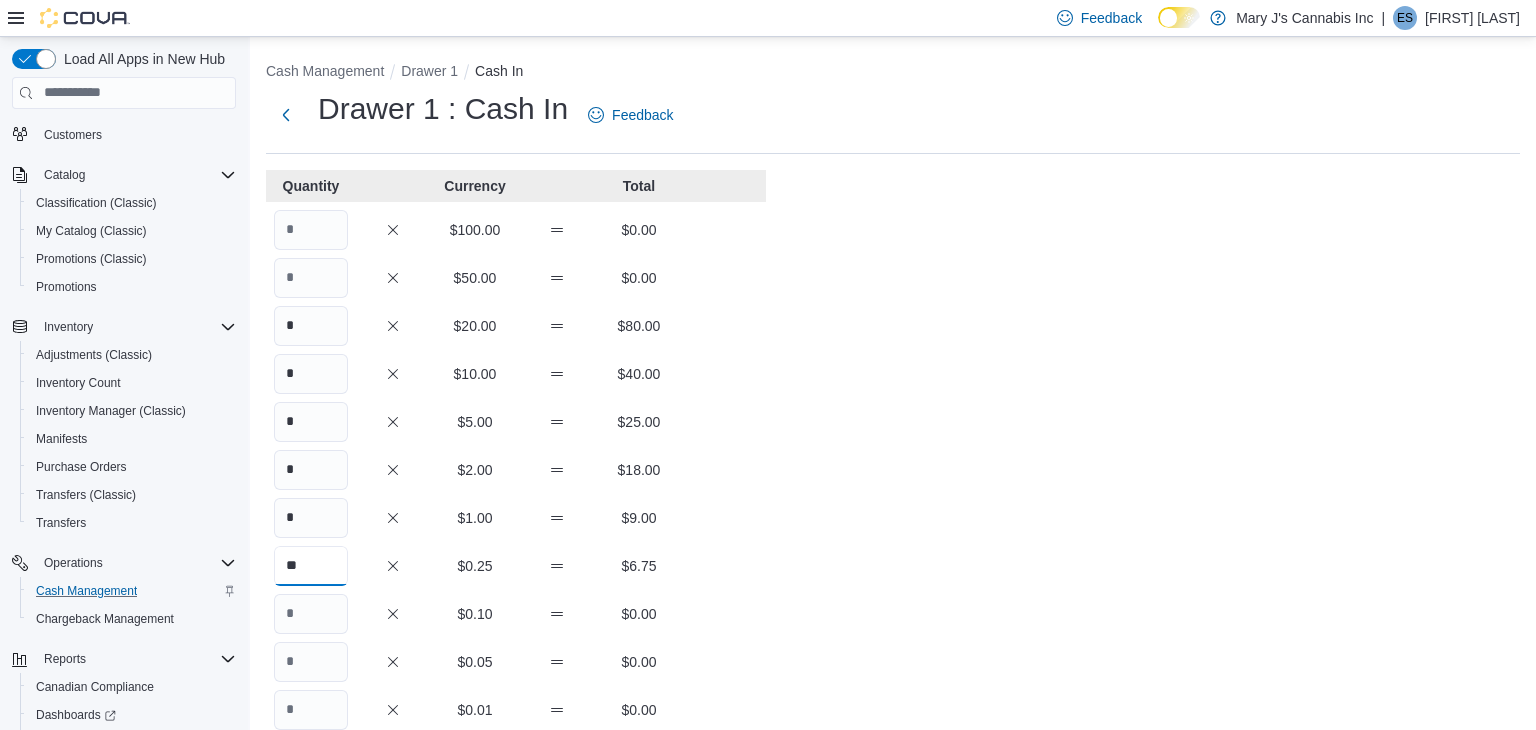 type on "**" 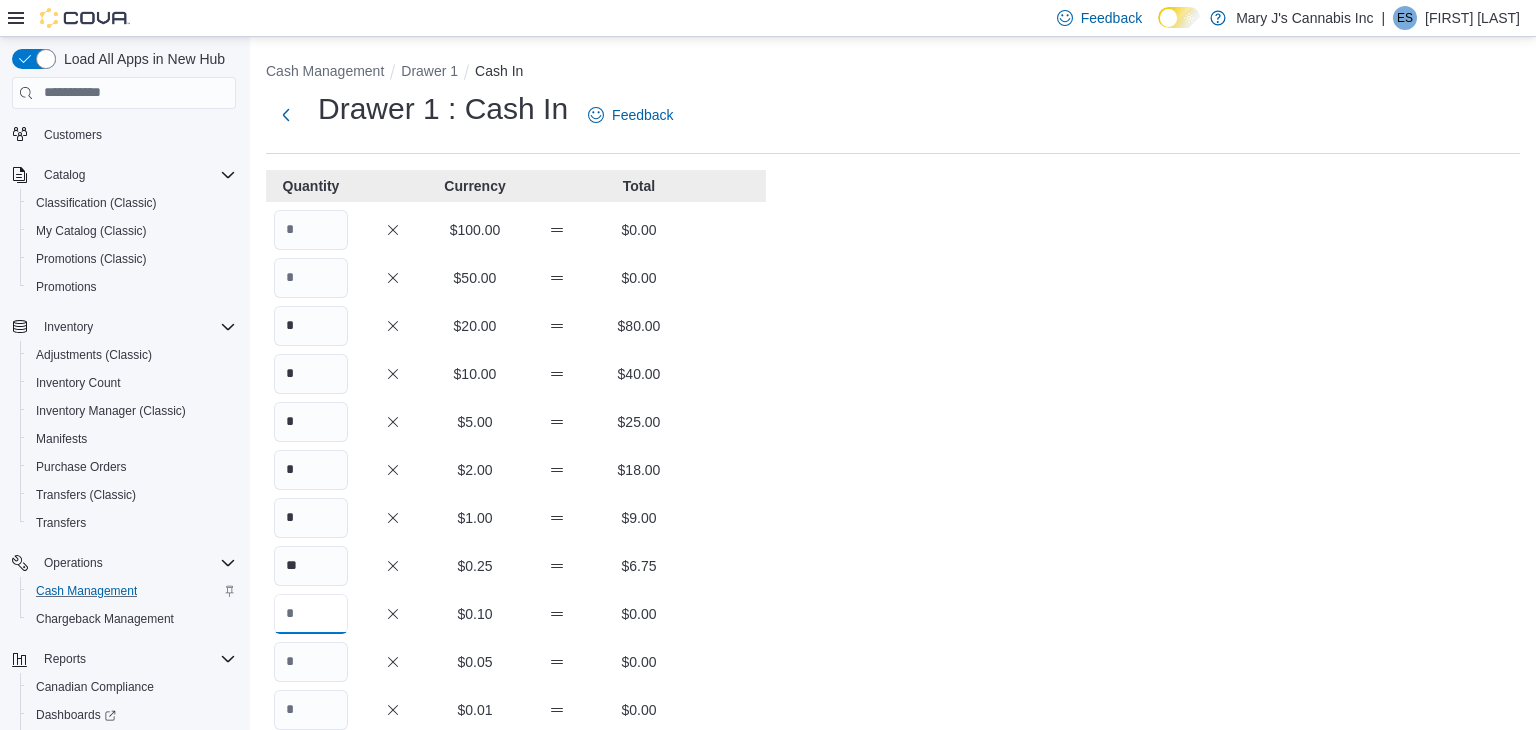 click at bounding box center [311, 614] 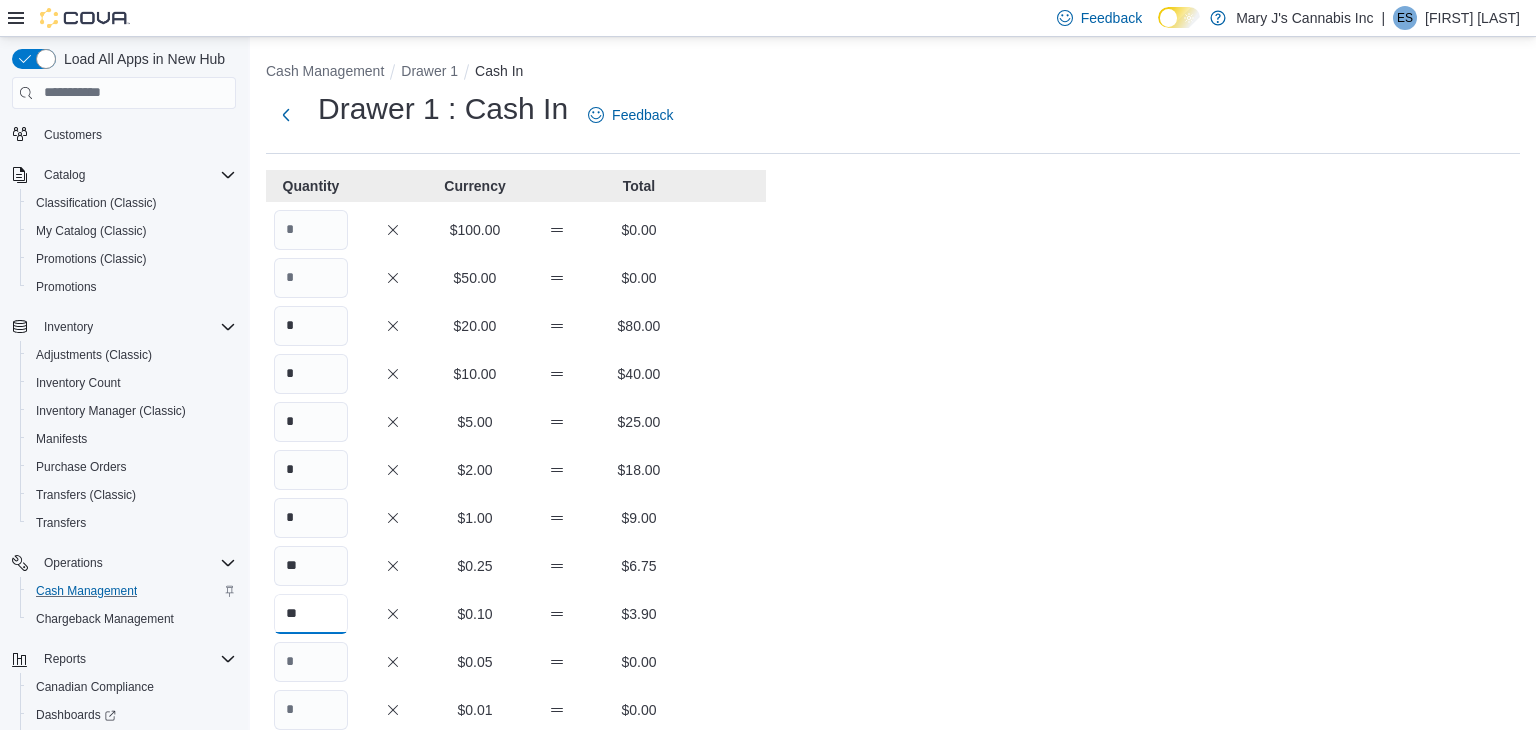 type on "**" 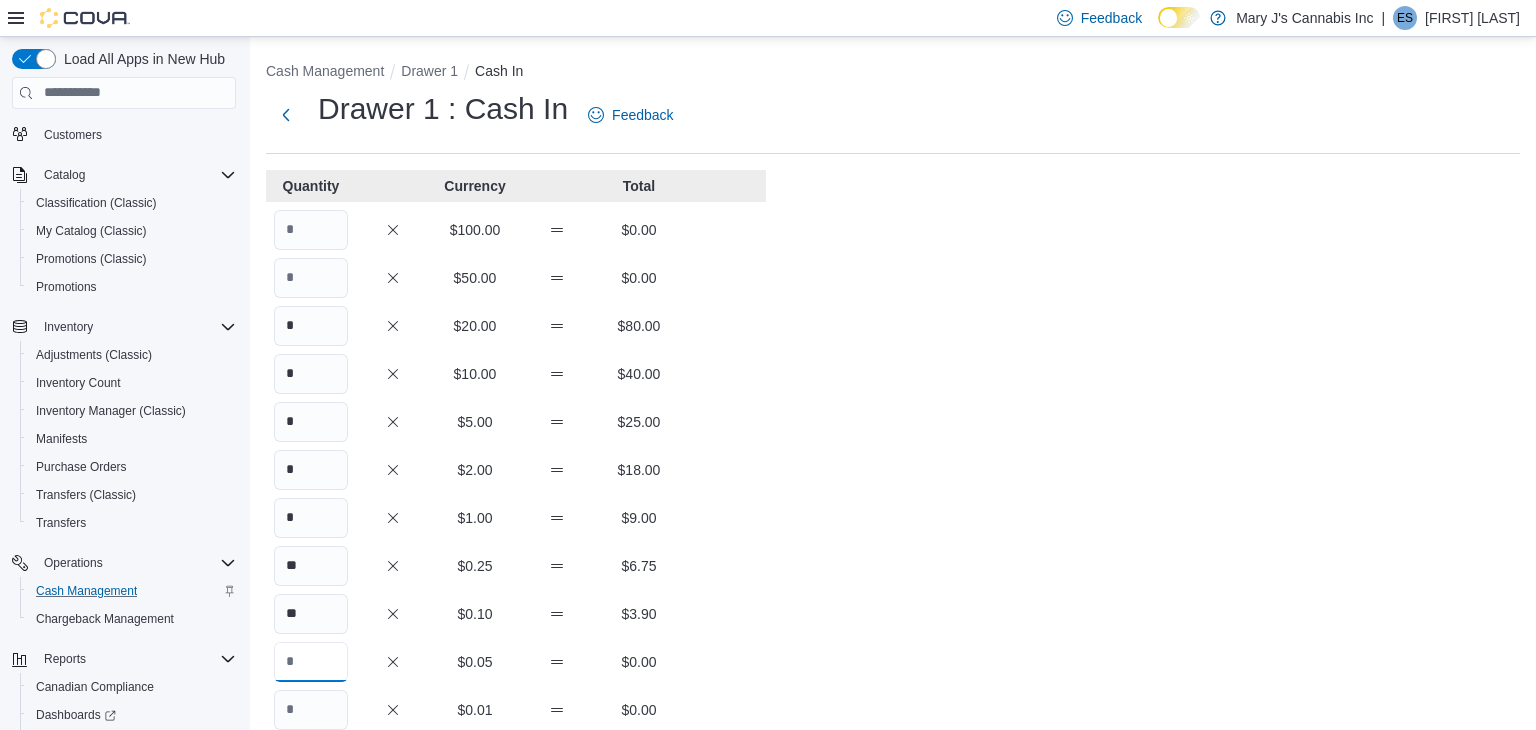 click at bounding box center [311, 662] 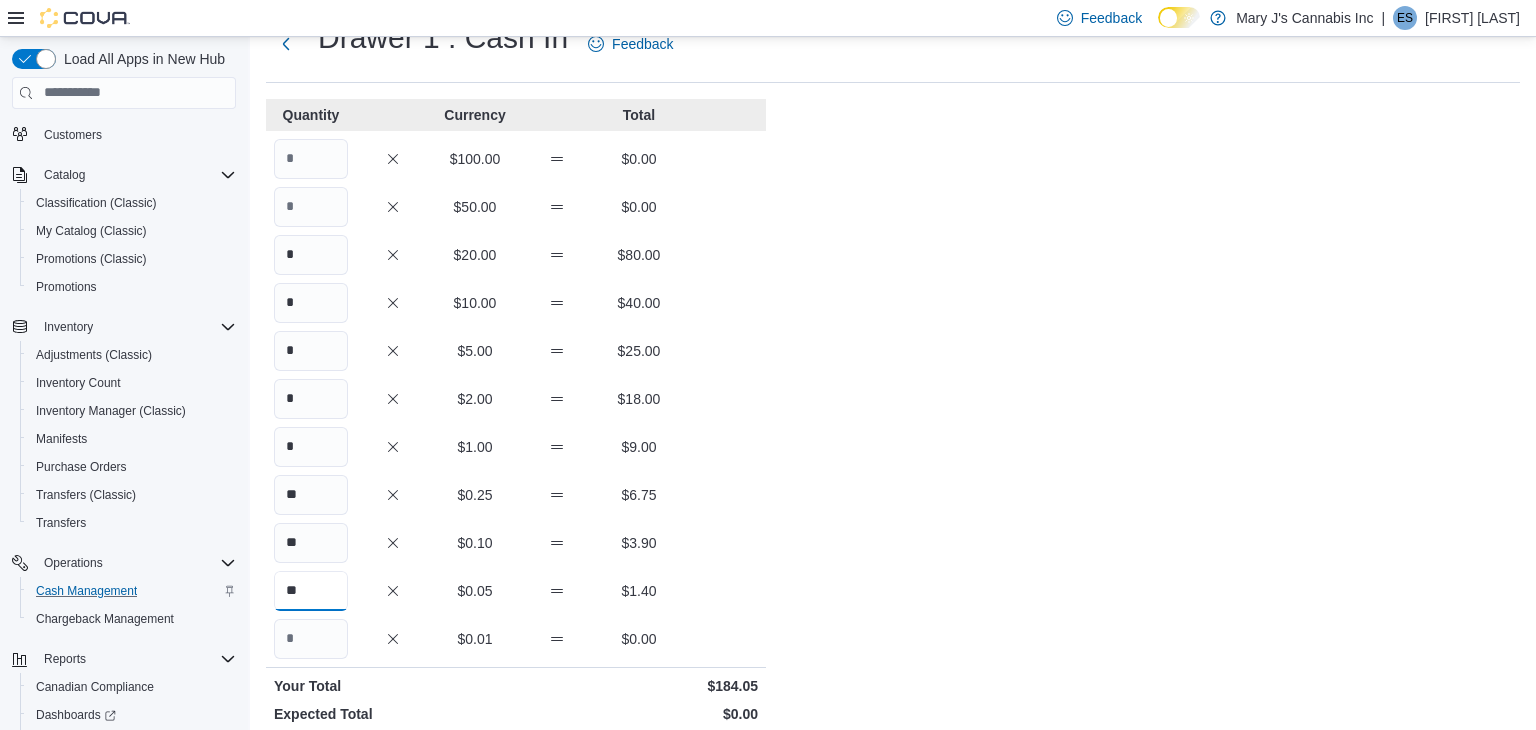 scroll, scrollTop: 350, scrollLeft: 0, axis: vertical 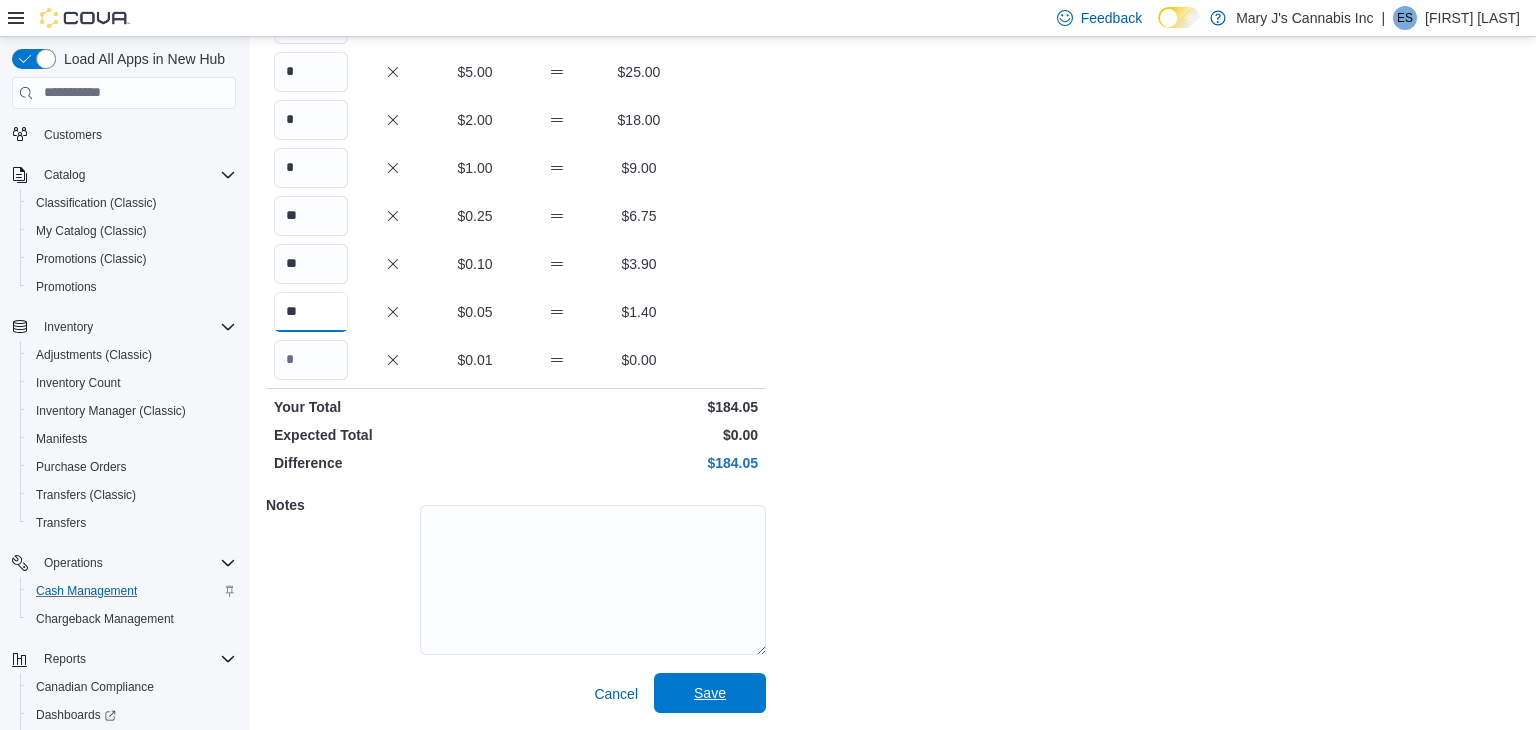 type on "**" 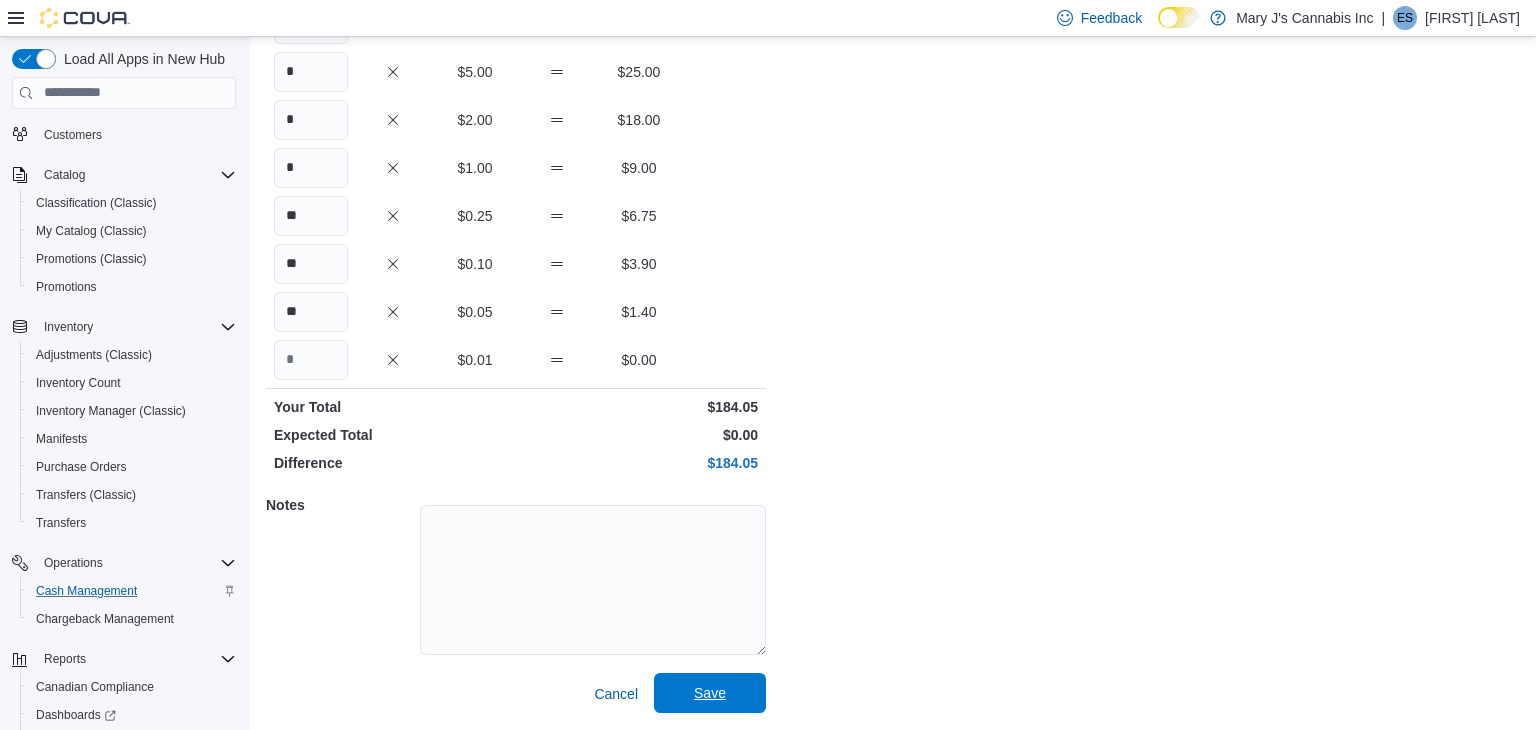 click on "Save" at bounding box center (710, 693) 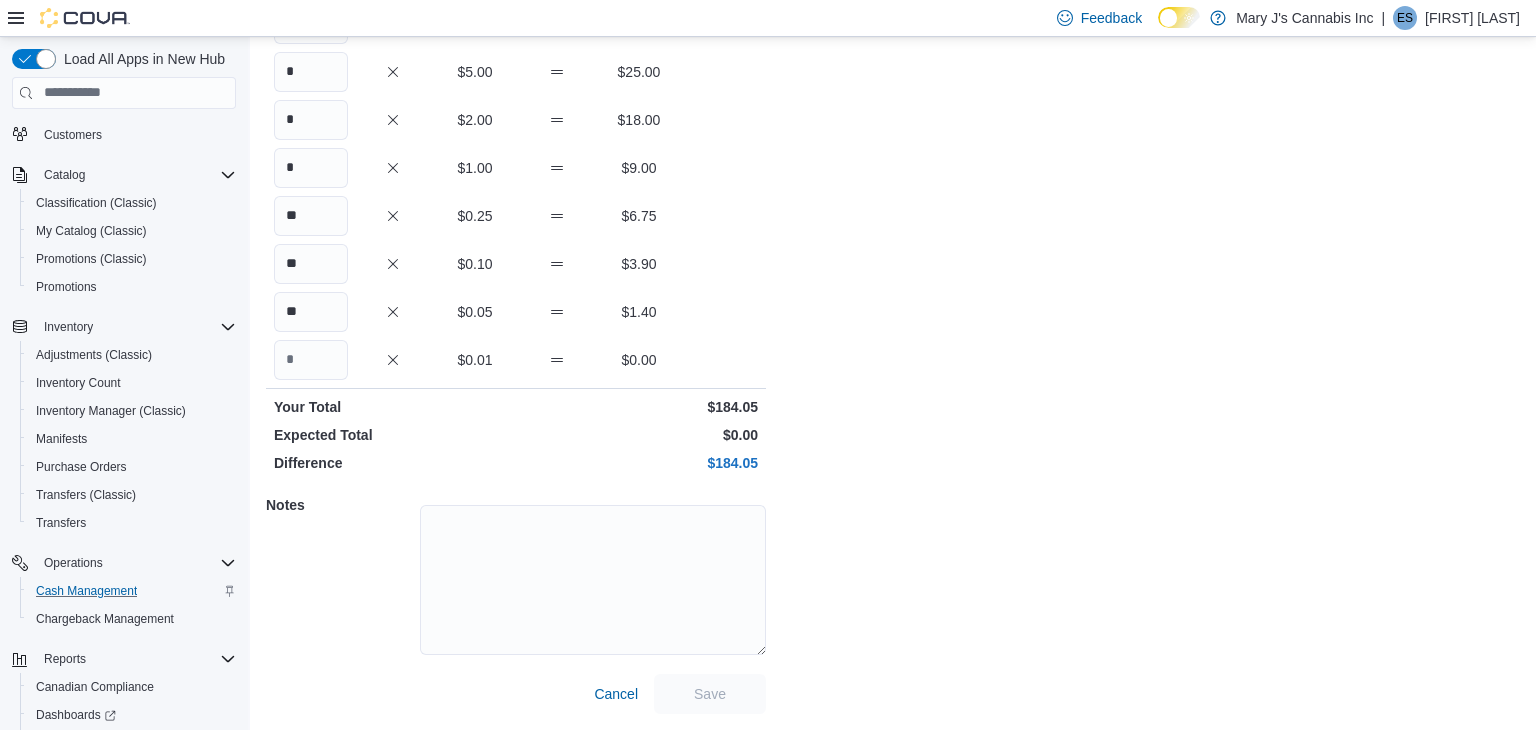 scroll, scrollTop: 0, scrollLeft: 0, axis: both 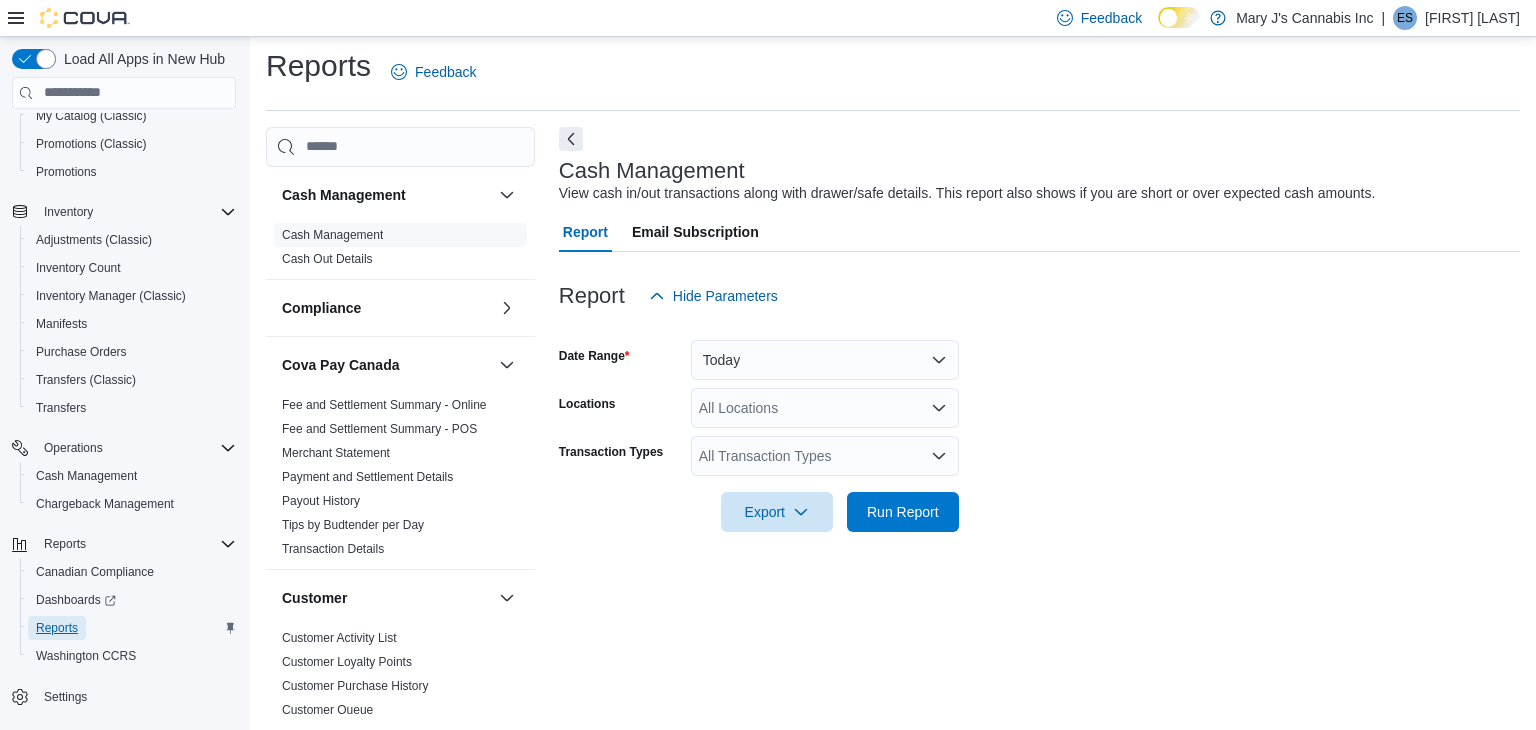 click on "Reports" at bounding box center (57, 628) 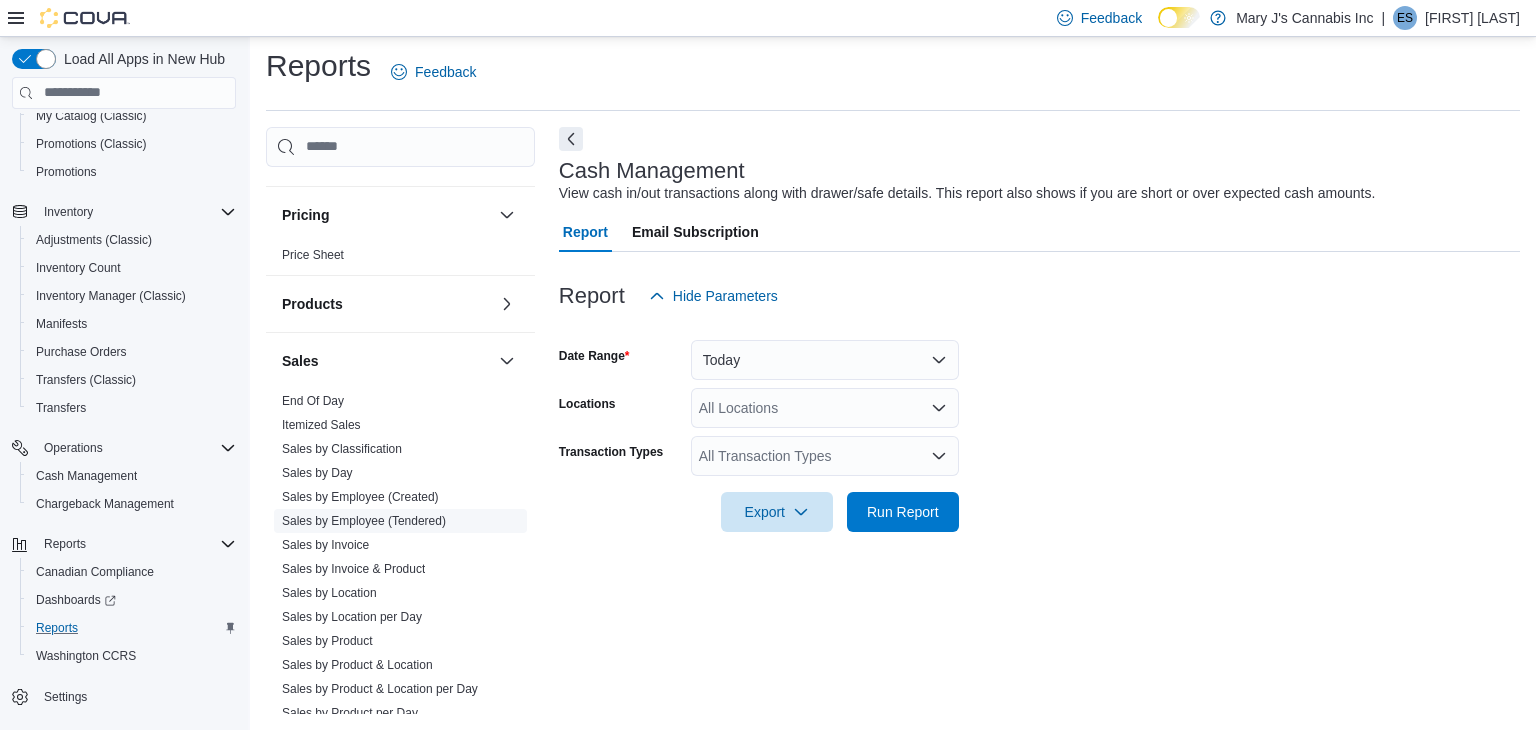 scroll, scrollTop: 1491, scrollLeft: 0, axis: vertical 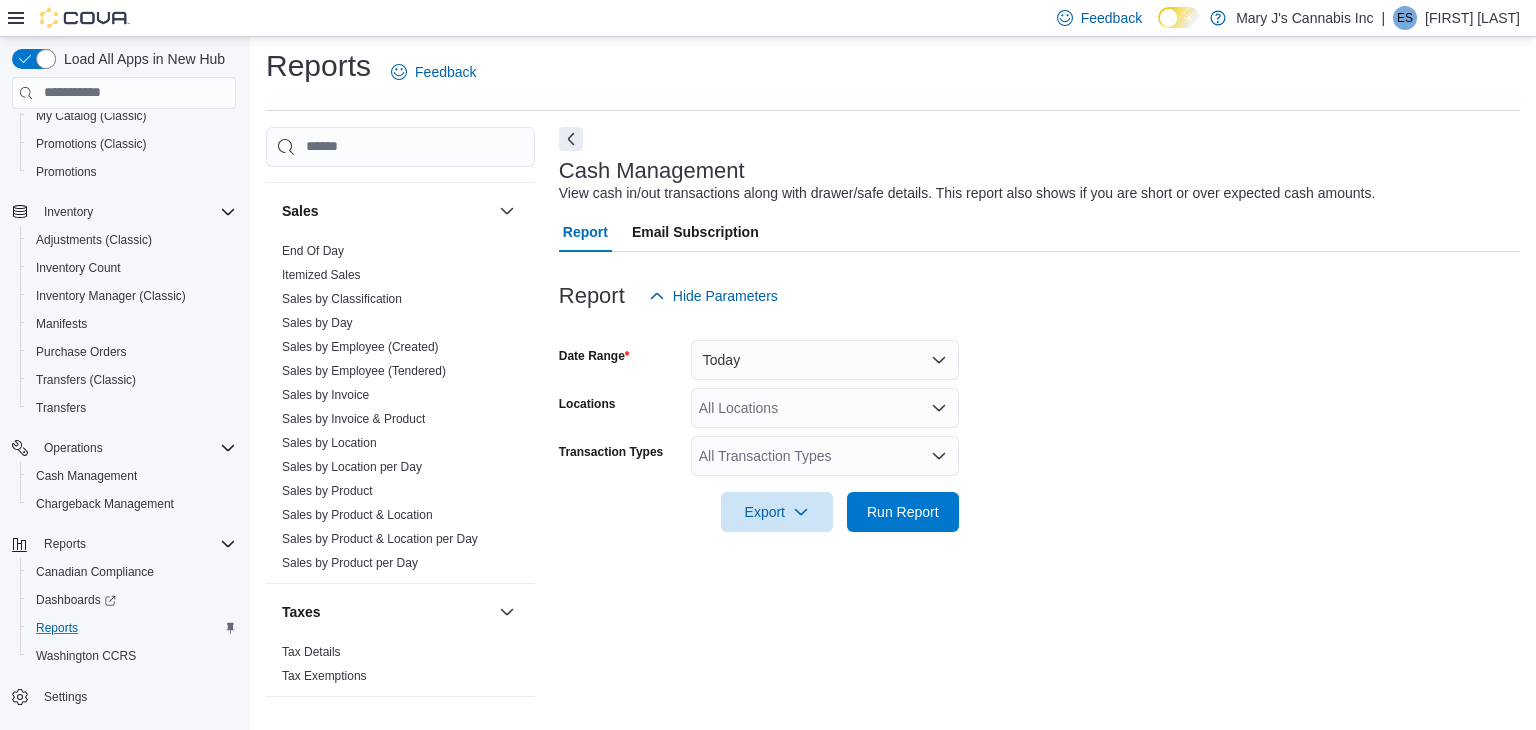 click on "Sales by Employee (Tendered)" at bounding box center [364, 371] 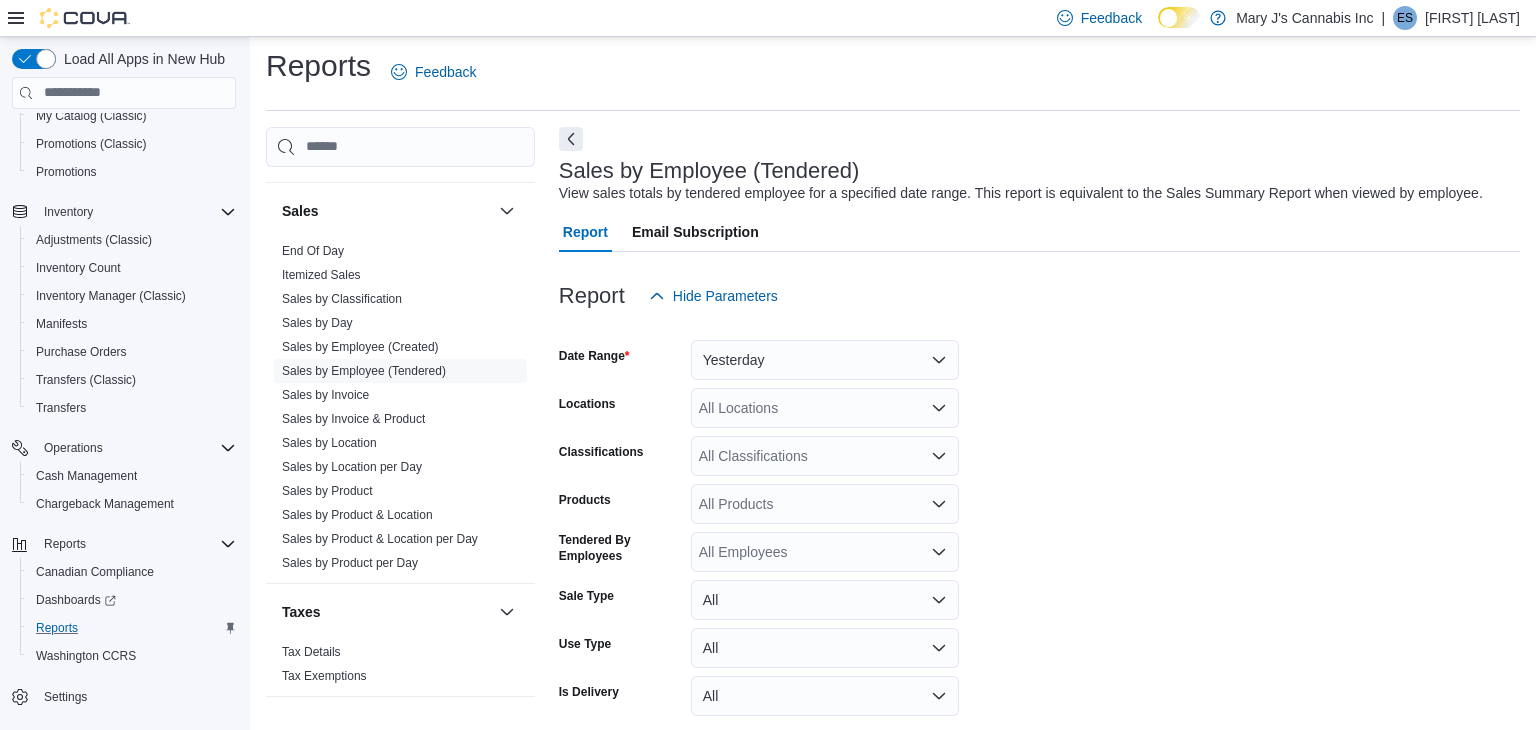 scroll, scrollTop: 46, scrollLeft: 0, axis: vertical 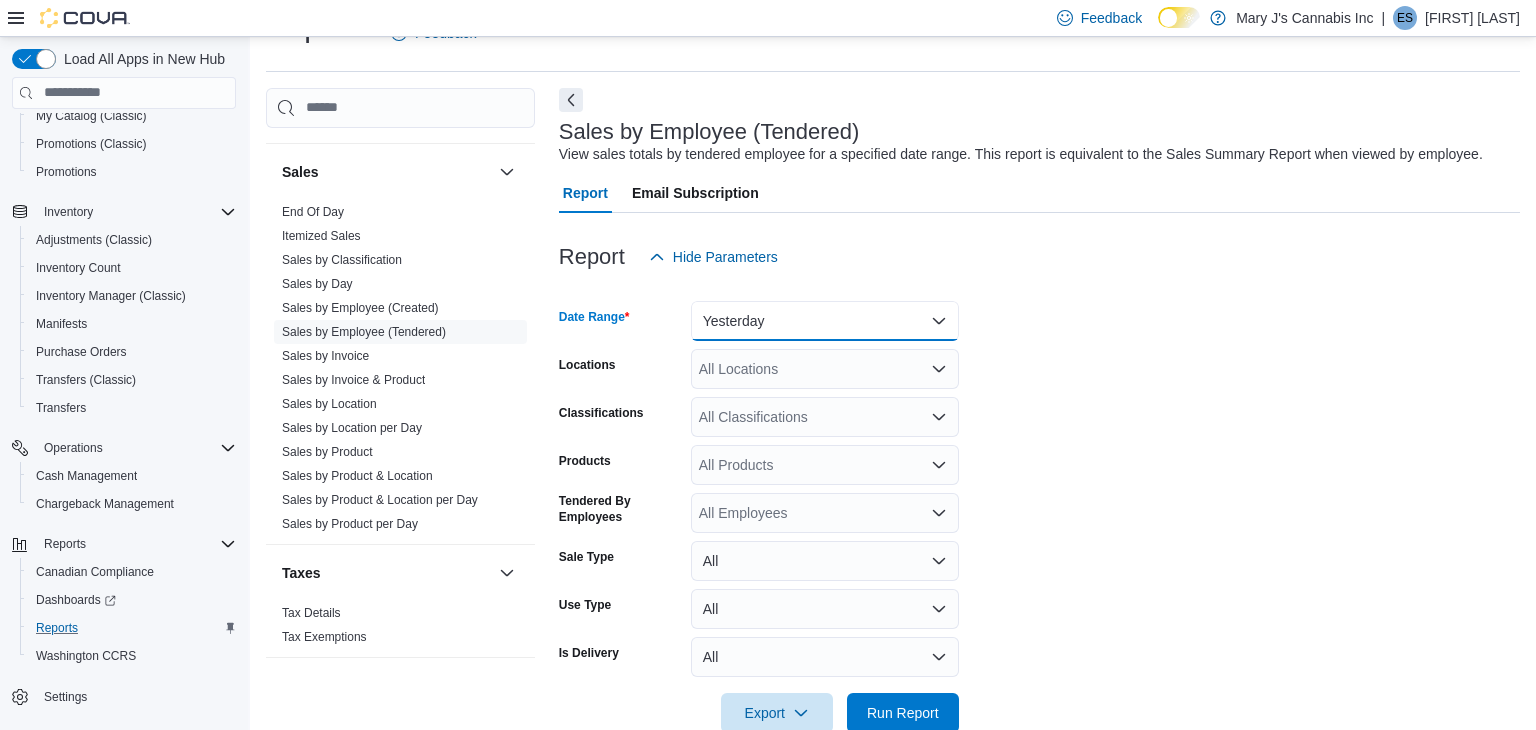 click on "Yesterday" at bounding box center (825, 321) 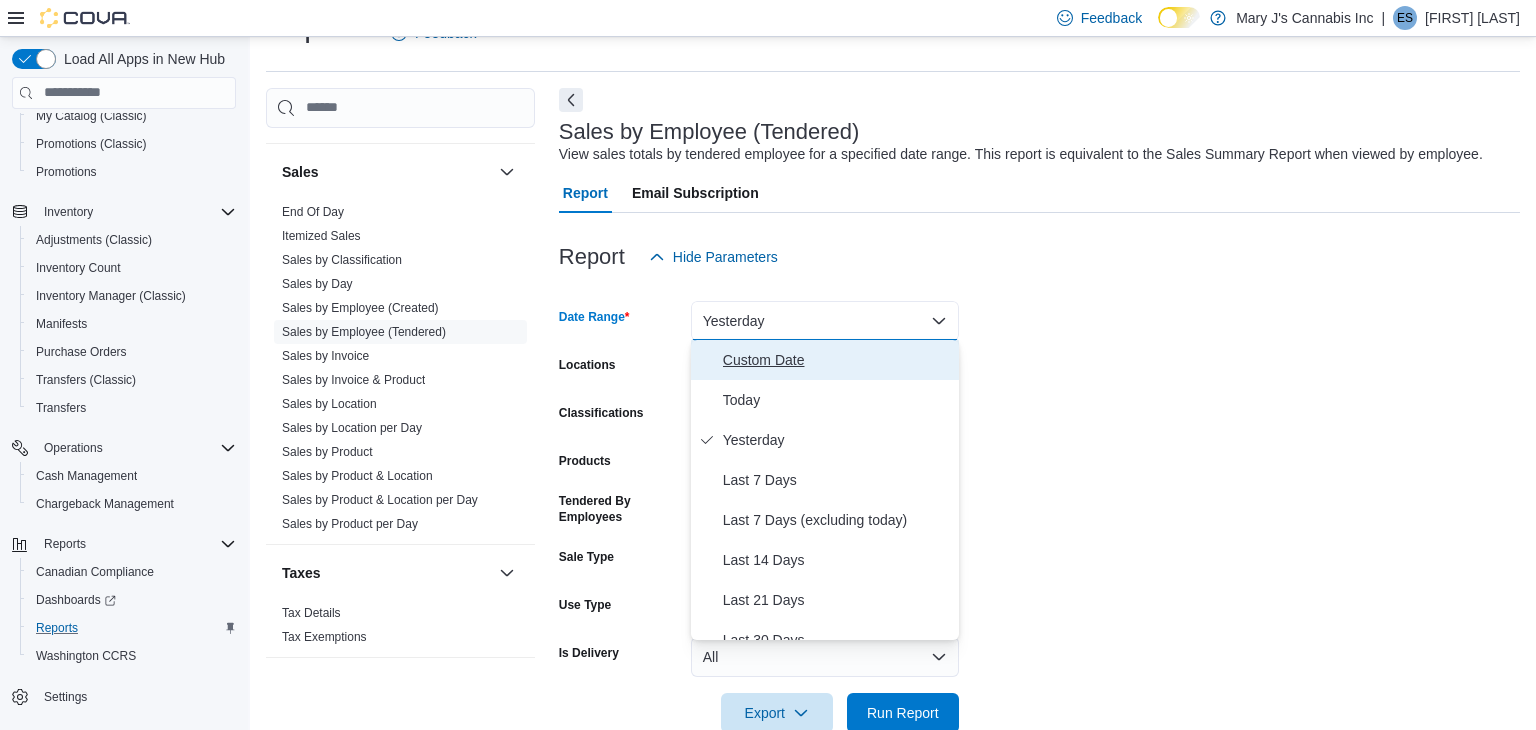 click on "Custom Date" at bounding box center (837, 360) 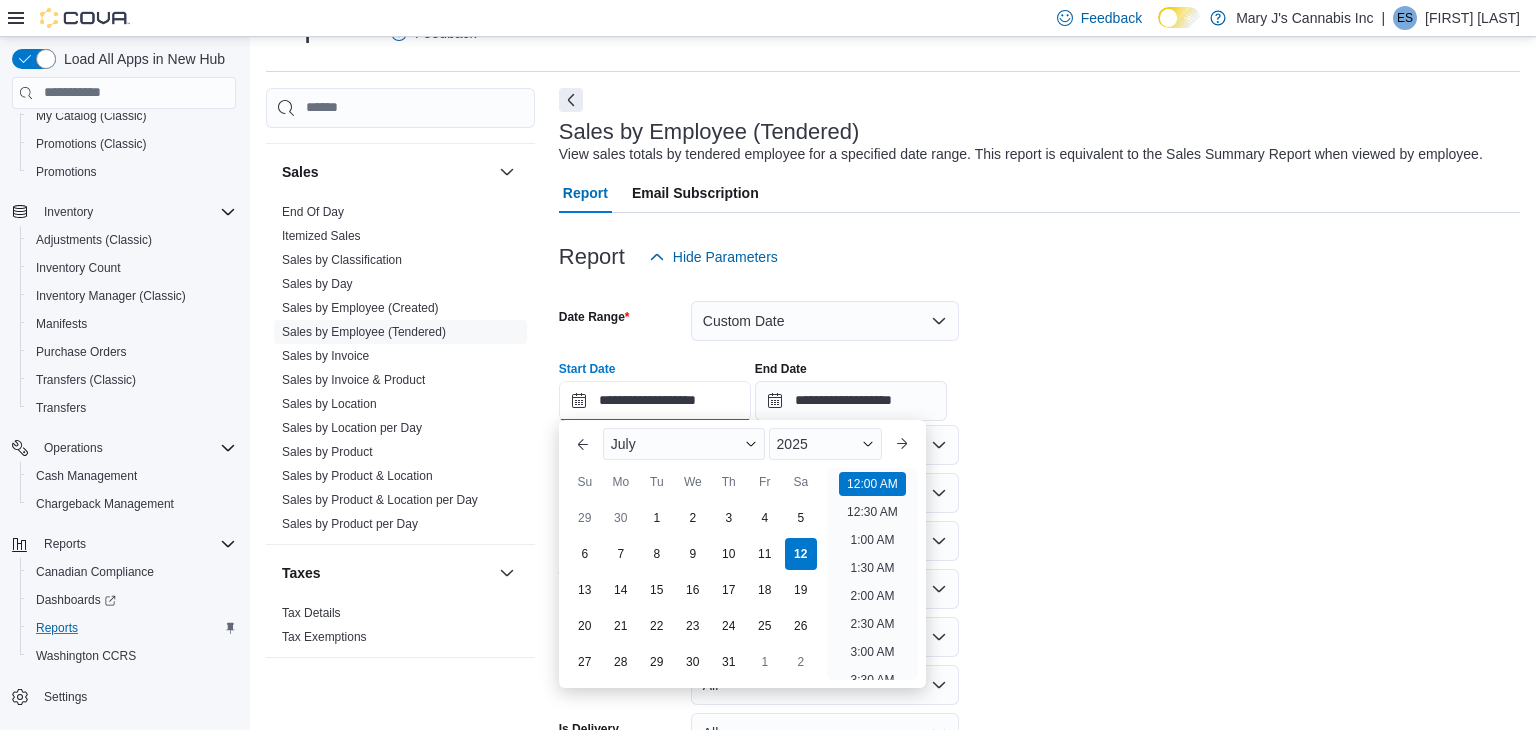 click on "**********" at bounding box center [655, 401] 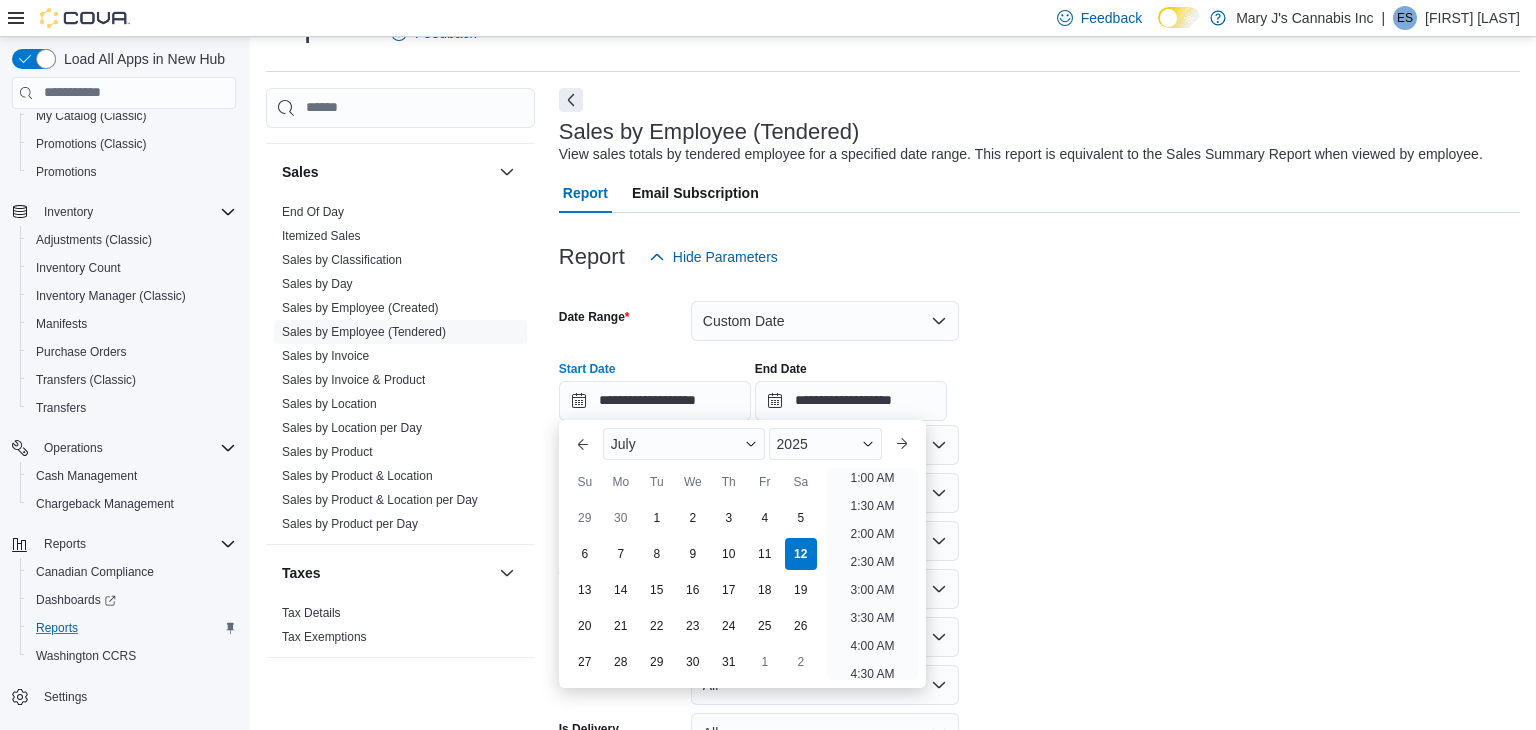drag, startPoint x: 730, startPoint y: 546, endPoint x: 968, endPoint y: 429, distance: 265.2037 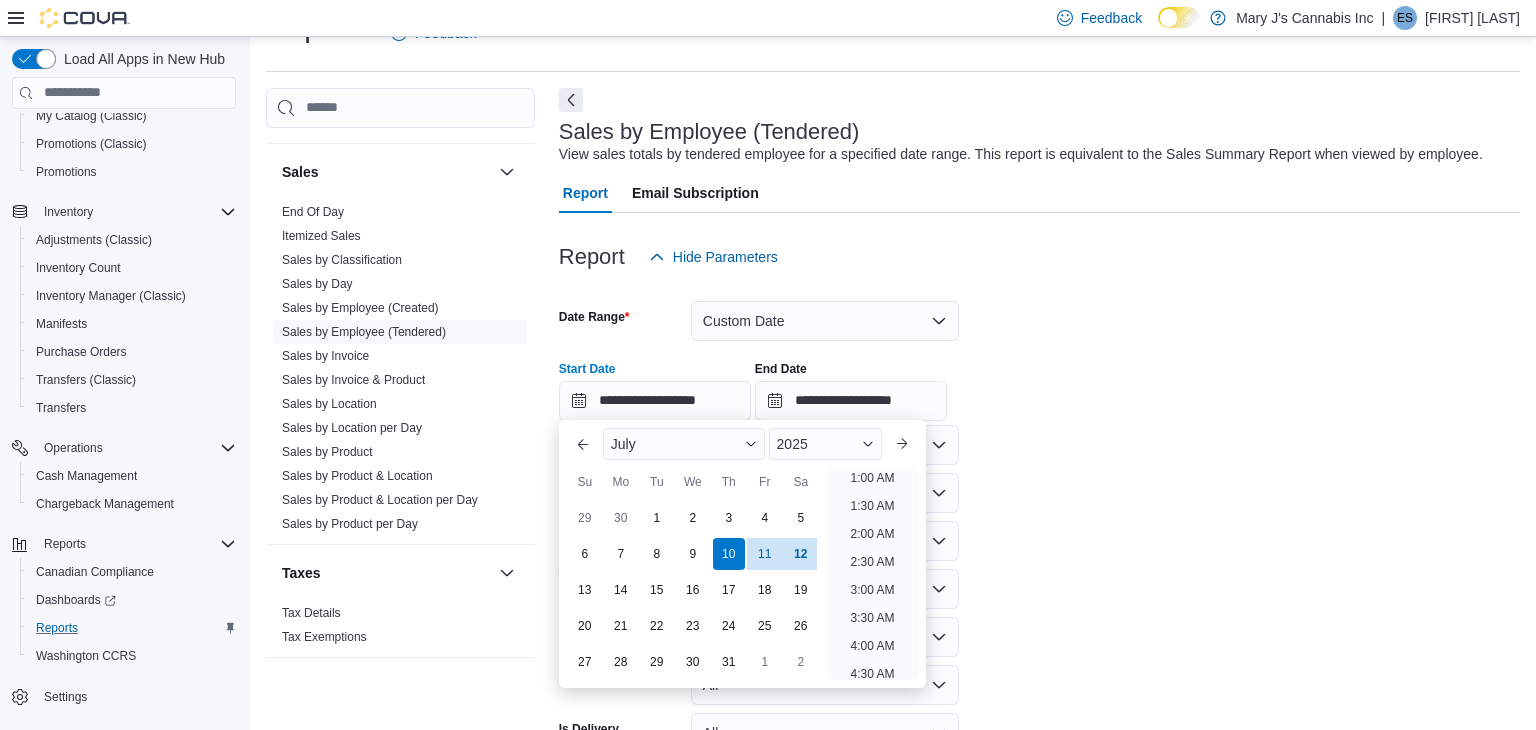 scroll, scrollTop: 4, scrollLeft: 0, axis: vertical 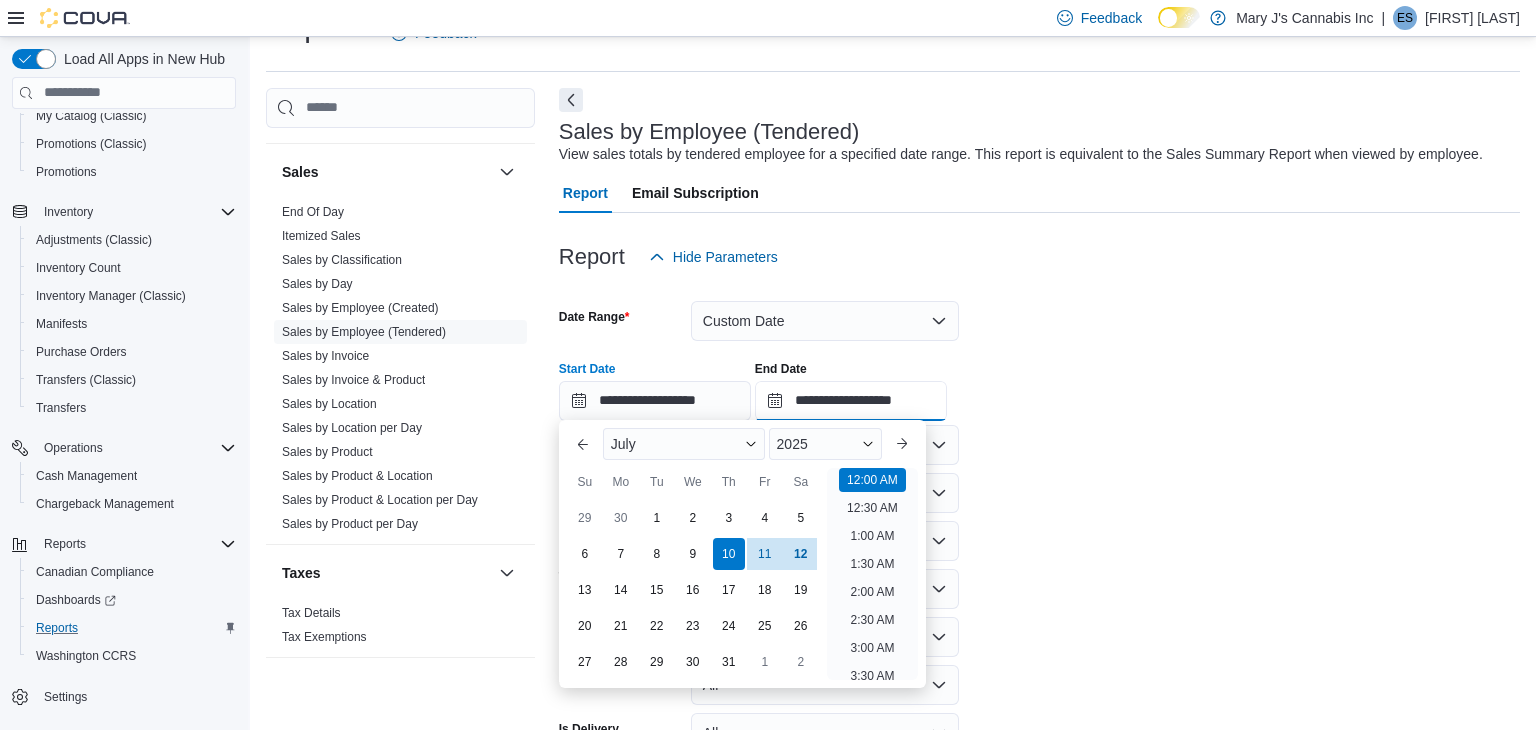 click on "**********" at bounding box center [851, 401] 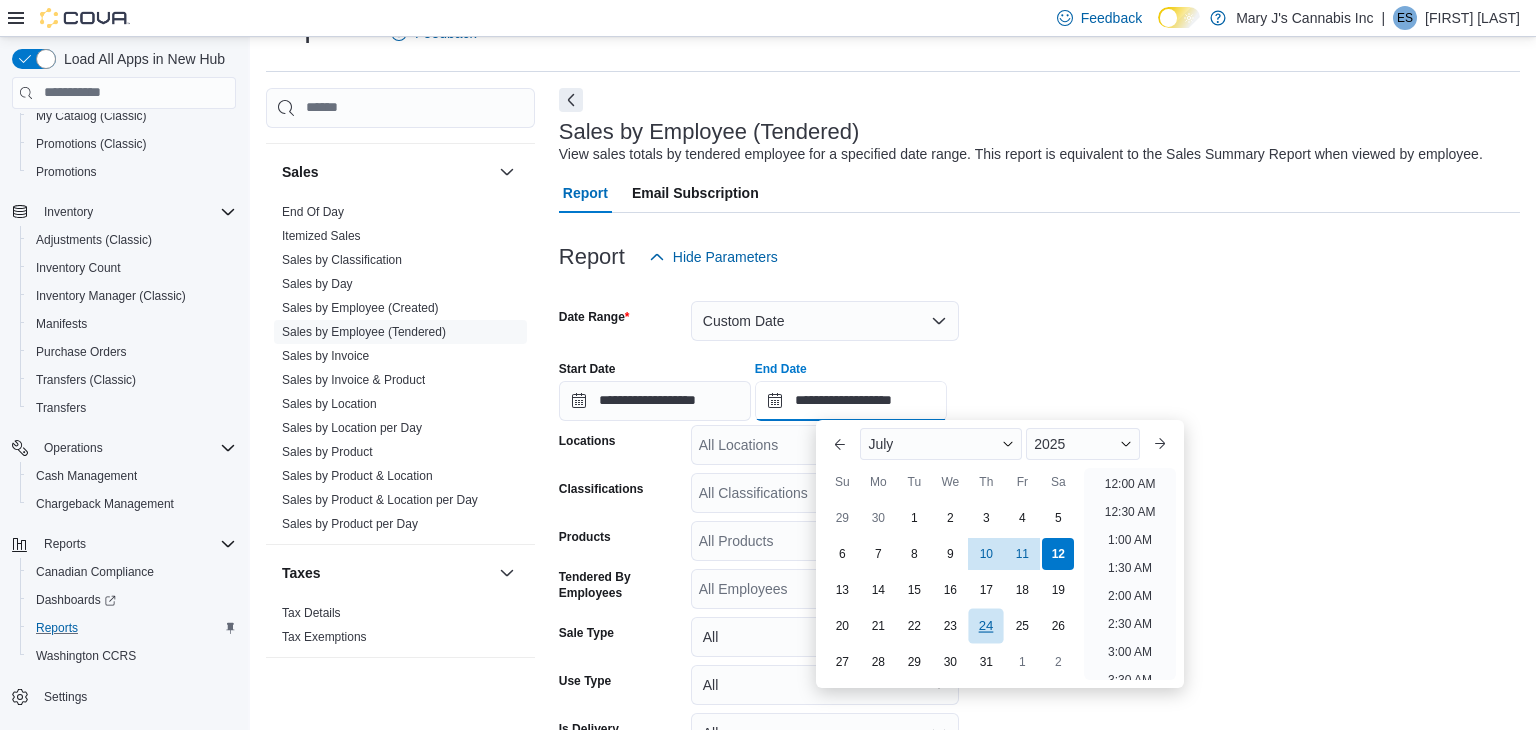 scroll, scrollTop: 1136, scrollLeft: 0, axis: vertical 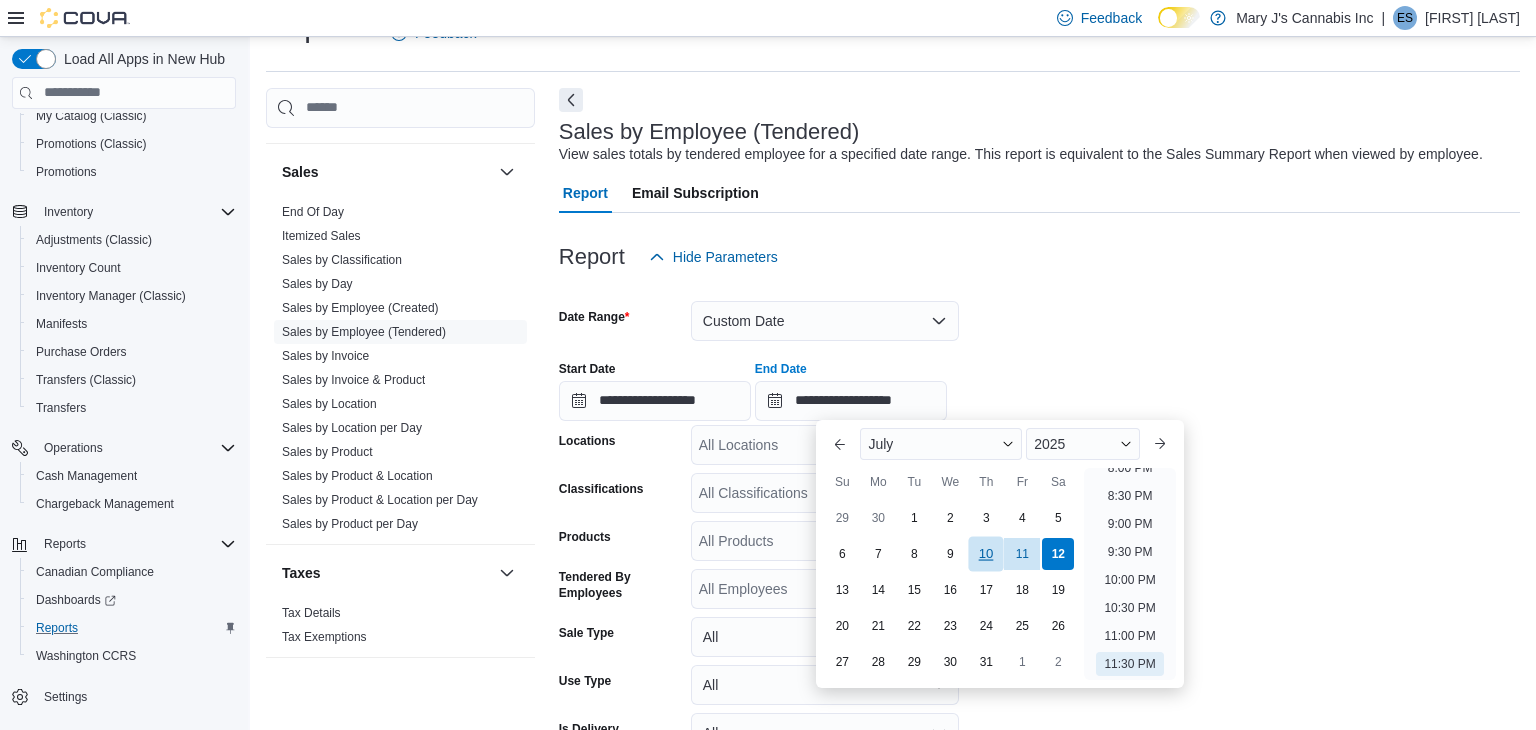 click on "10" at bounding box center (986, 554) 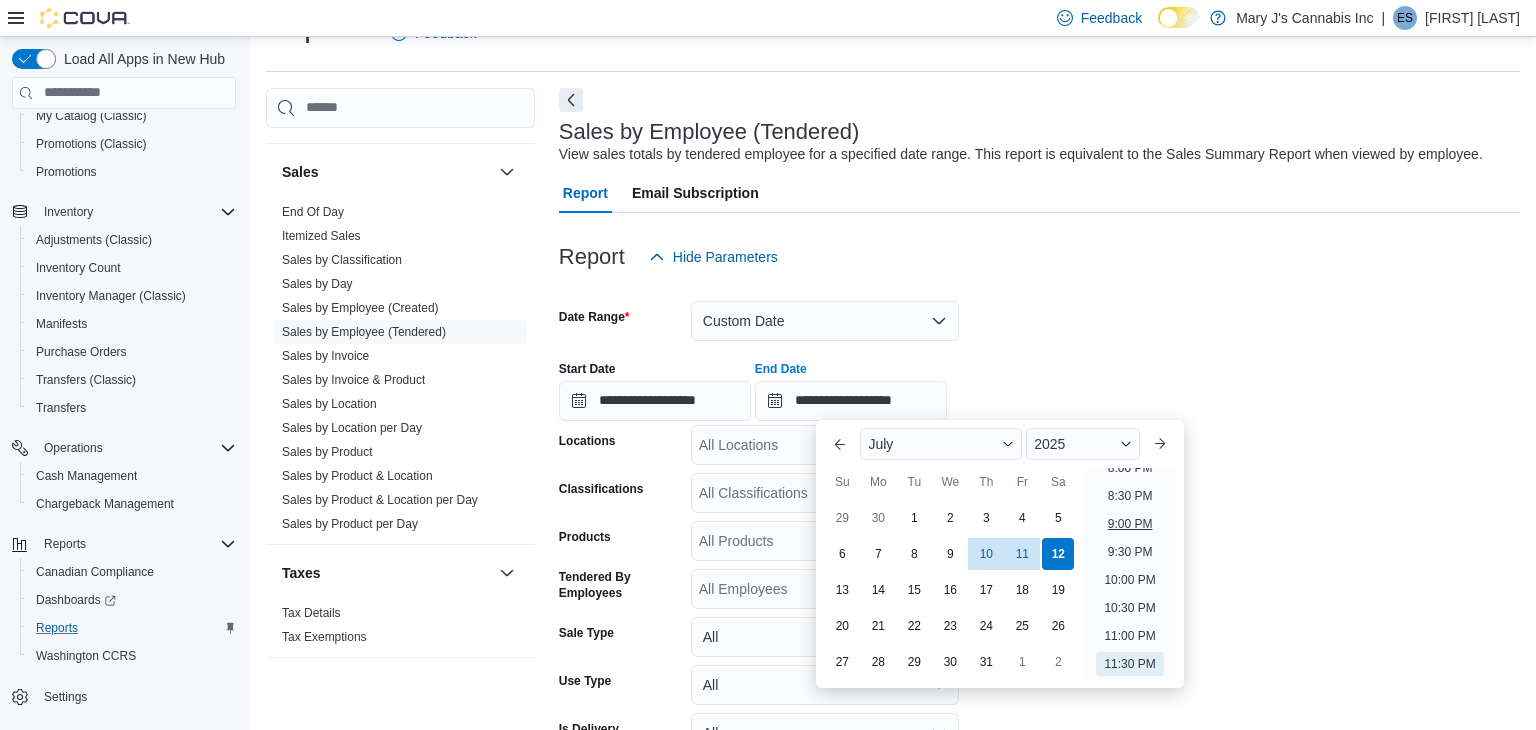 type on "**********" 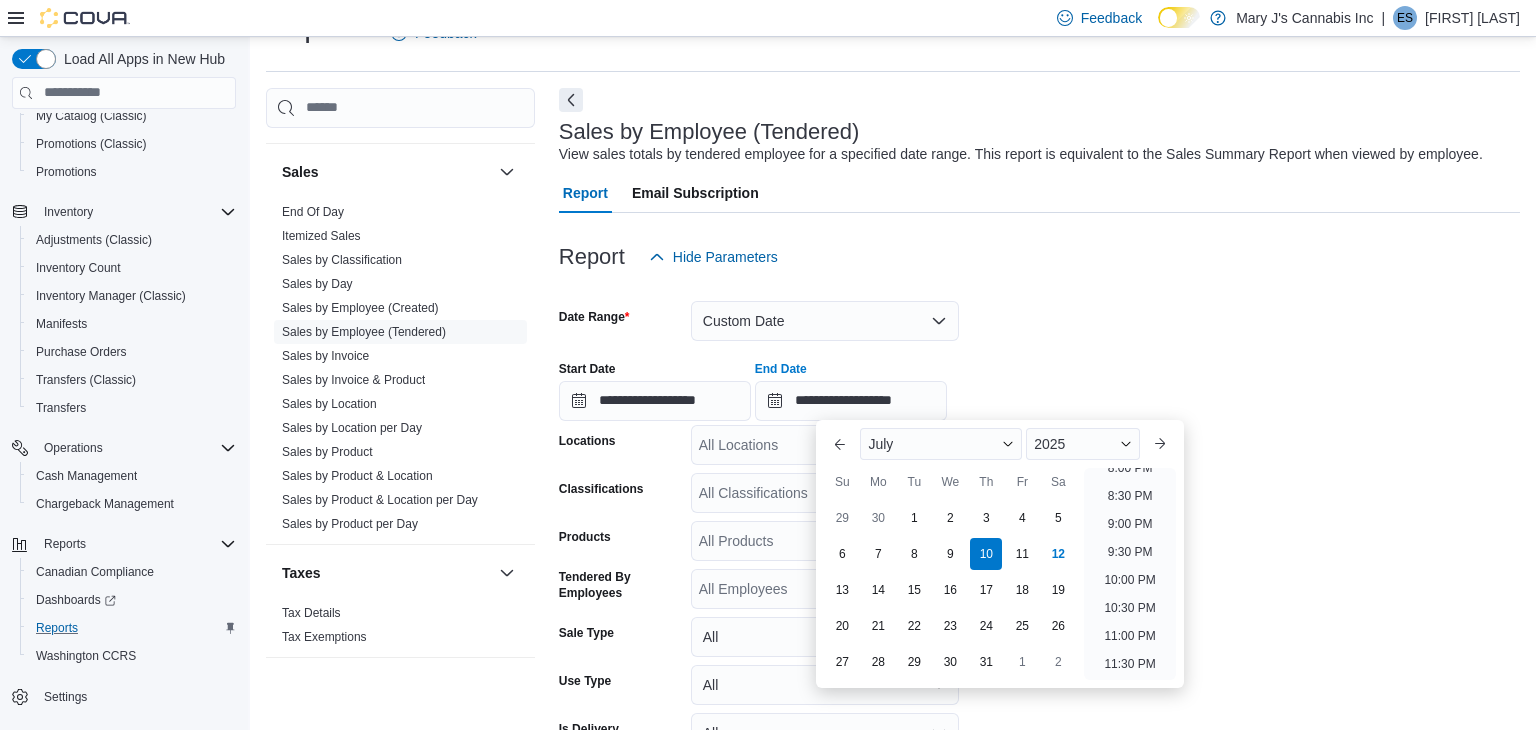 drag, startPoint x: 1361, startPoint y: 443, endPoint x: 1006, endPoint y: 462, distance: 355.5081 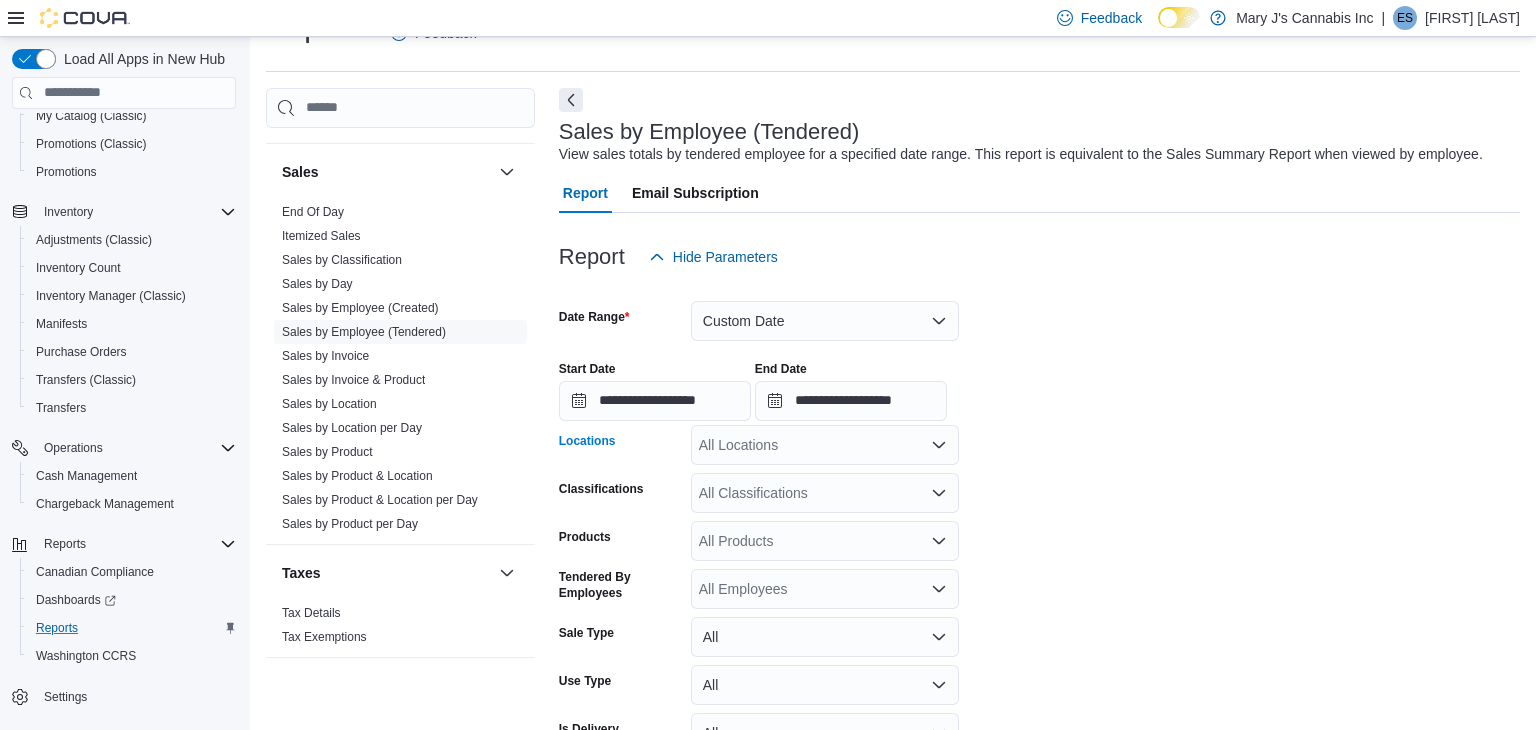 click on "All Locations" at bounding box center [825, 445] 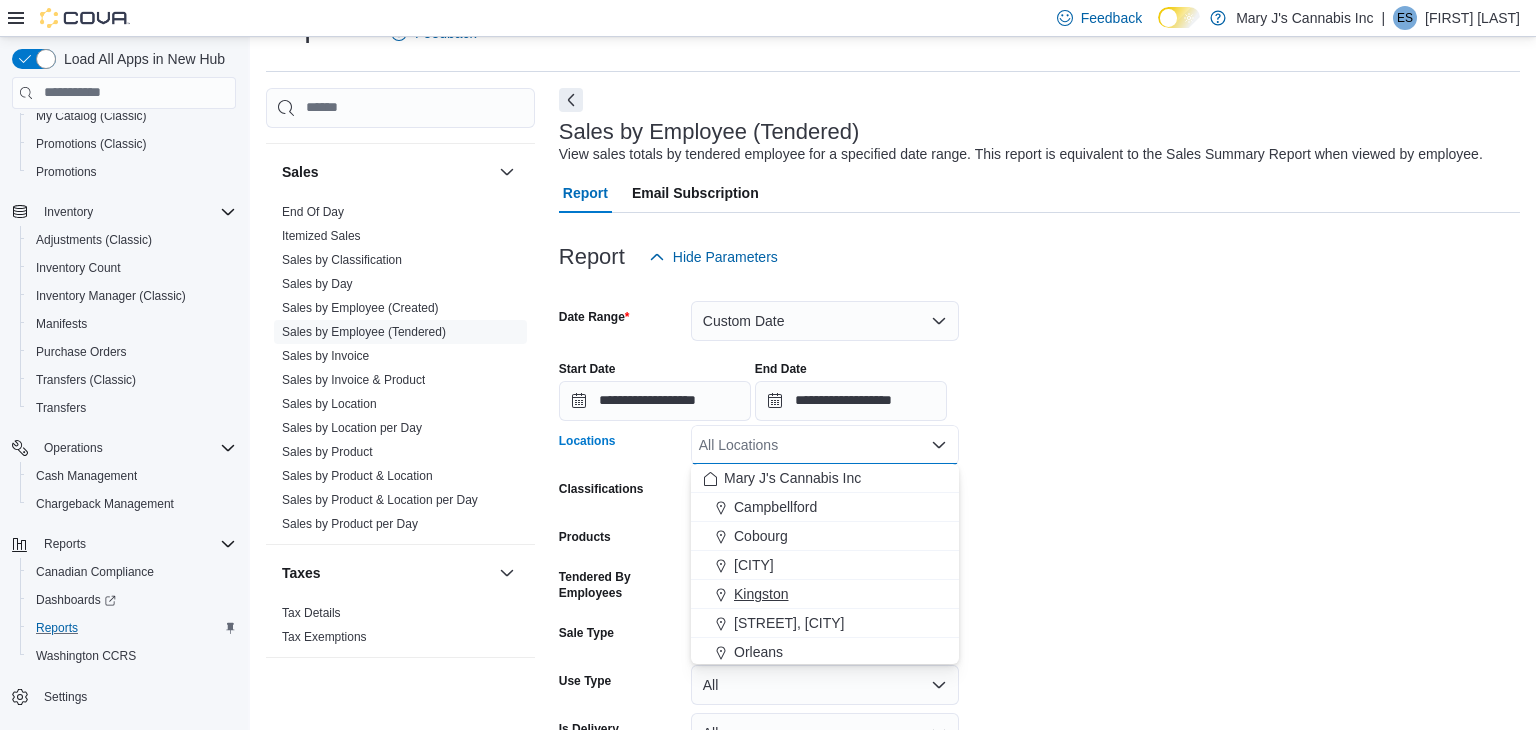 click on "Kingston" at bounding box center (825, 594) 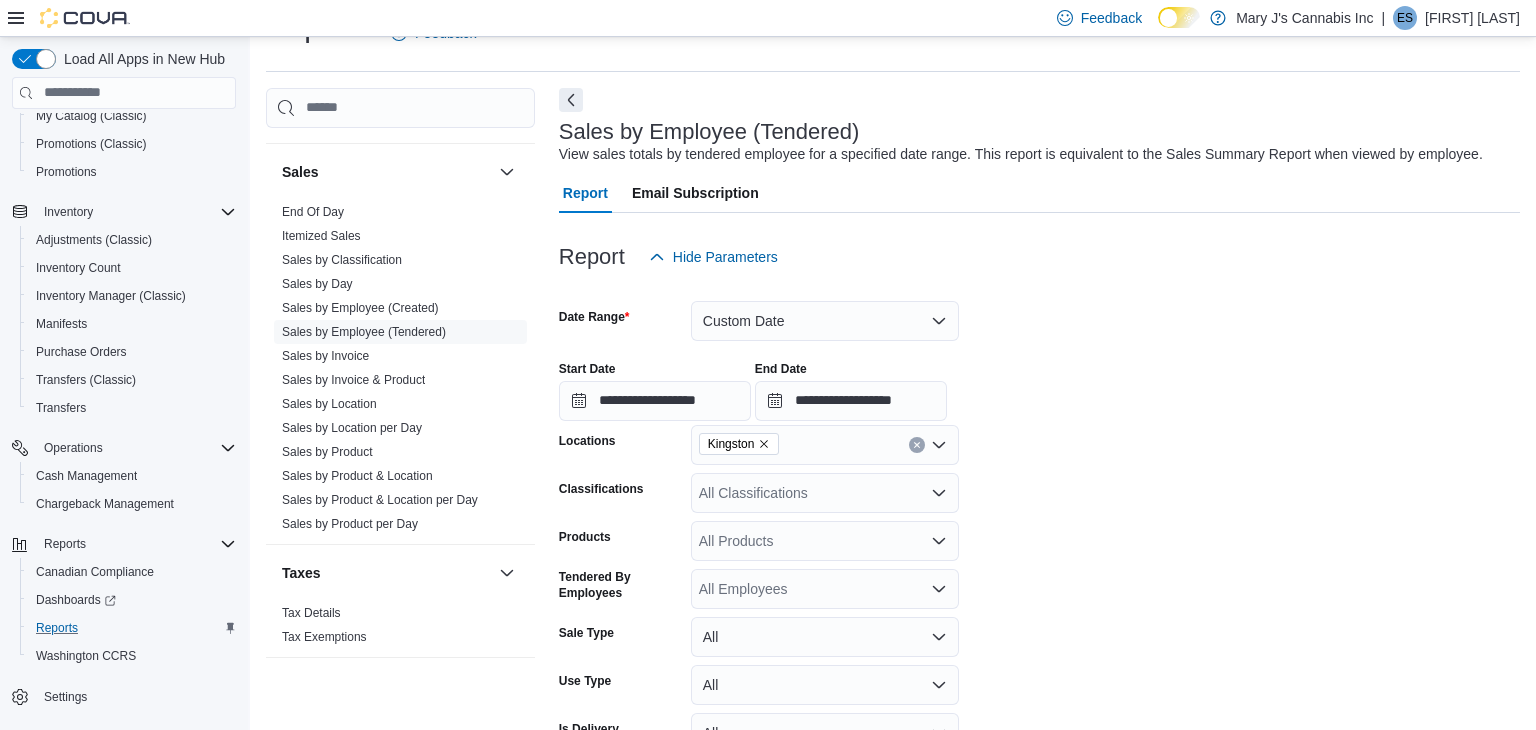 drag, startPoint x: 1363, startPoint y: 474, endPoint x: 1535, endPoint y: 318, distance: 232.2068 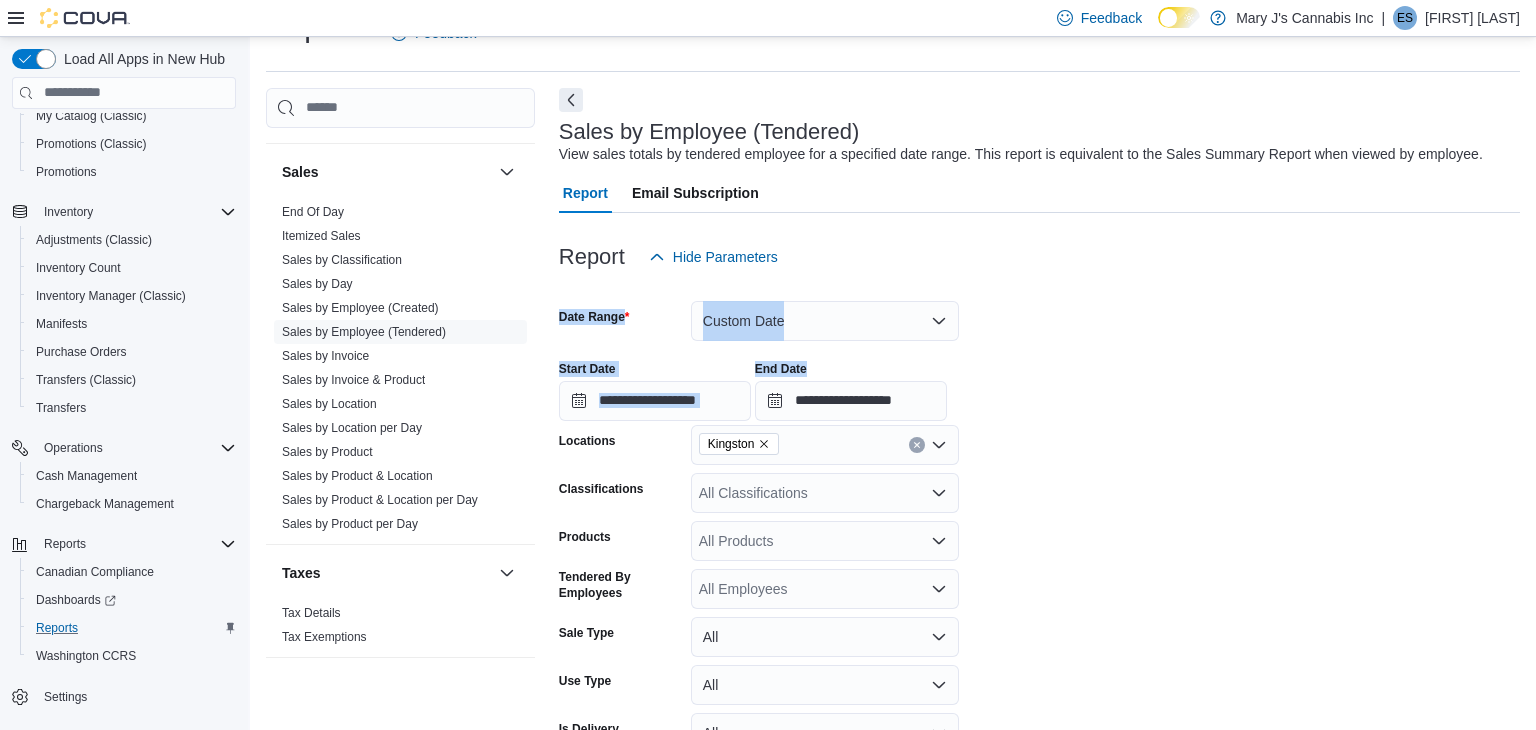 drag, startPoint x: 1535, startPoint y: 284, endPoint x: 1470, endPoint y: 503, distance: 228.44255 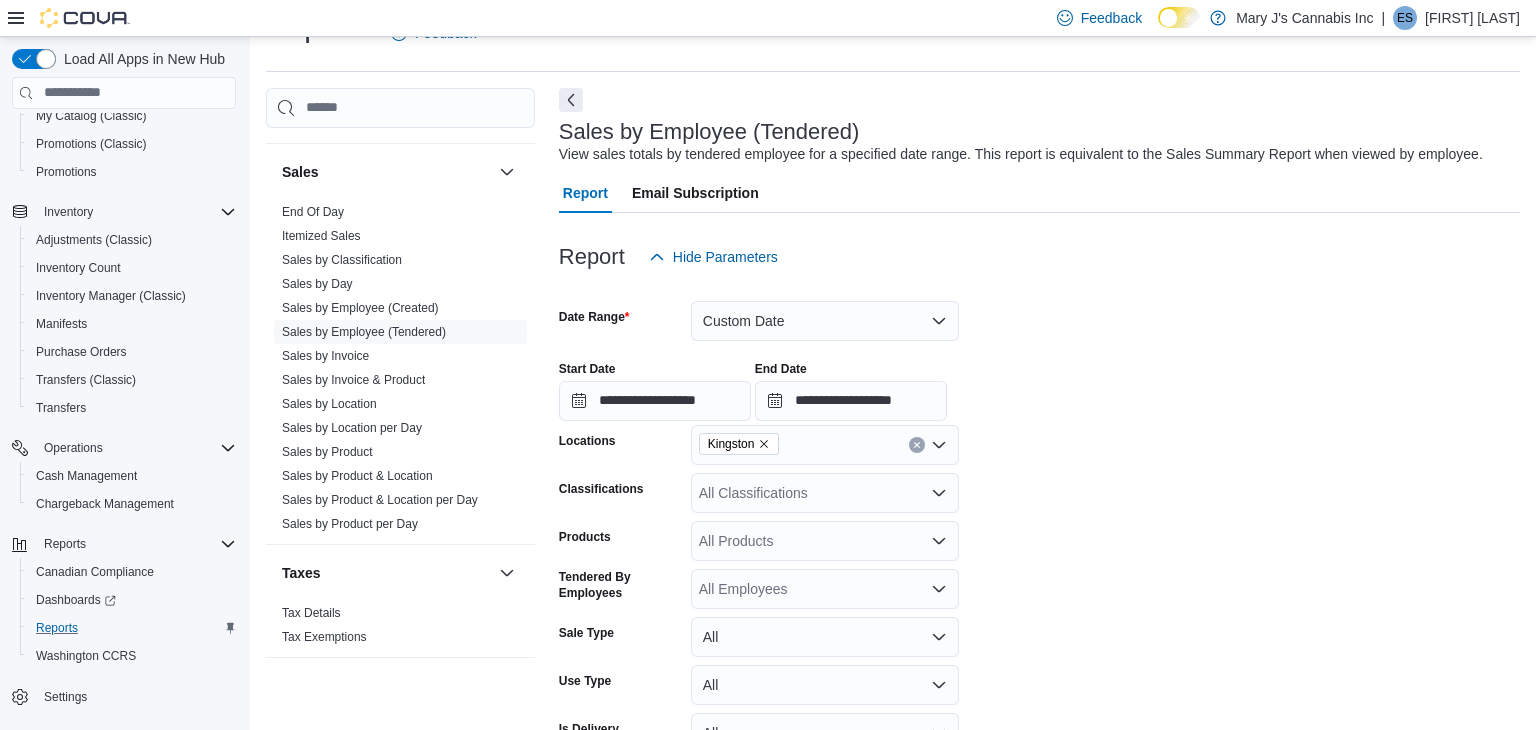 drag, startPoint x: 1468, startPoint y: 505, endPoint x: 1522, endPoint y: 492, distance: 55.542778 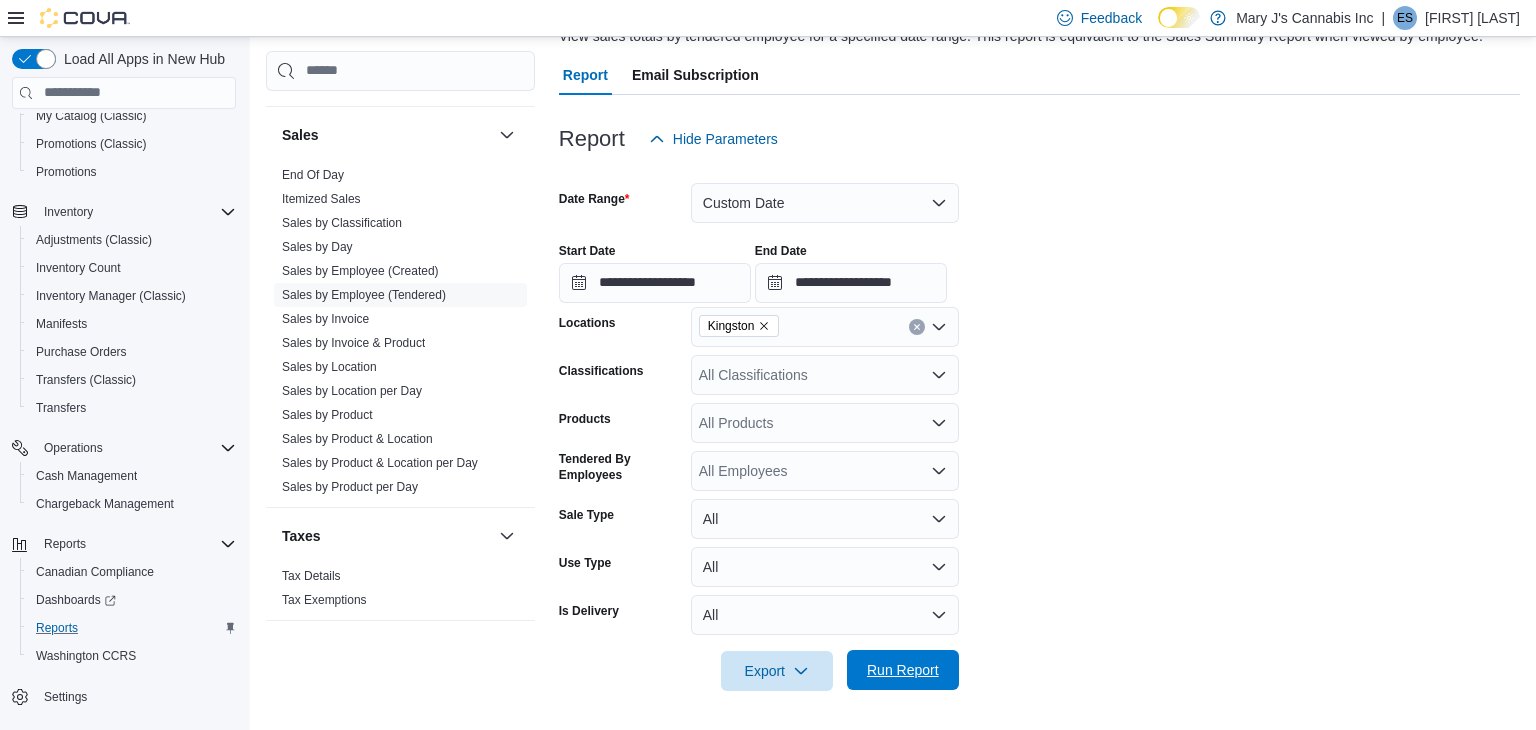 click on "Run Report" at bounding box center (903, 670) 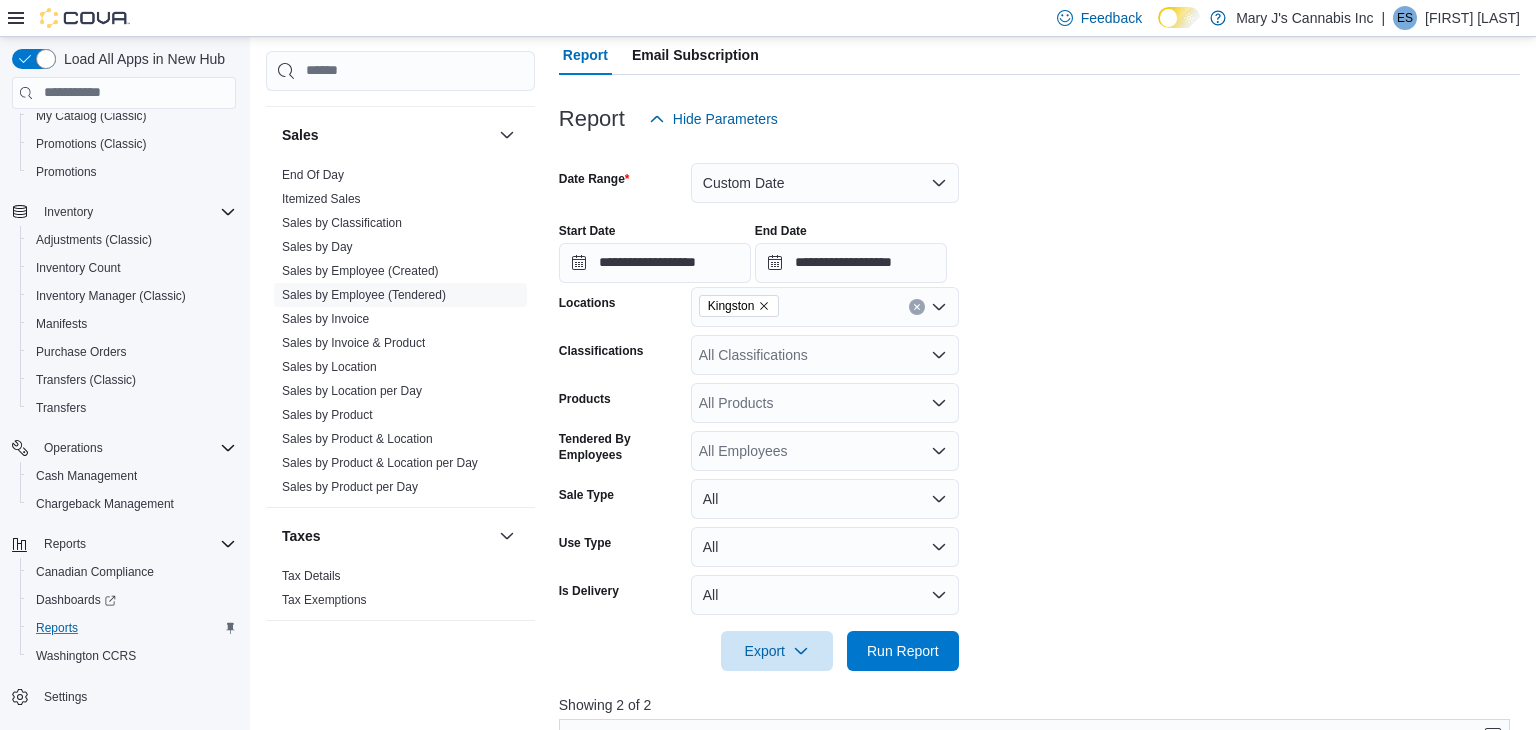 scroll, scrollTop: 185, scrollLeft: 0, axis: vertical 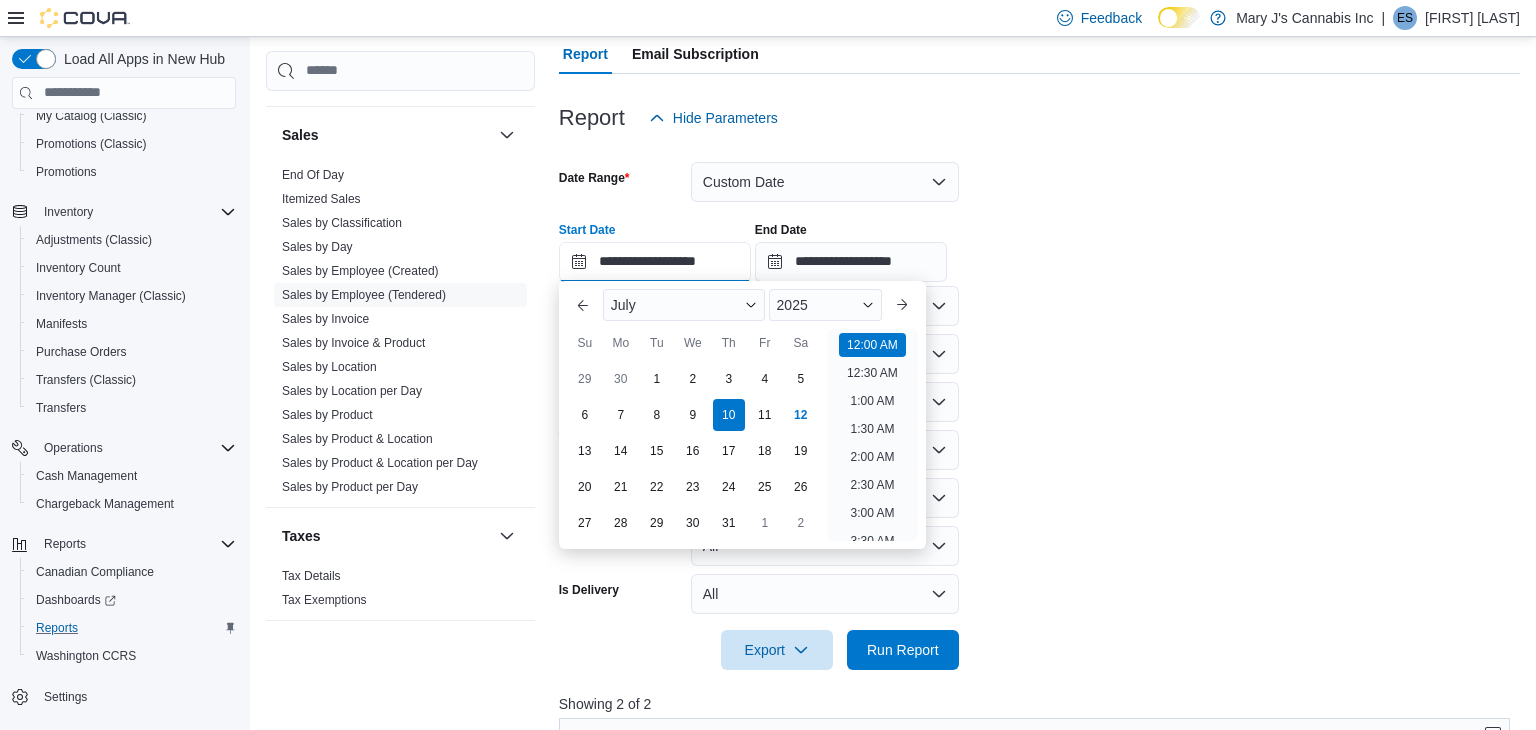 click on "**********" at bounding box center (655, 262) 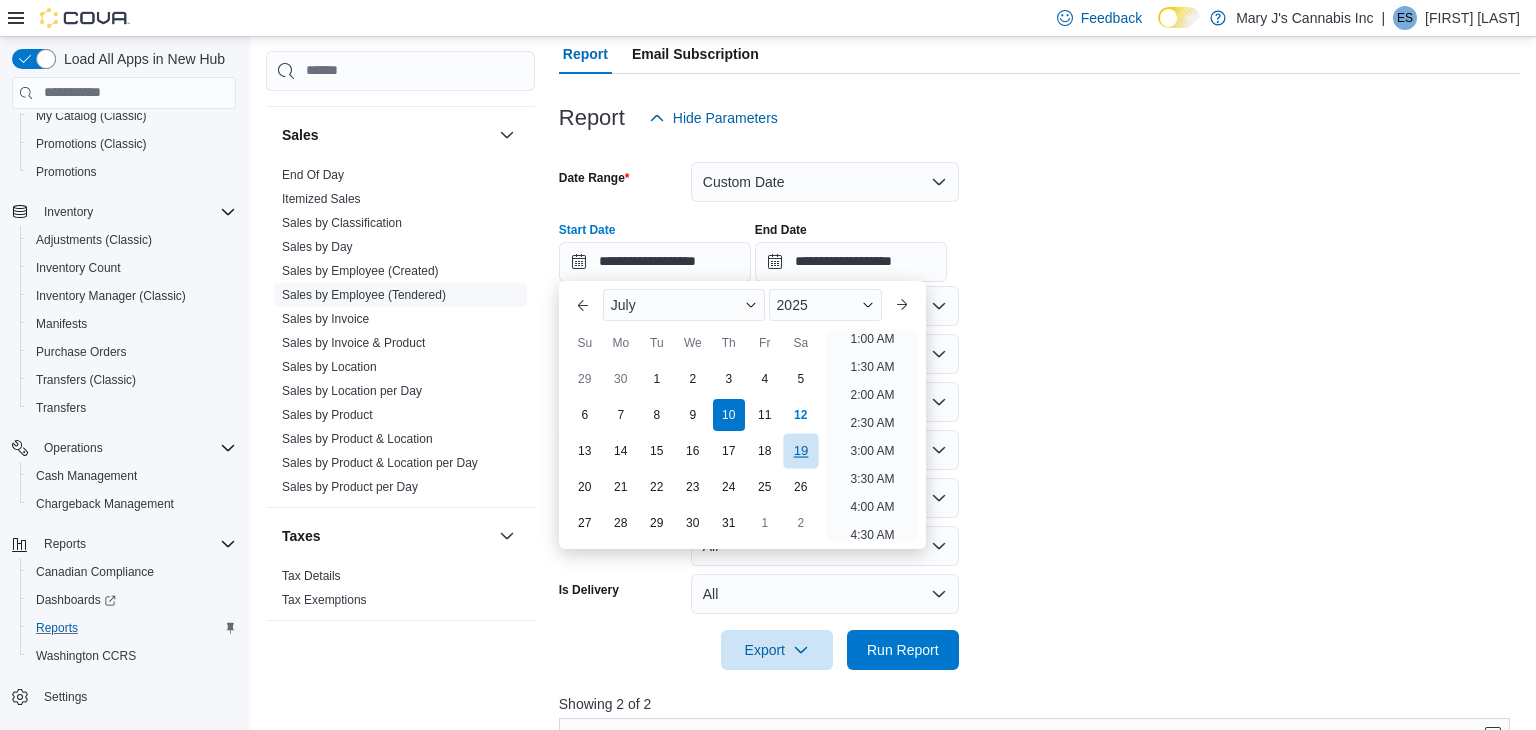 drag, startPoint x: 734, startPoint y: 374, endPoint x: 789, endPoint y: 455, distance: 97.90812 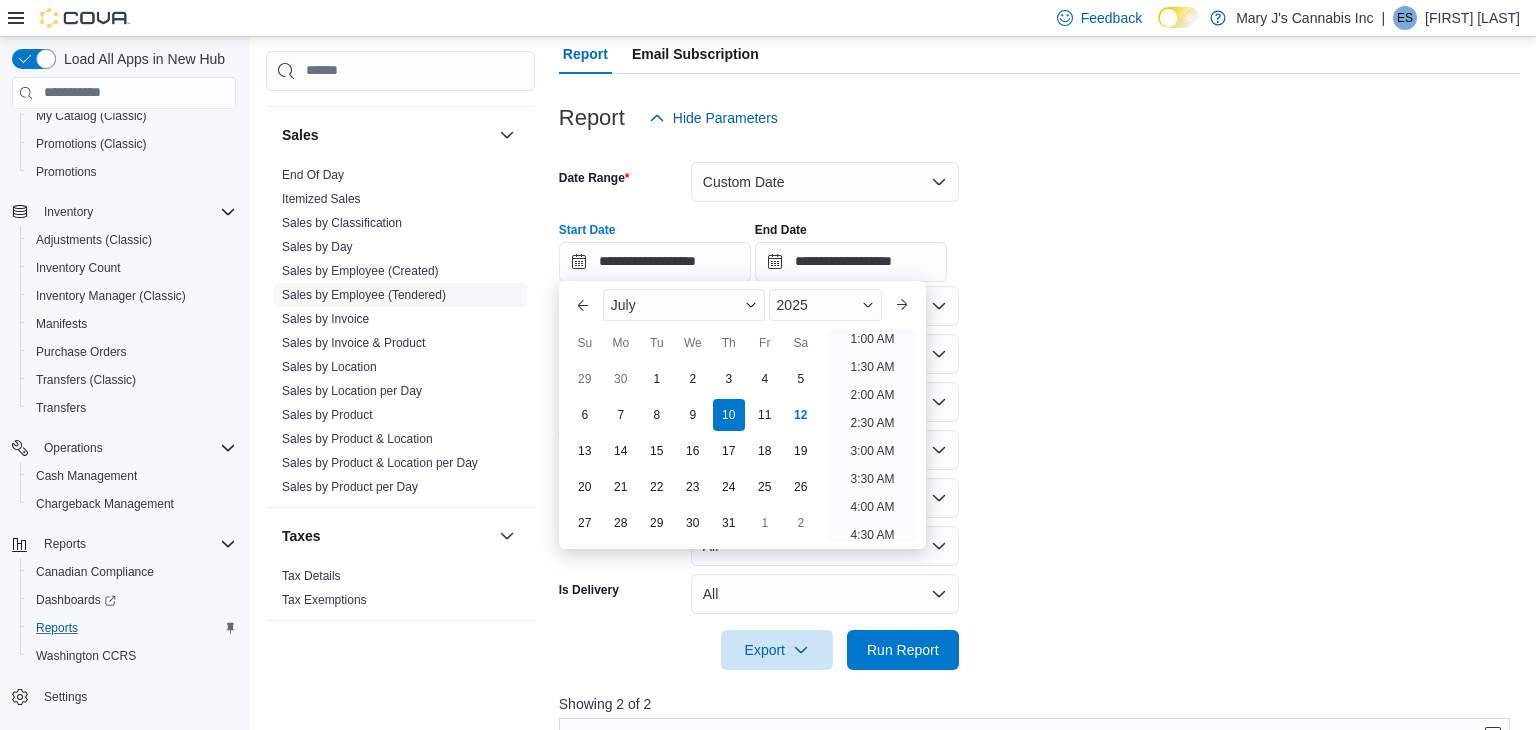 scroll, scrollTop: 4, scrollLeft: 0, axis: vertical 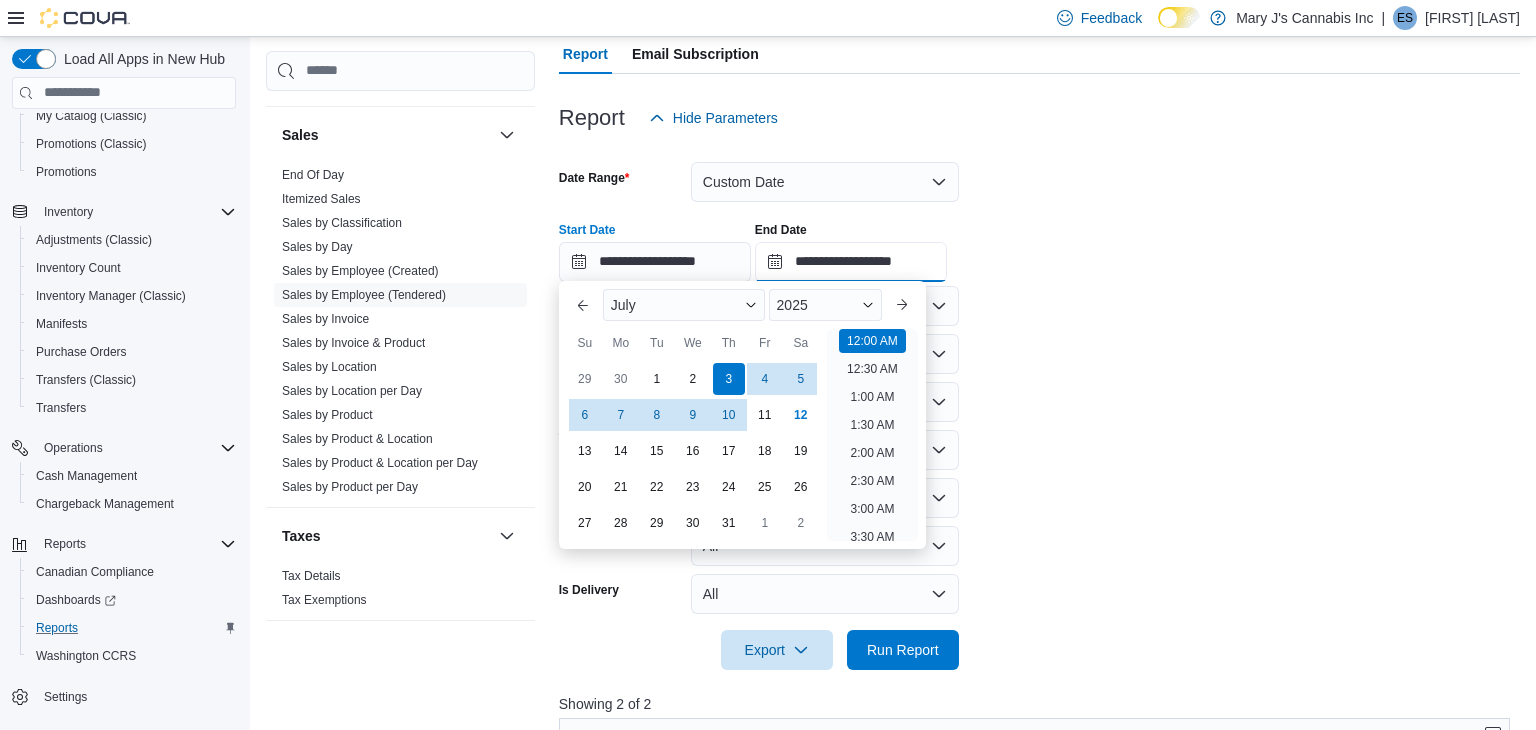 drag, startPoint x: 938, startPoint y: 257, endPoint x: 940, endPoint y: 278, distance: 21.095022 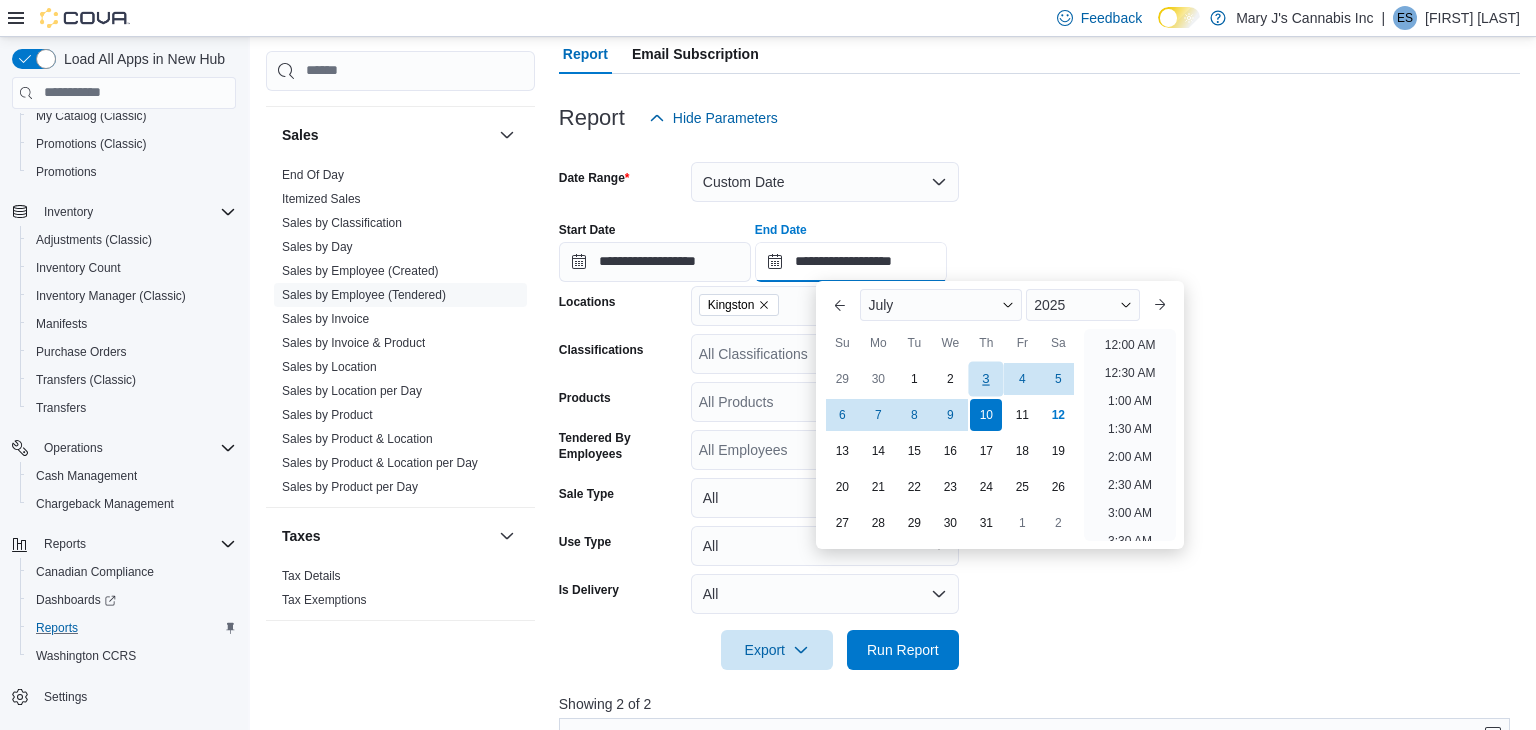 scroll, scrollTop: 1136, scrollLeft: 0, axis: vertical 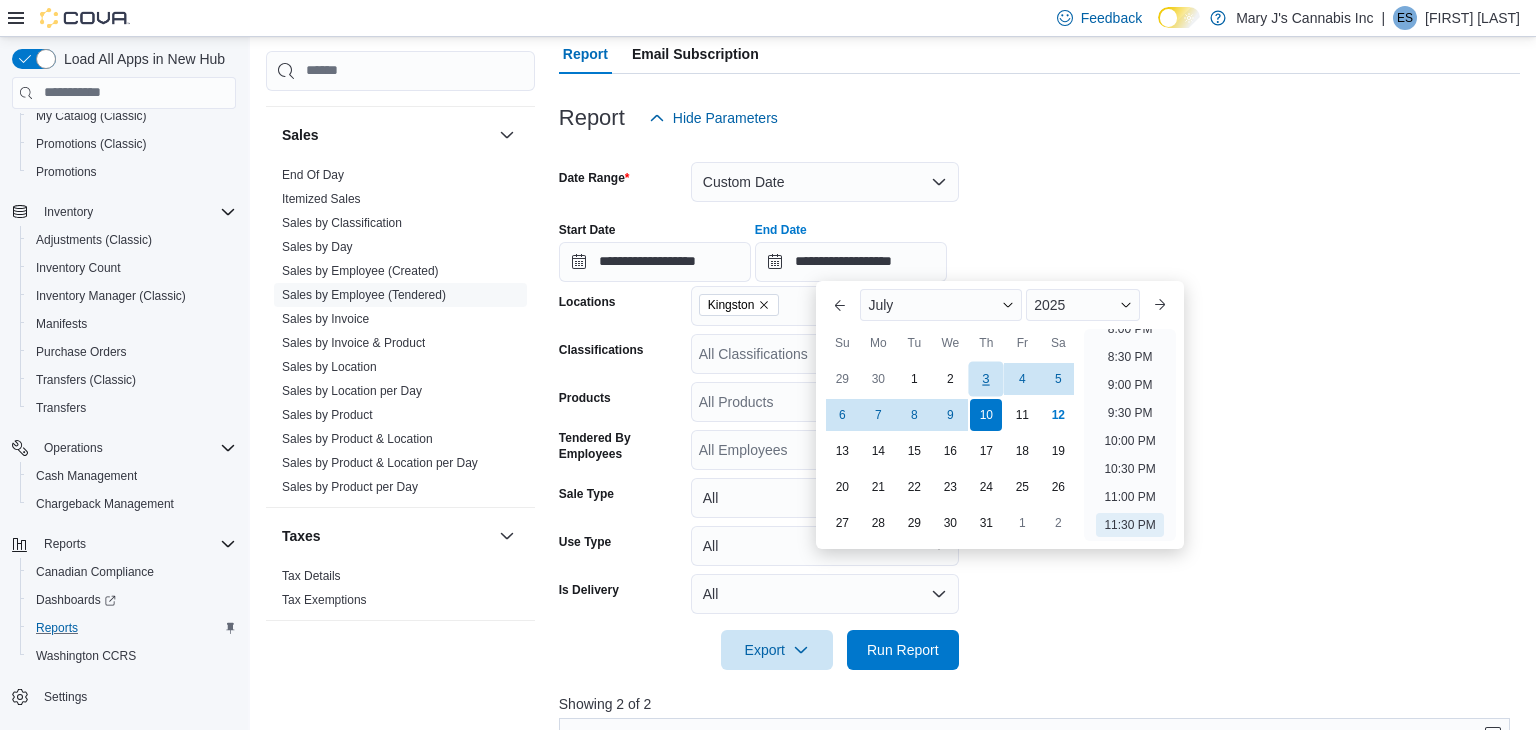 click on "3" at bounding box center [986, 379] 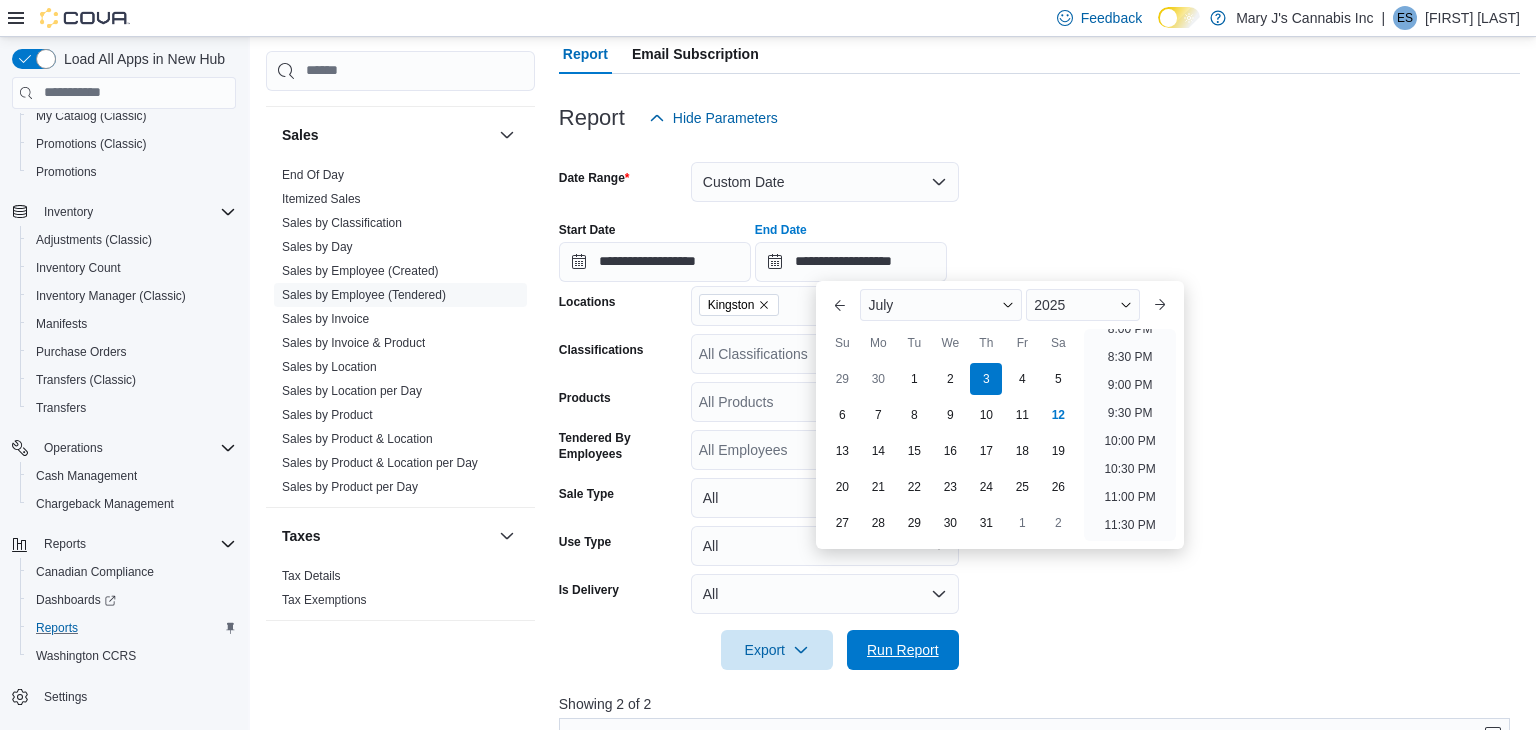 click on "Run Report" at bounding box center (903, 650) 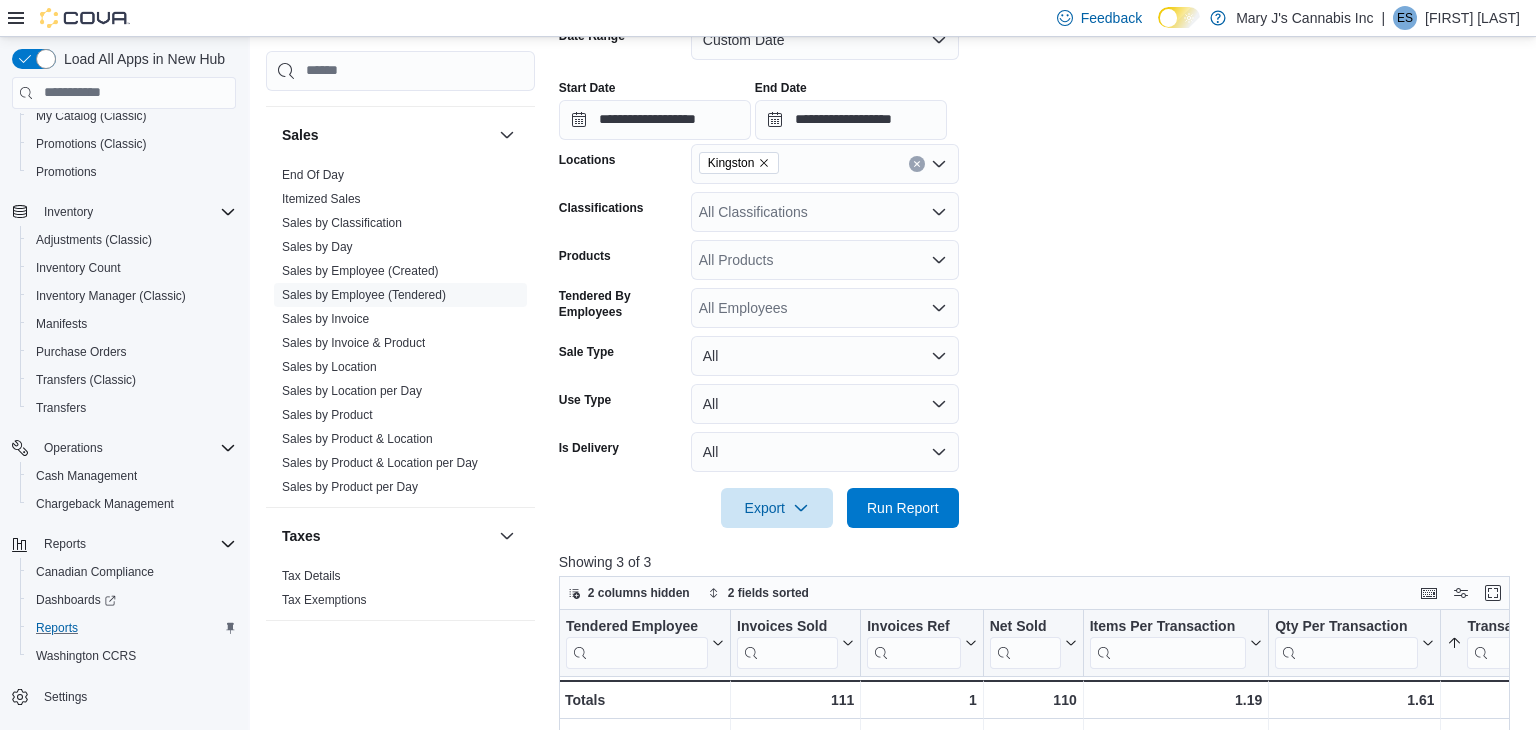 scroll, scrollTop: 310, scrollLeft: 0, axis: vertical 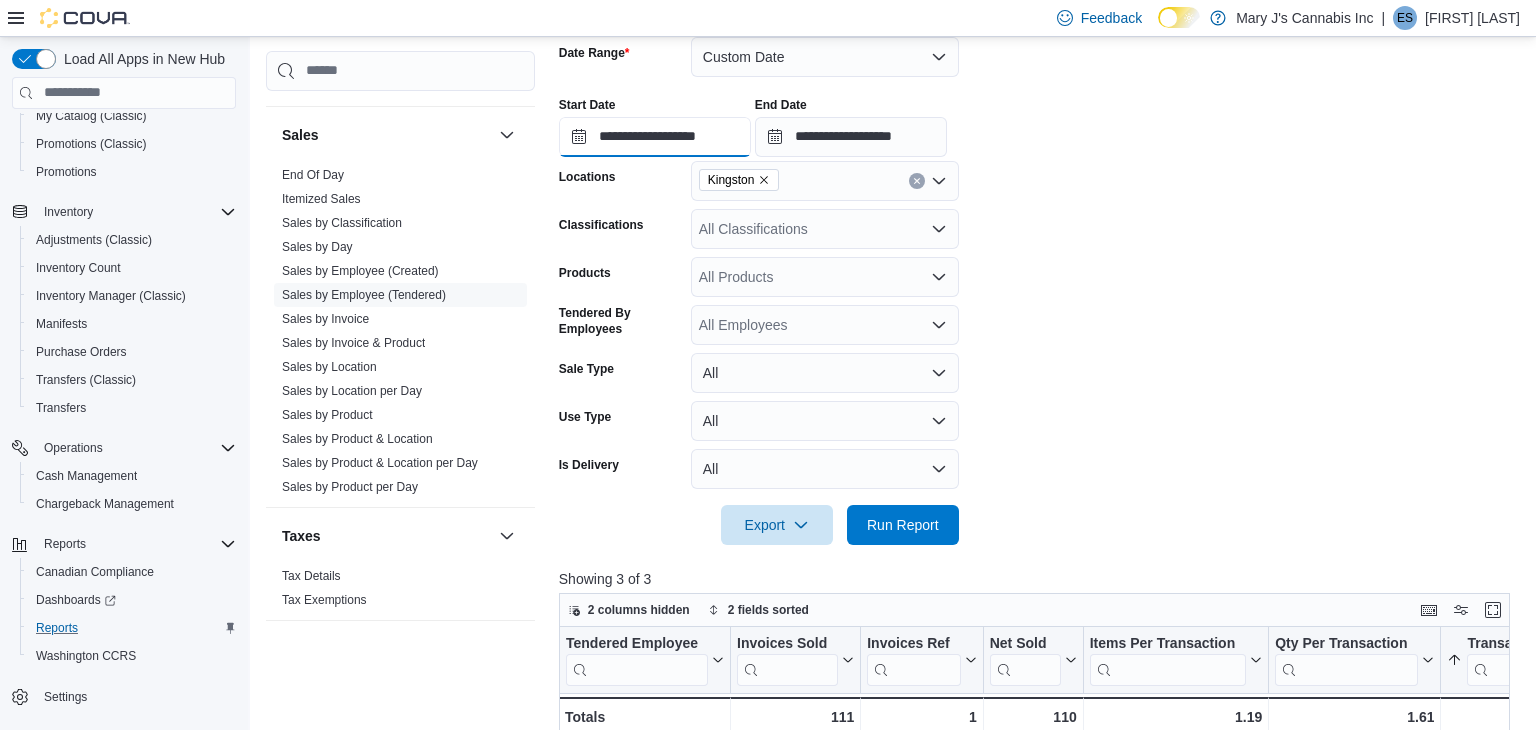 click on "**********" at bounding box center [655, 137] 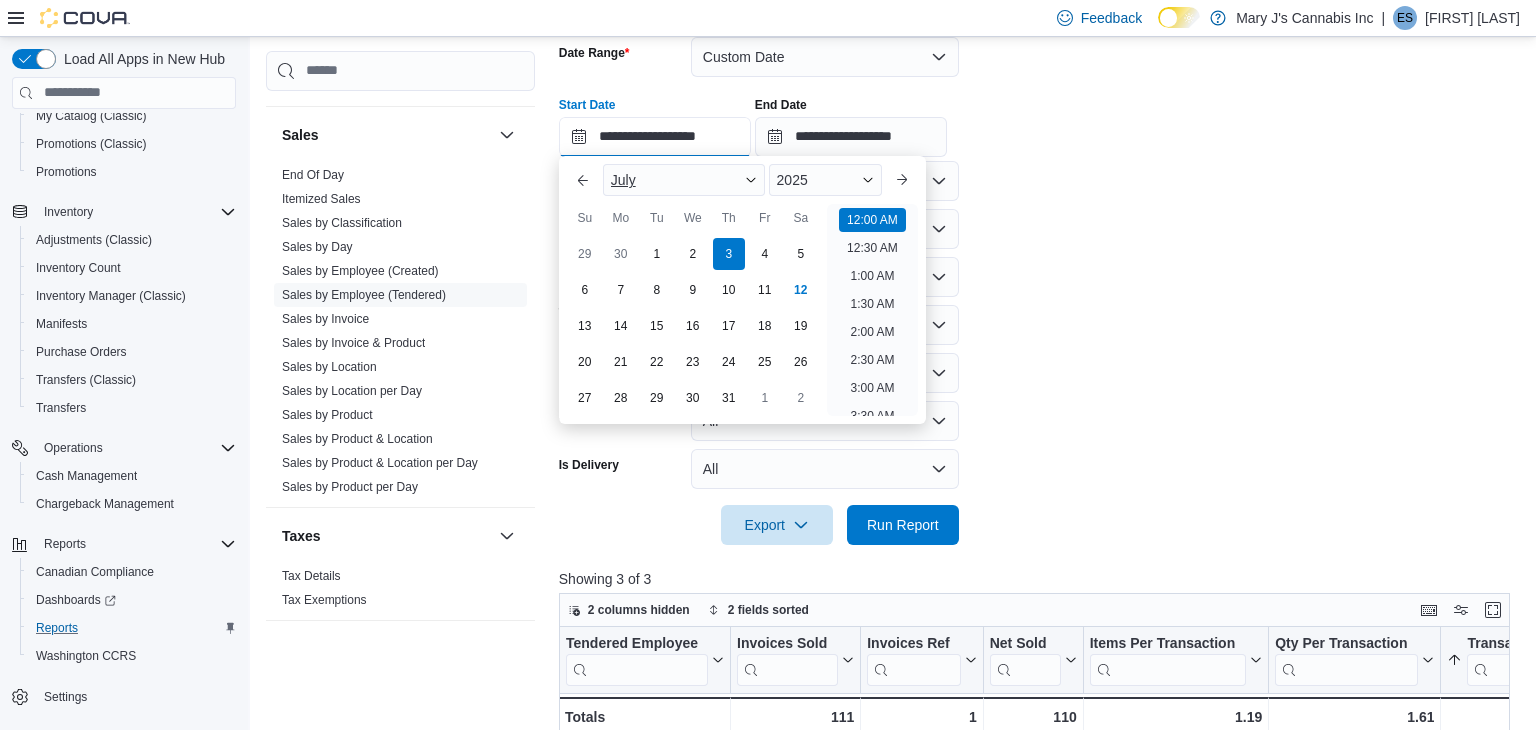 scroll, scrollTop: 62, scrollLeft: 0, axis: vertical 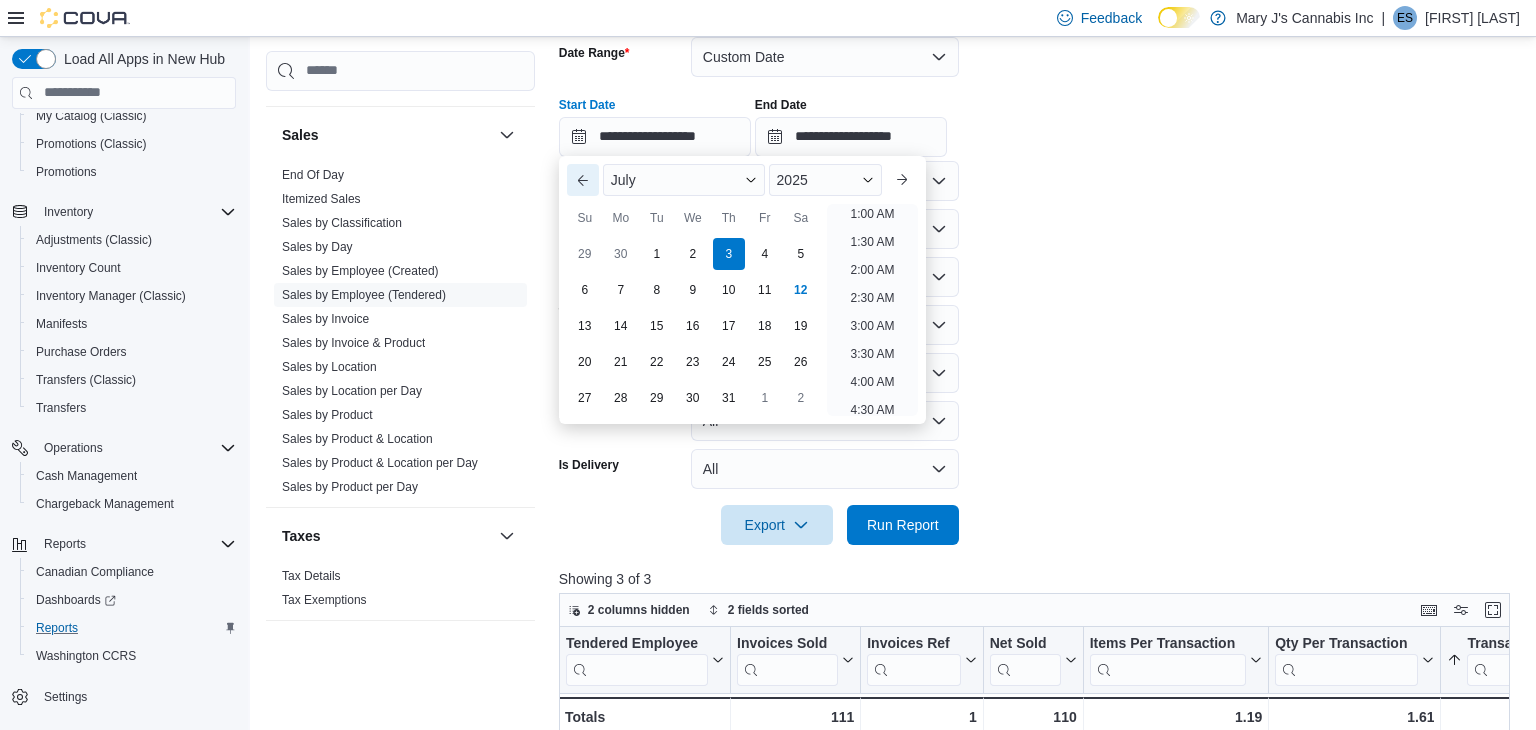 click on "Previous Month" at bounding box center [583, 180] 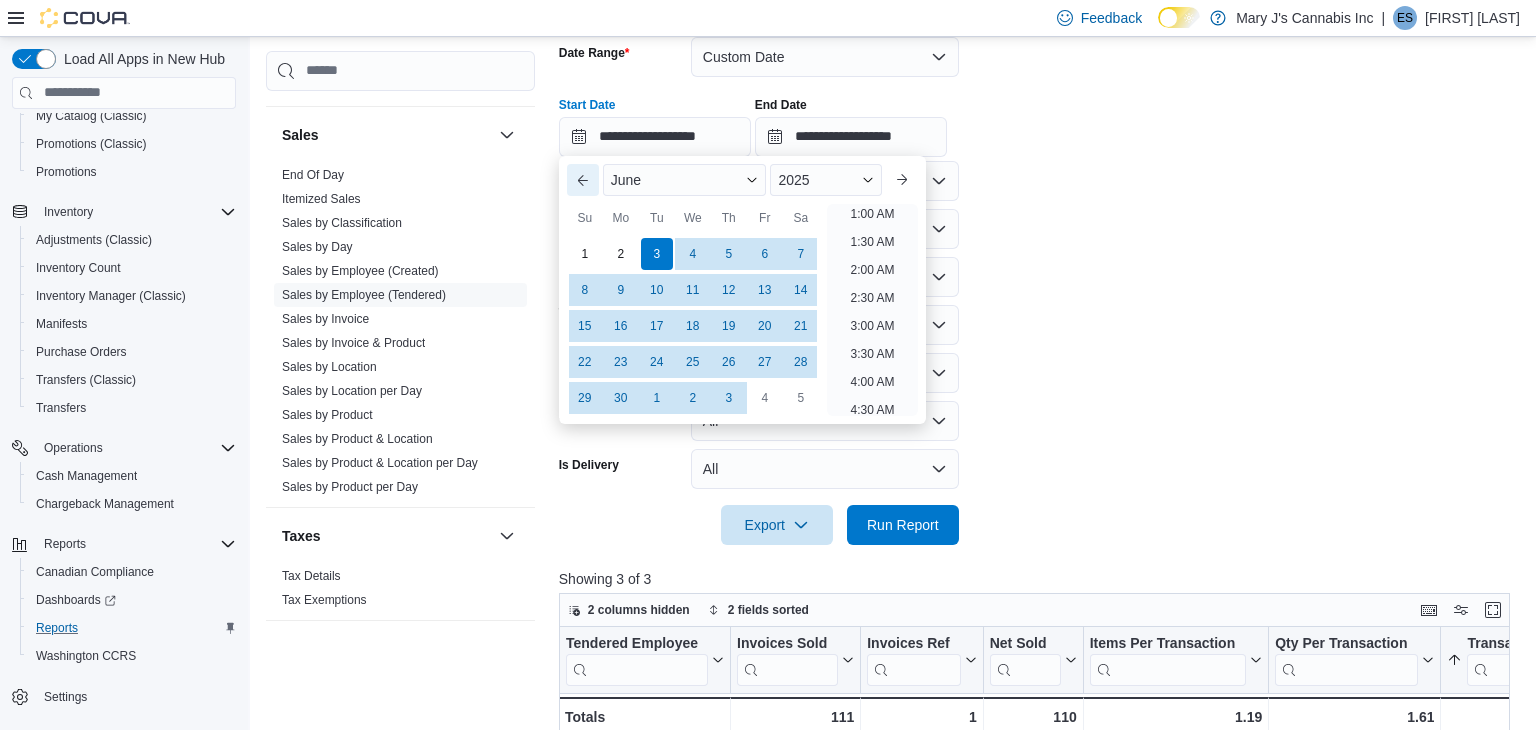 scroll, scrollTop: 4, scrollLeft: 0, axis: vertical 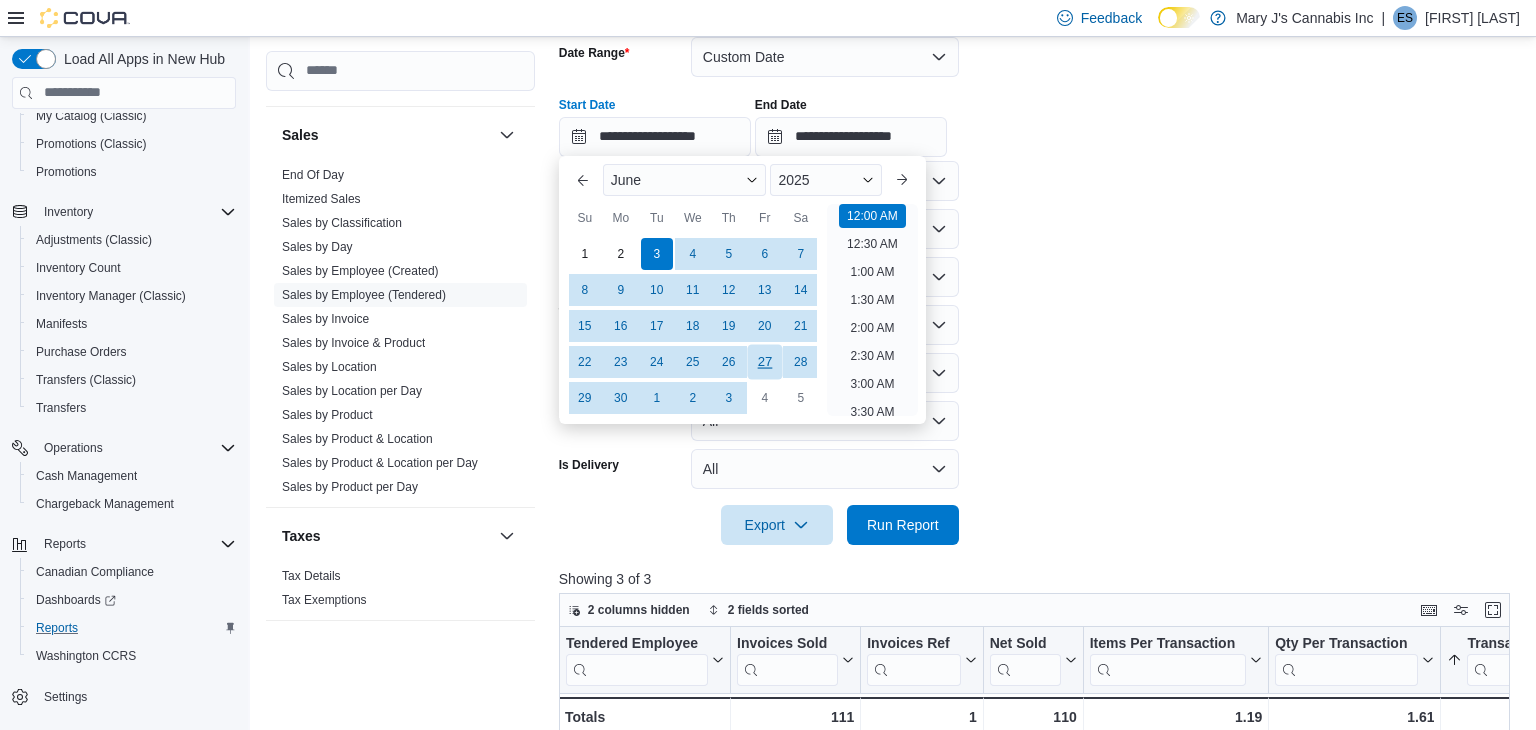 click on "27" at bounding box center (764, 362) 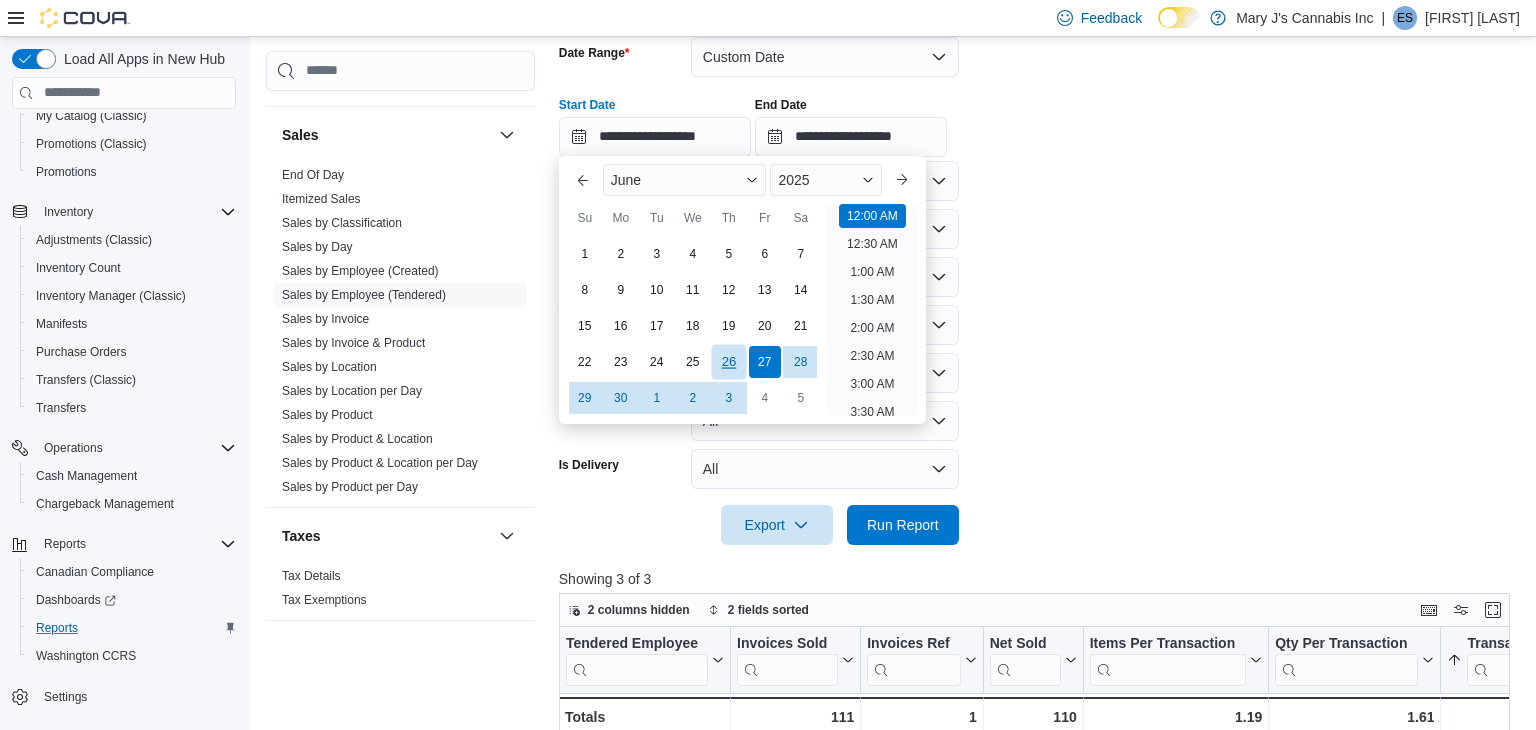 click on "26" at bounding box center [728, 362] 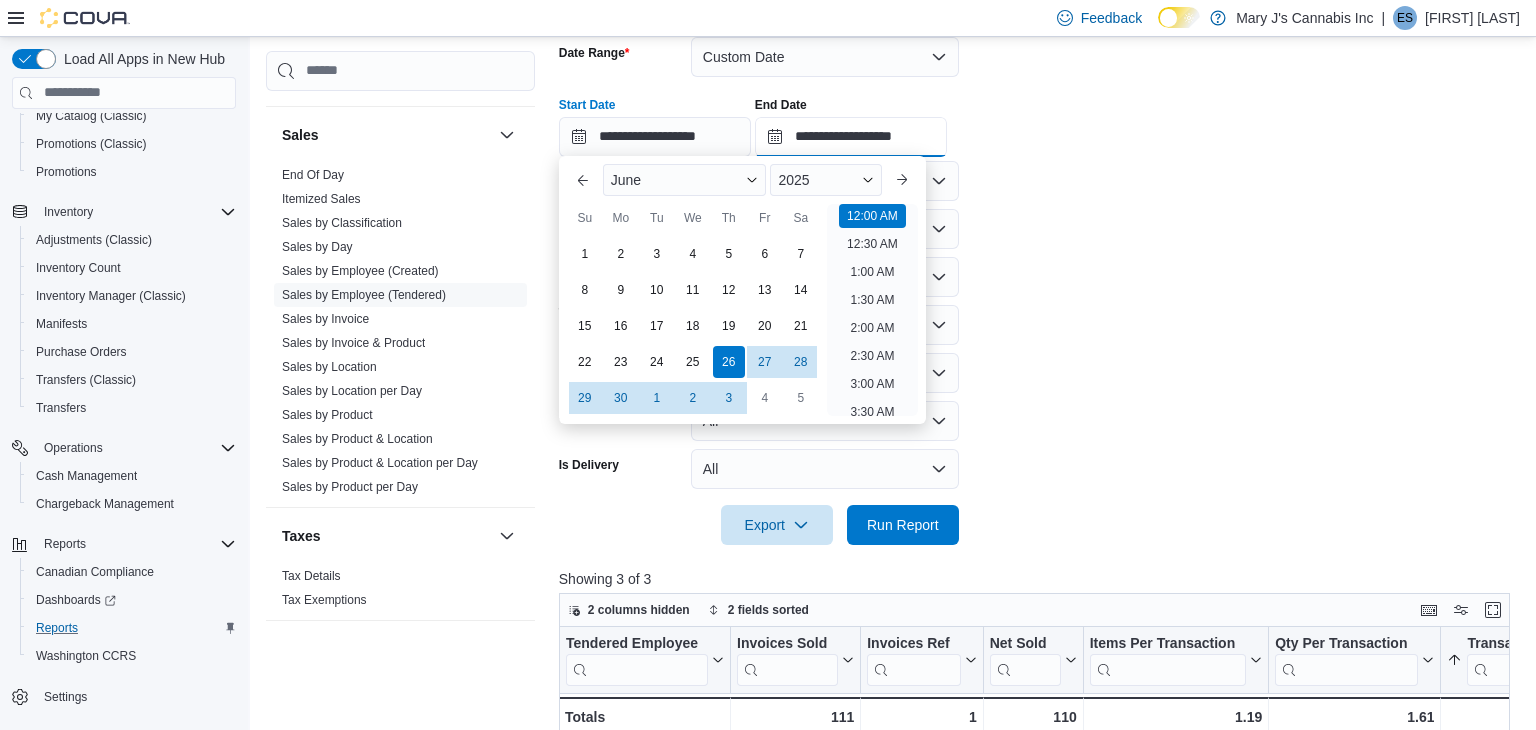 click on "**********" at bounding box center [851, 137] 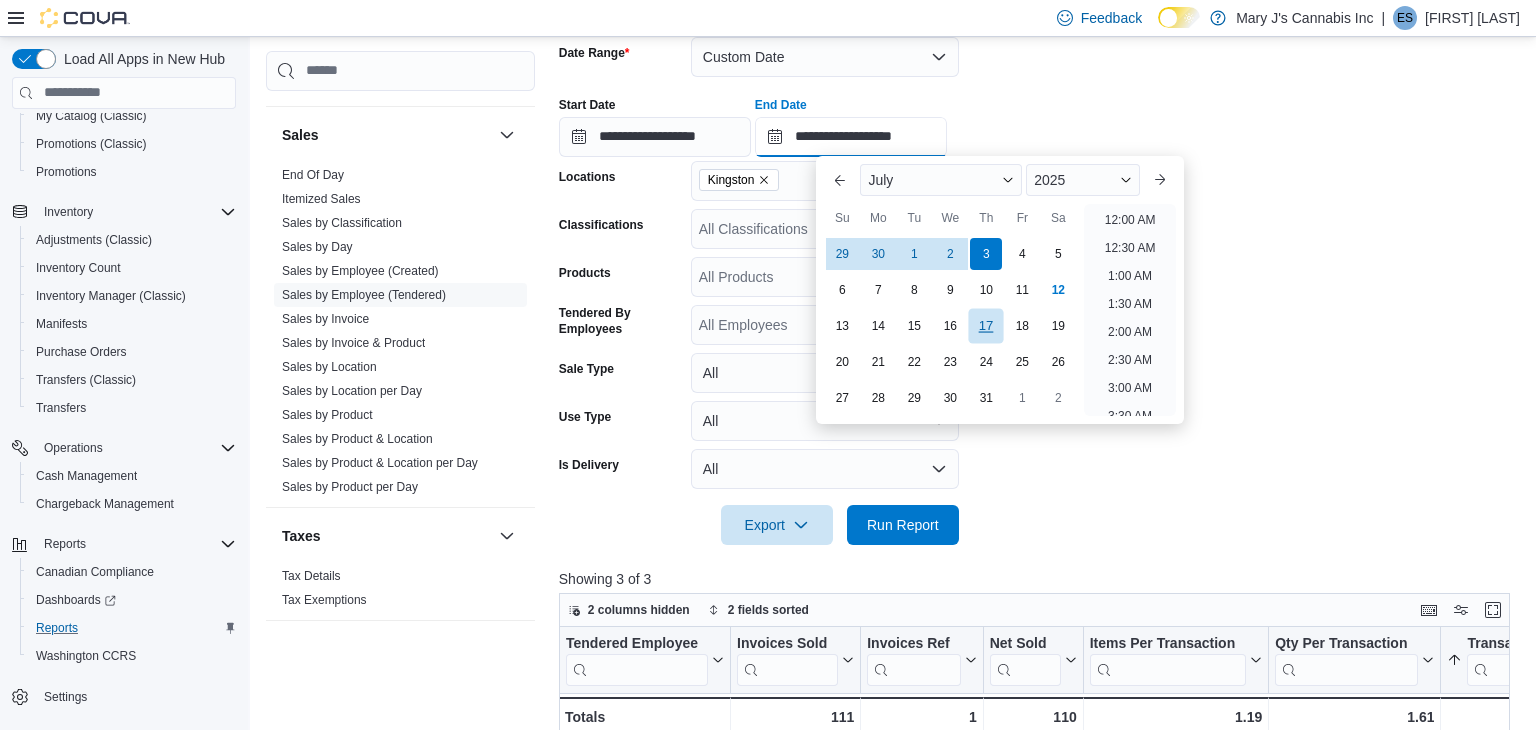 scroll, scrollTop: 1136, scrollLeft: 0, axis: vertical 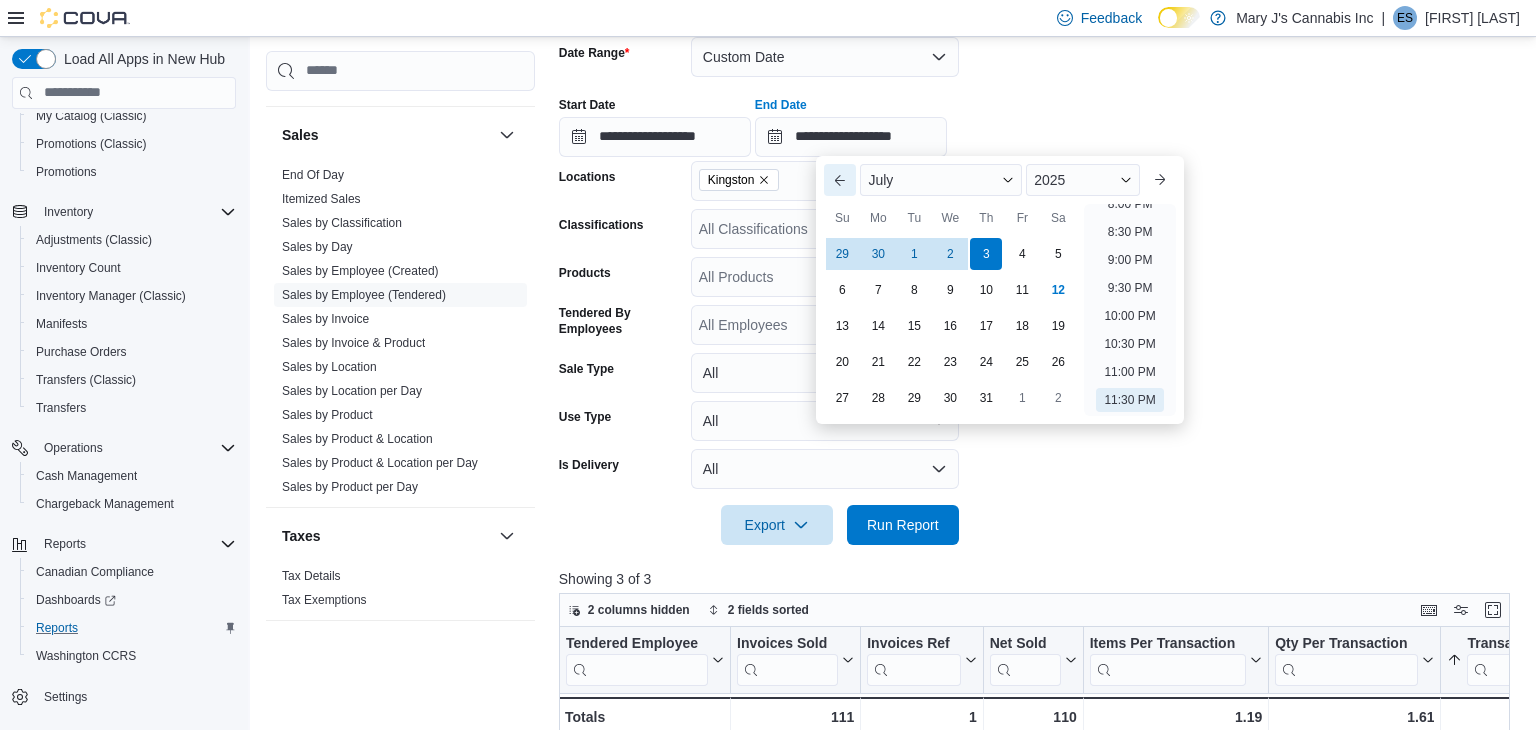 click on "Previous Month" at bounding box center (840, 180) 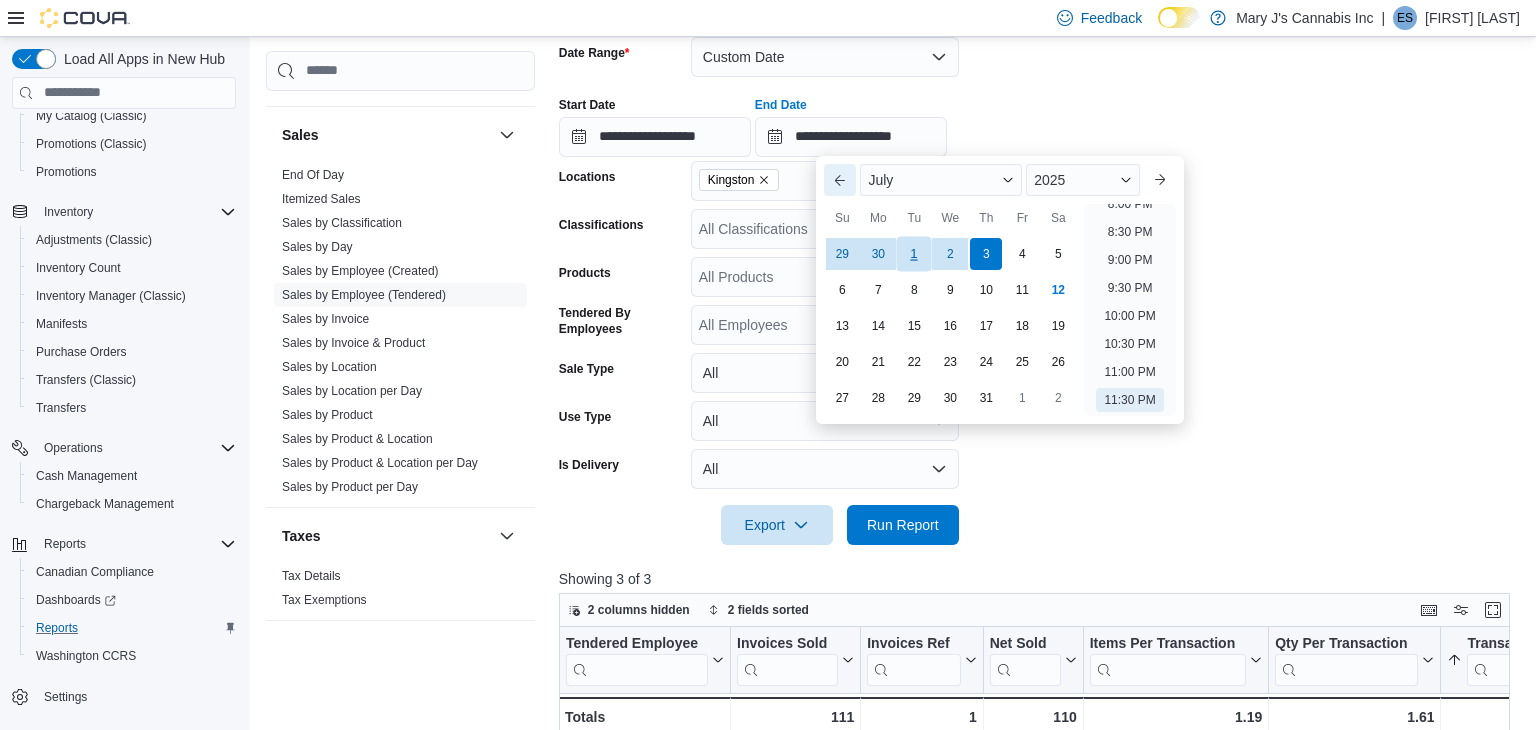 type on "**********" 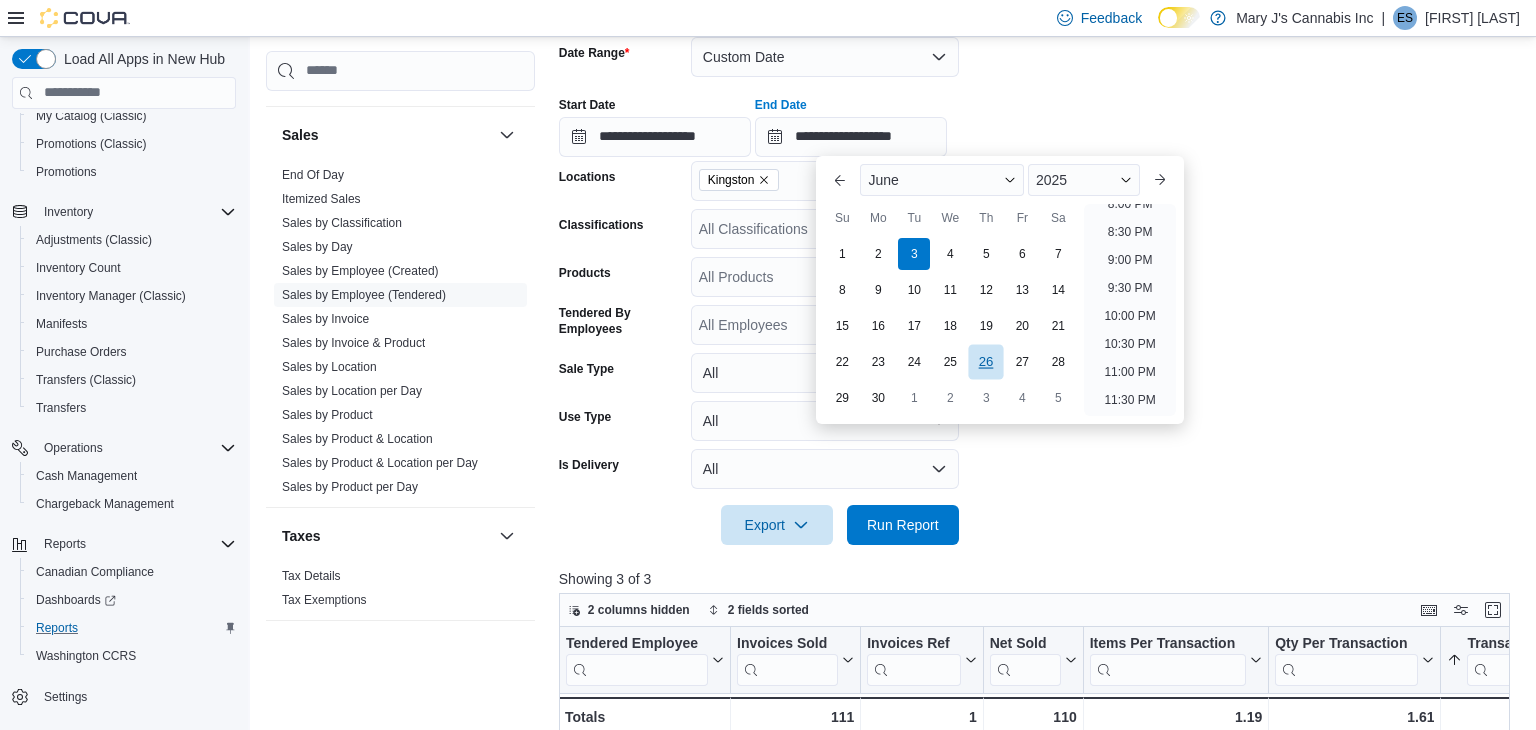 click on "26" at bounding box center [986, 362] 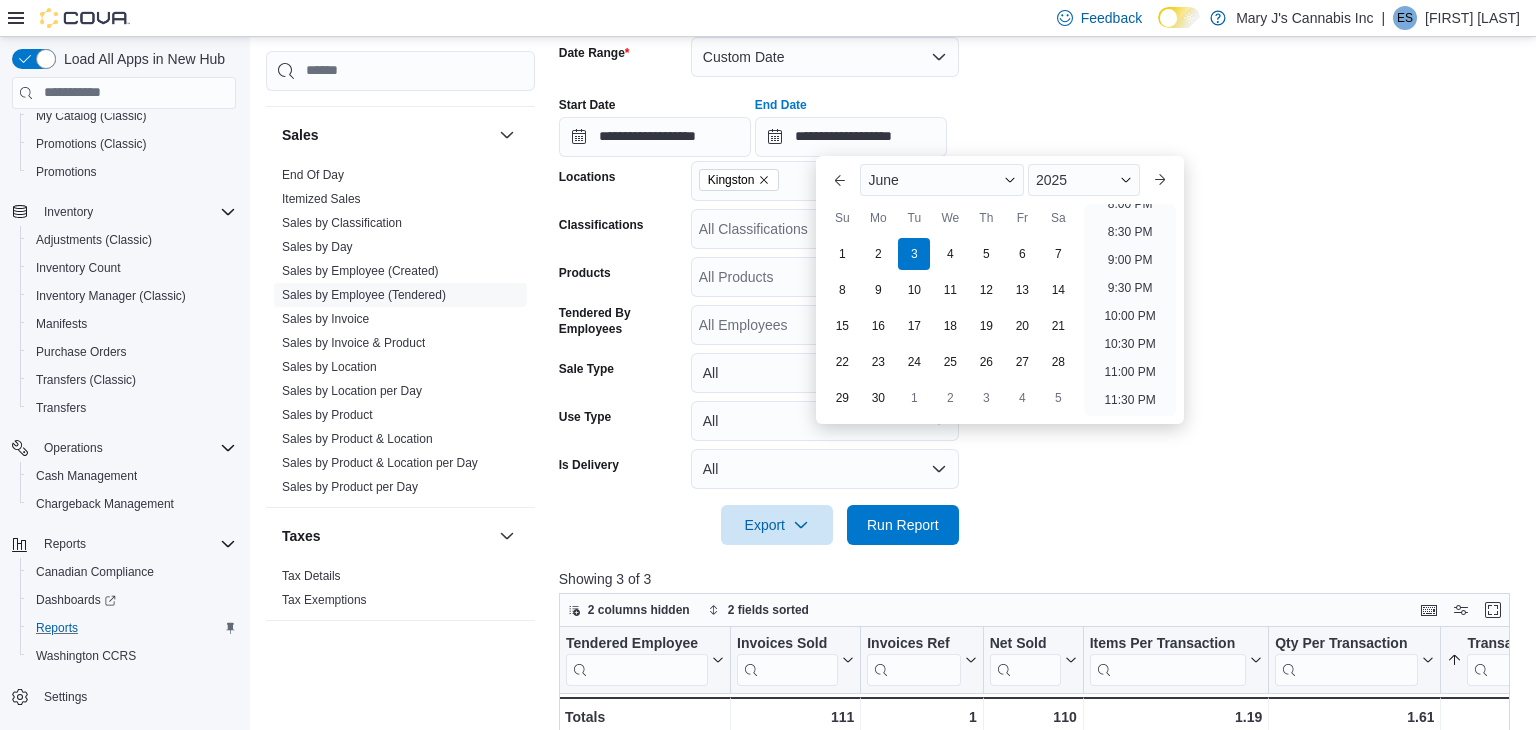 type on "**********" 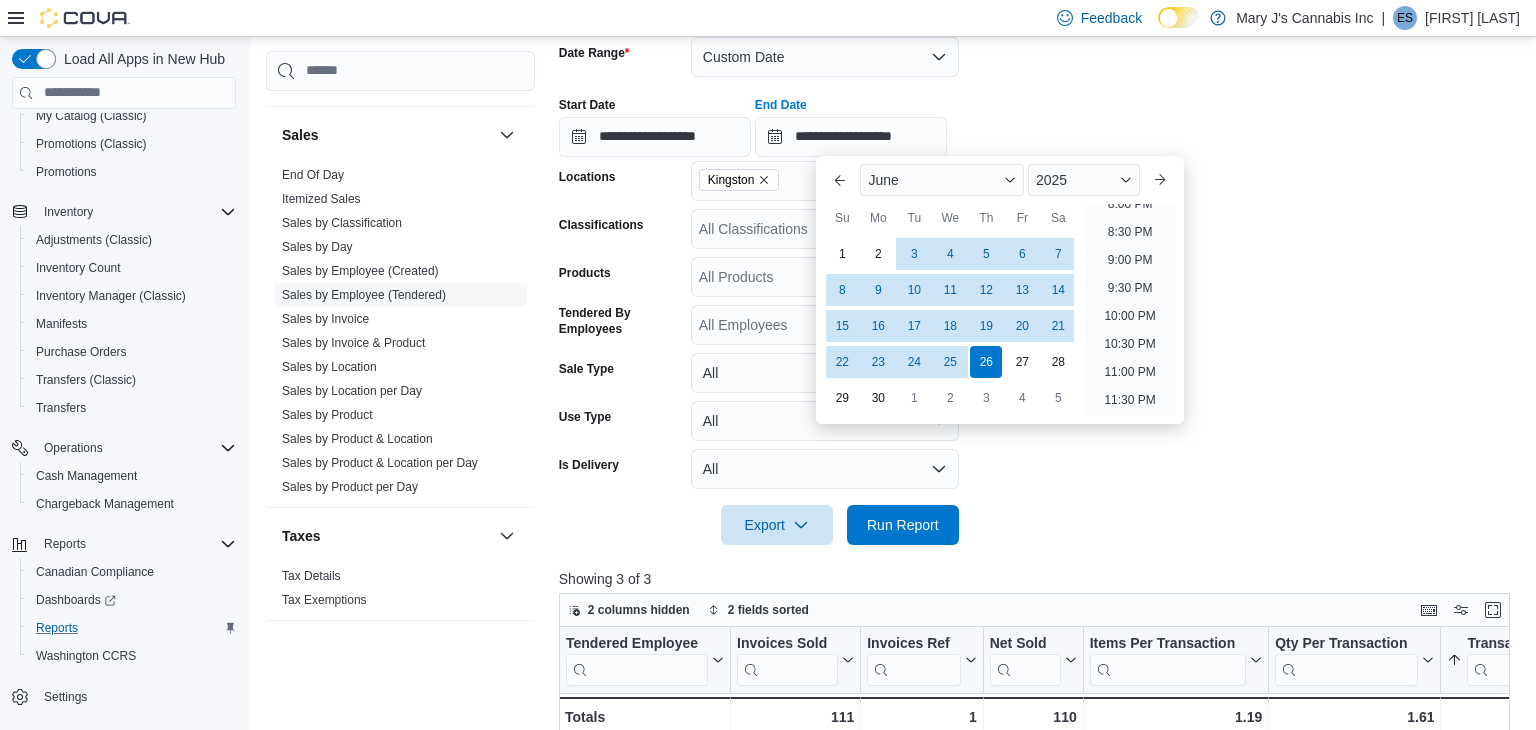 drag, startPoint x: 1128, startPoint y: 479, endPoint x: 1097, endPoint y: 487, distance: 32.01562 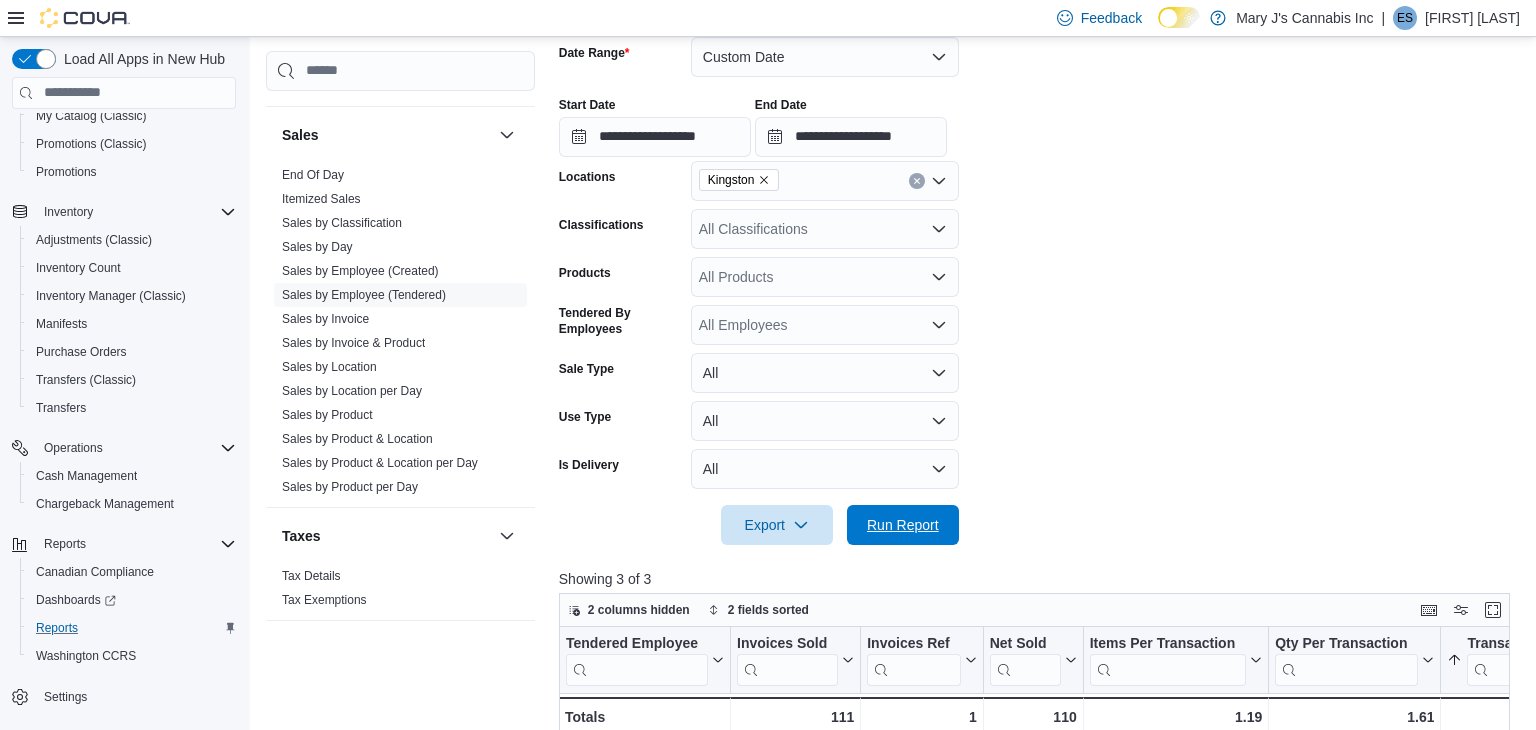 drag, startPoint x: 929, startPoint y: 532, endPoint x: 1358, endPoint y: 420, distance: 443.37906 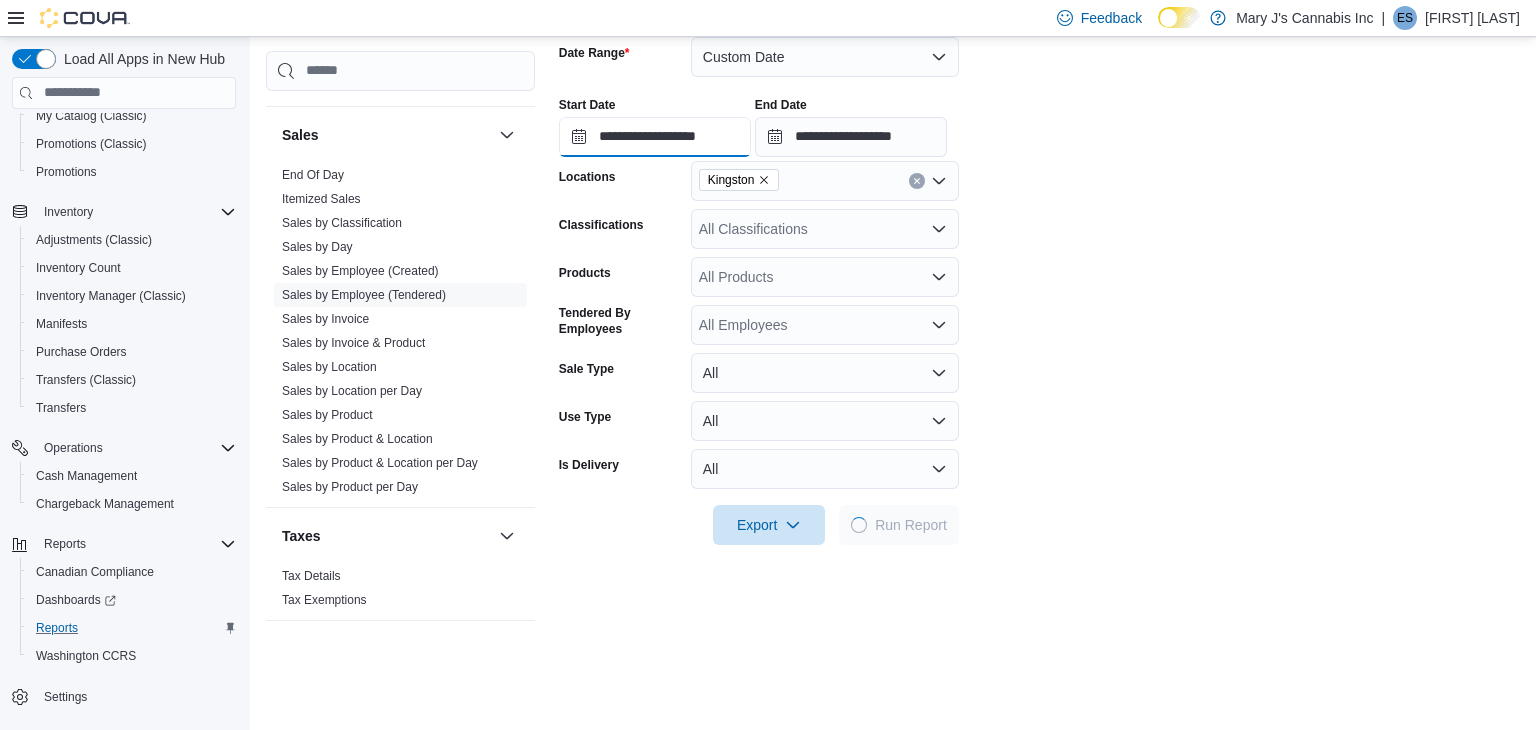 click on "**********" at bounding box center [655, 137] 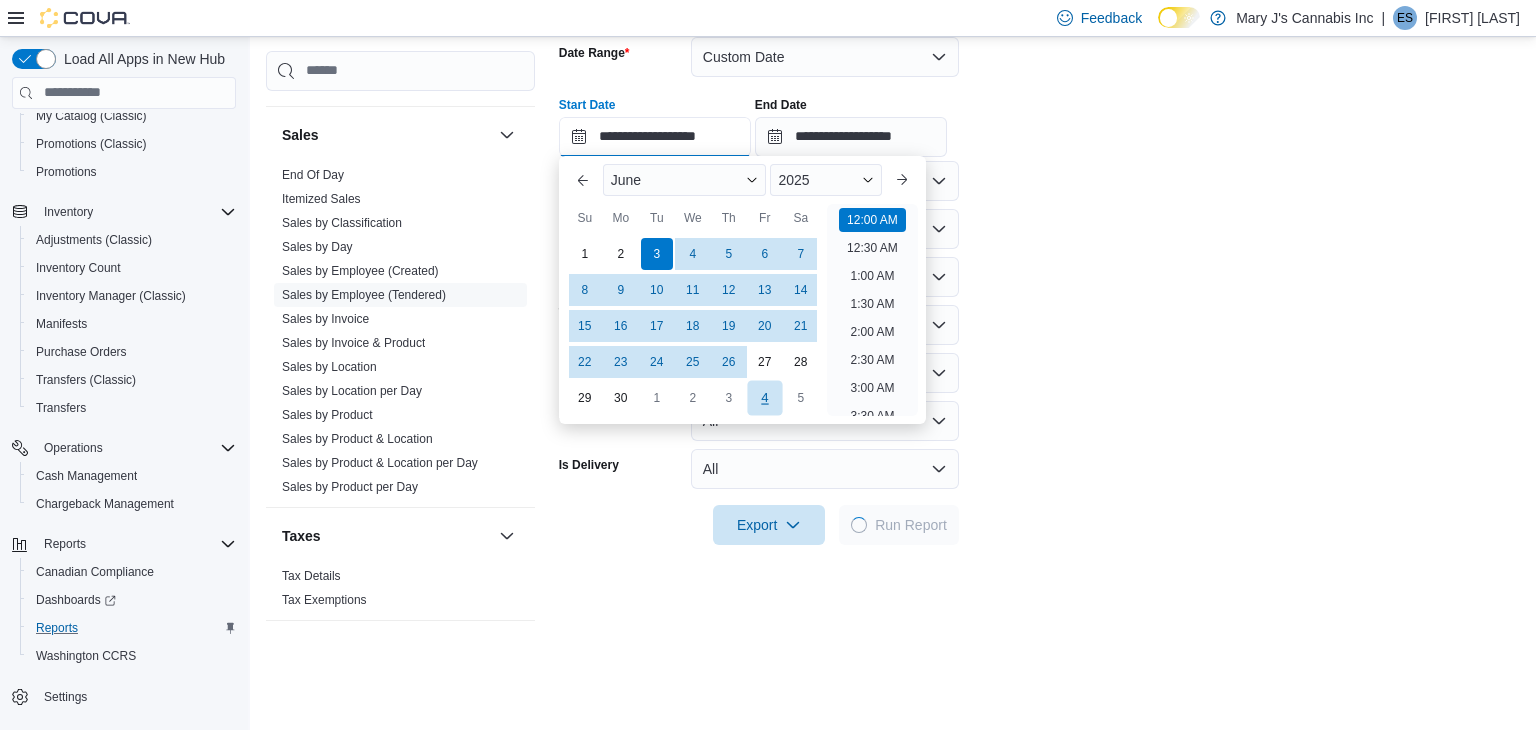 scroll, scrollTop: 62, scrollLeft: 0, axis: vertical 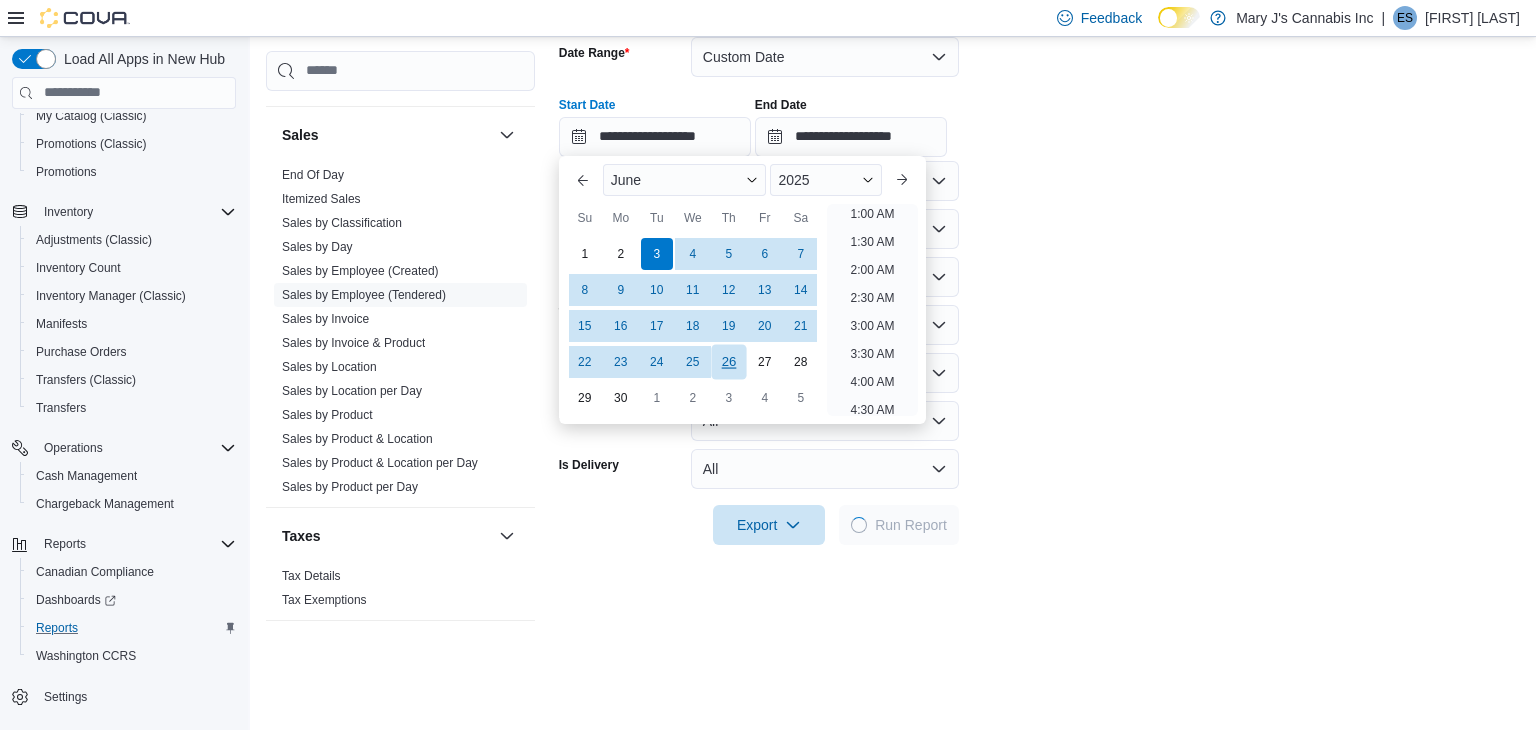 click on "26" at bounding box center (728, 362) 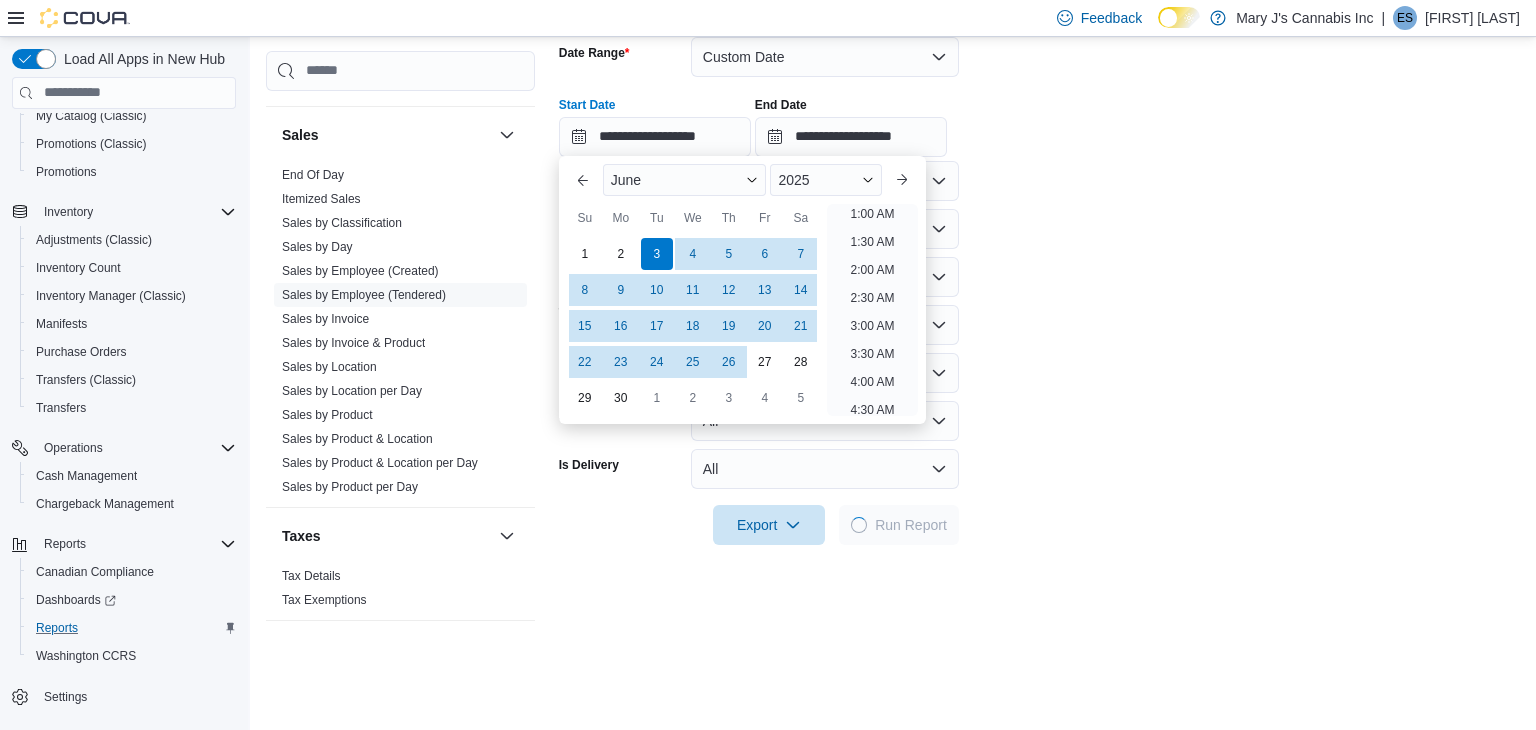 click on "**********" at bounding box center [1039, 279] 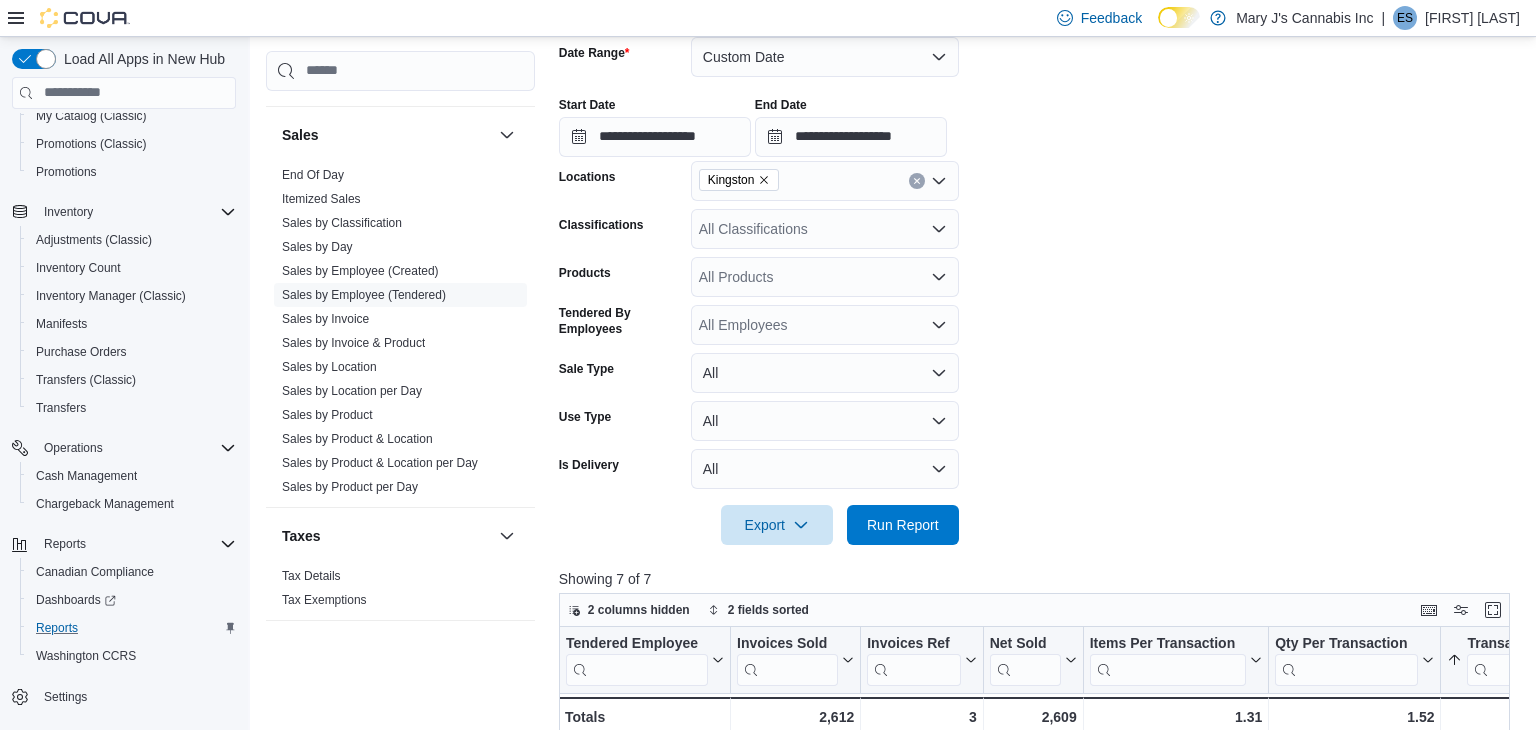 type on "**********" 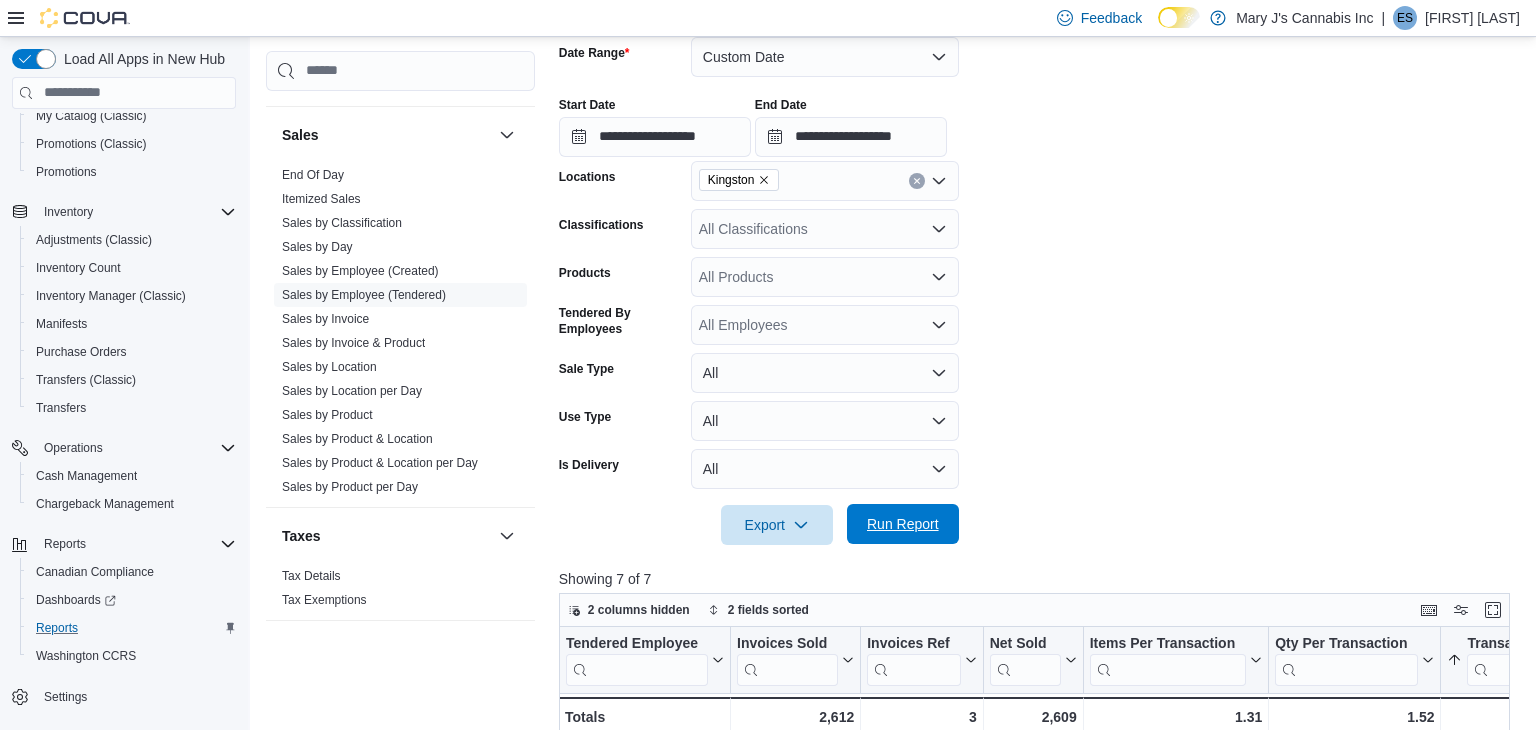 click on "Run Report" at bounding box center [903, 524] 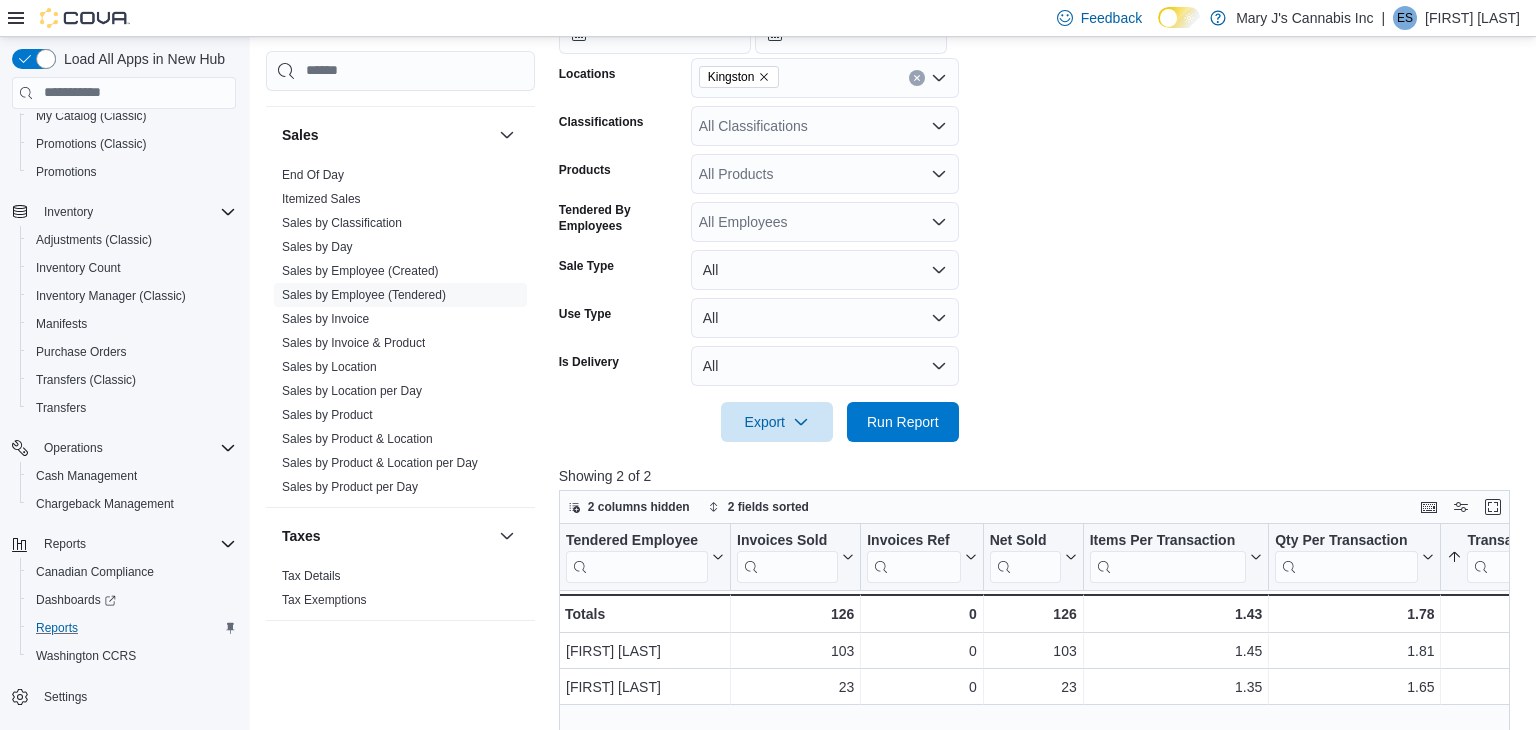 scroll, scrollTop: 321, scrollLeft: 0, axis: vertical 